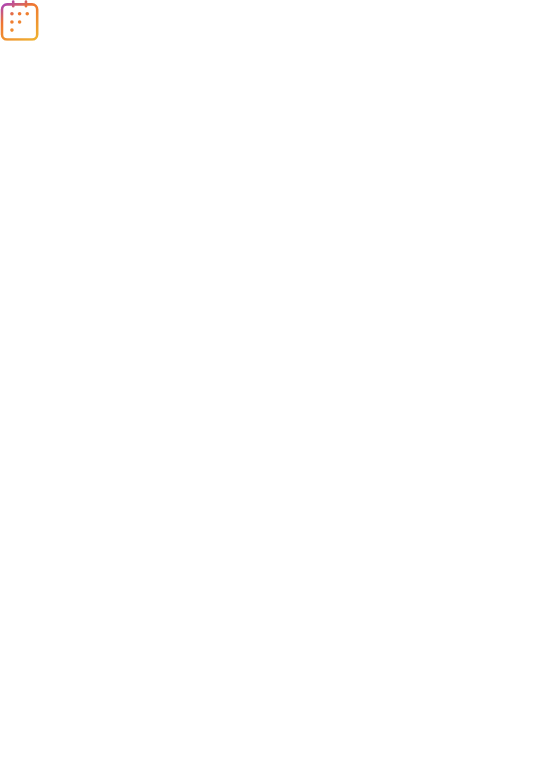 scroll, scrollTop: 0, scrollLeft: 0, axis: both 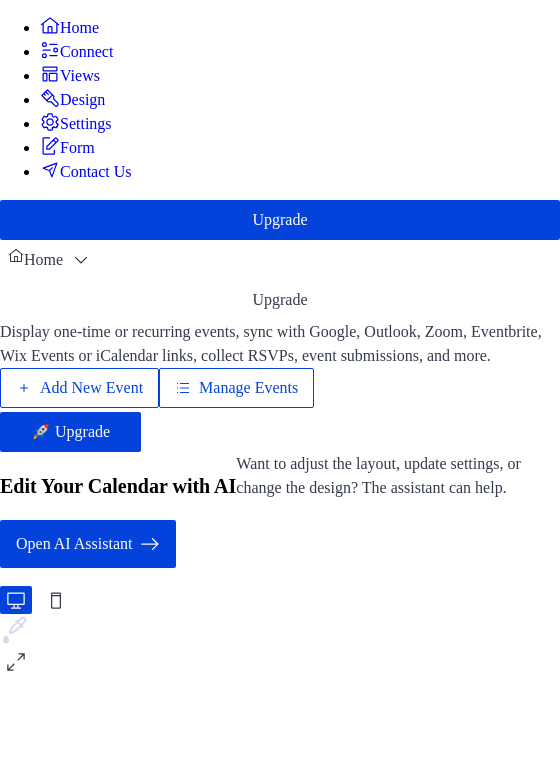 click on "Manage Events" at bounding box center [259, 412] 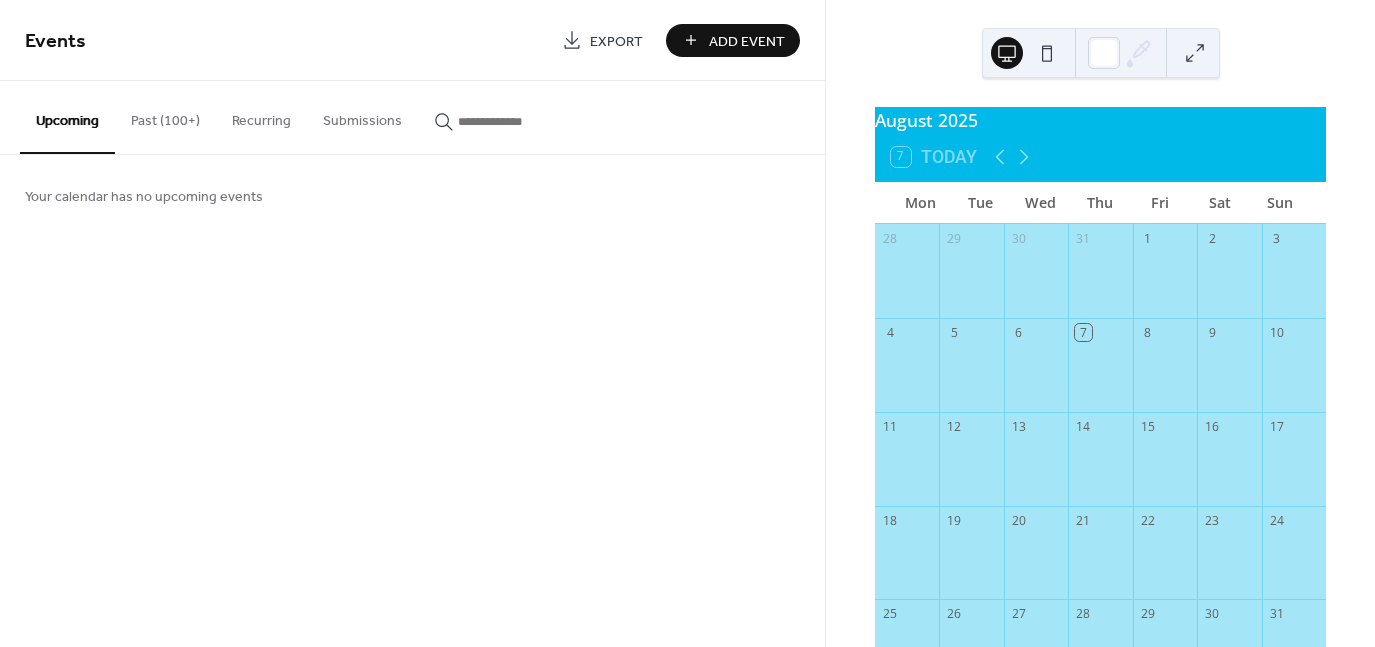 scroll, scrollTop: 0, scrollLeft: 0, axis: both 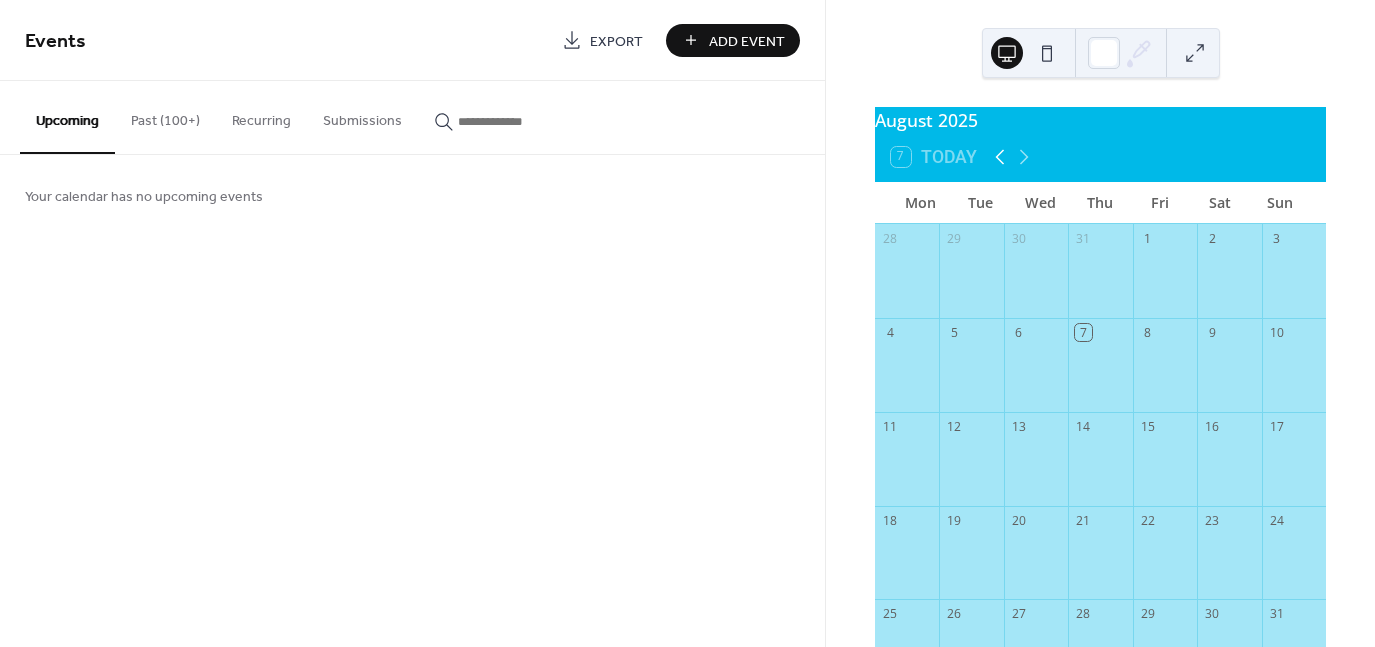 click 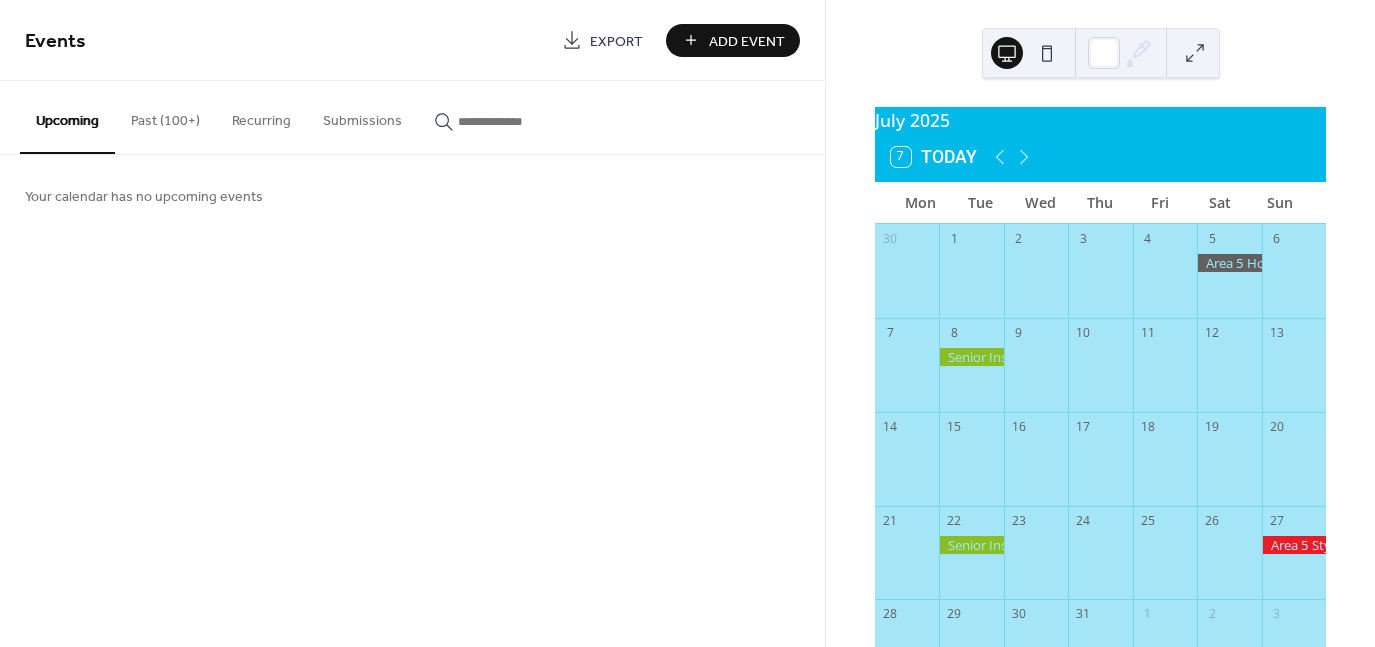 click on "Past (100+)" at bounding box center [165, 116] 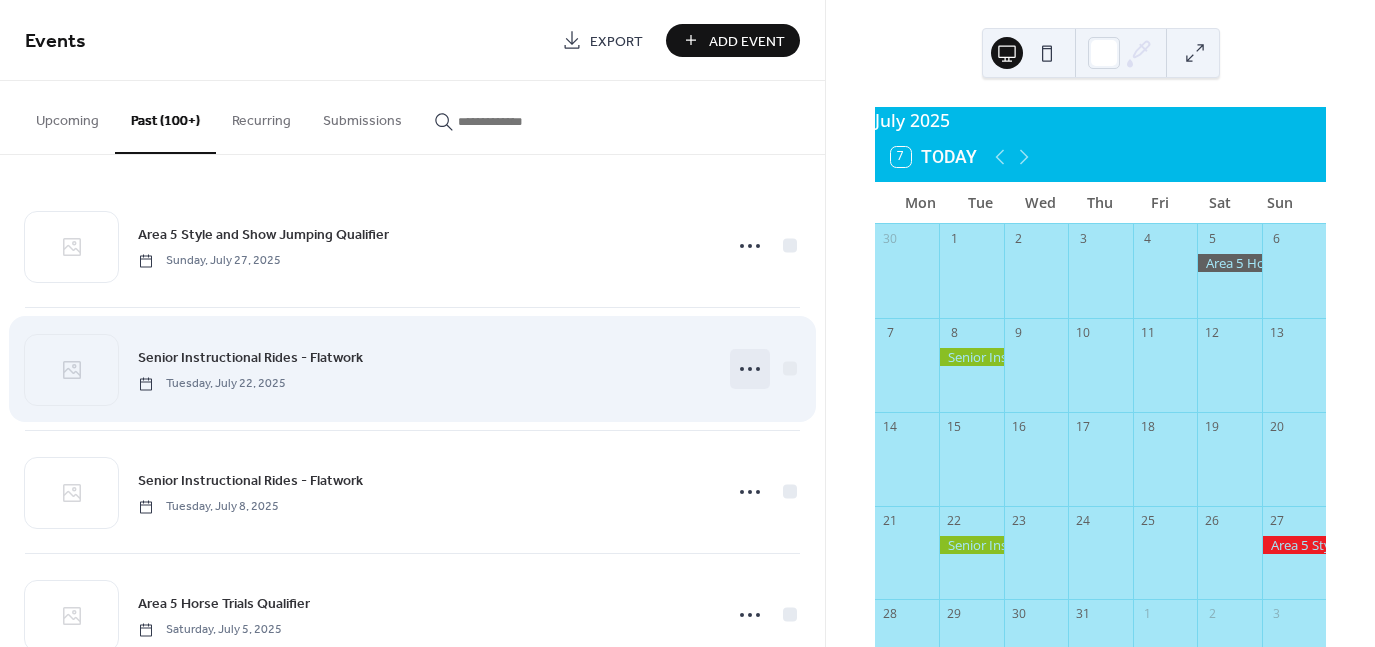 click 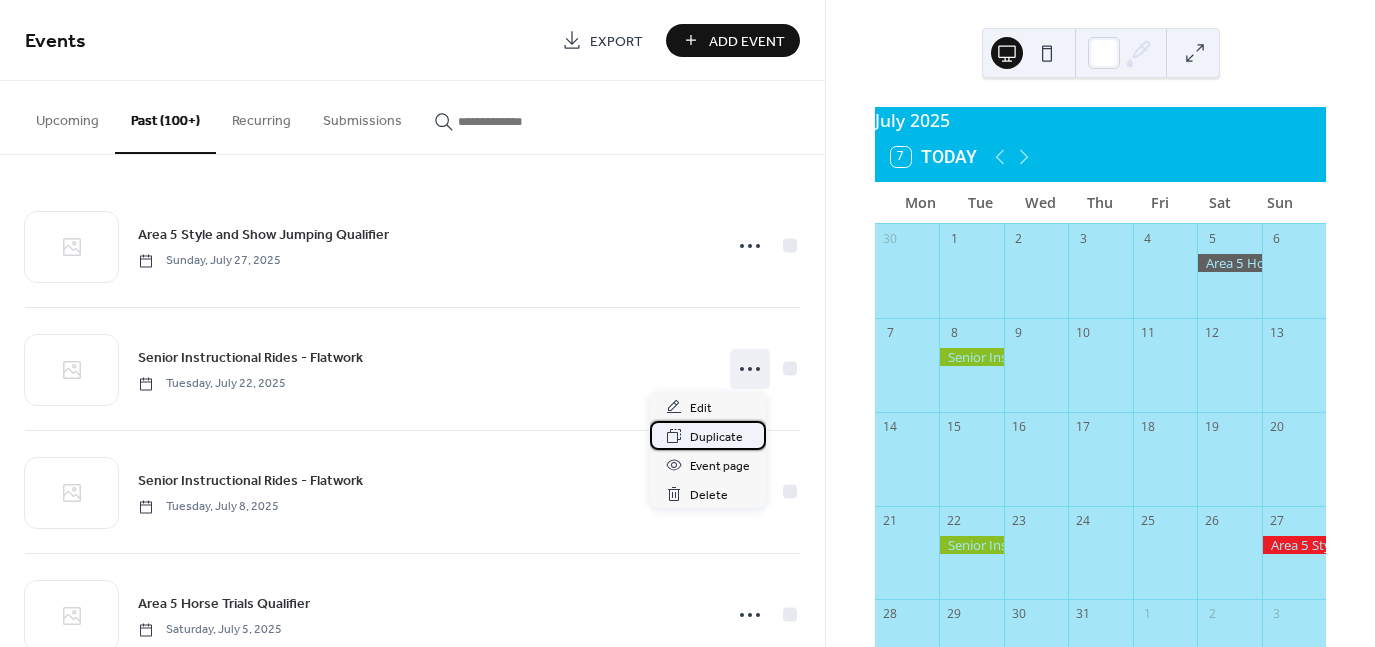 click on "Duplicate" at bounding box center (716, 437) 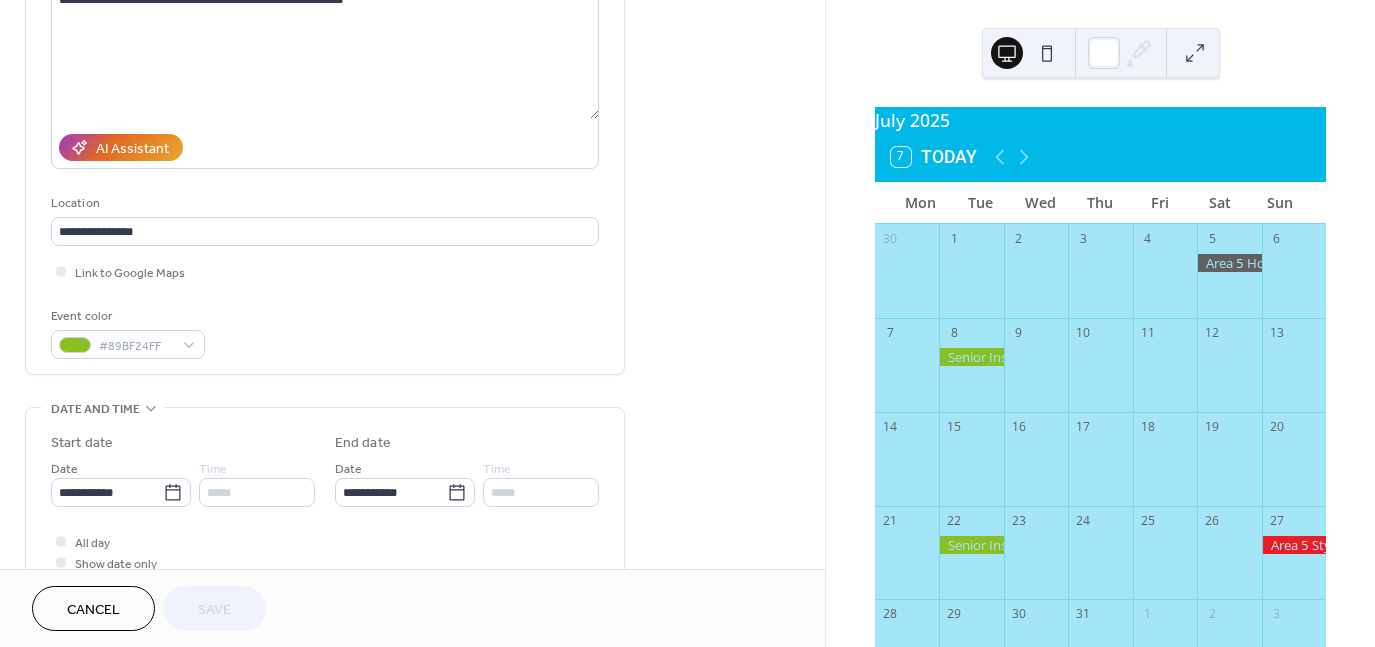 scroll, scrollTop: 300, scrollLeft: 0, axis: vertical 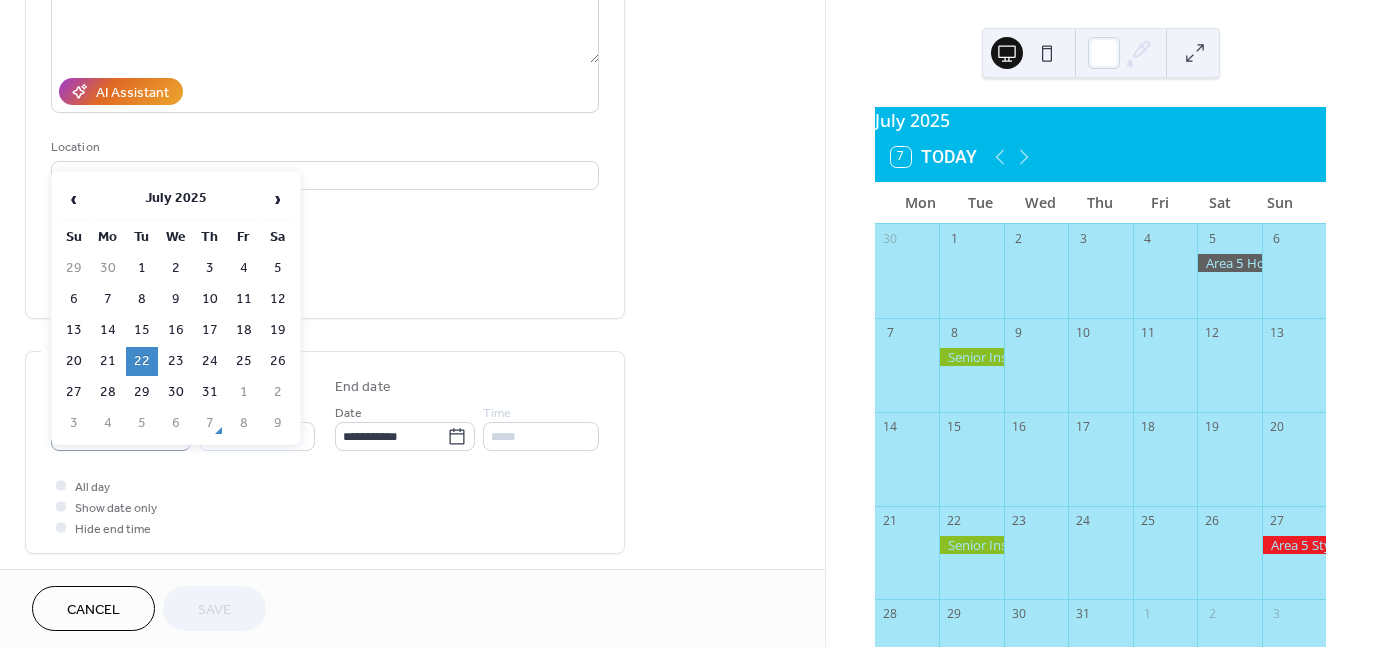 click 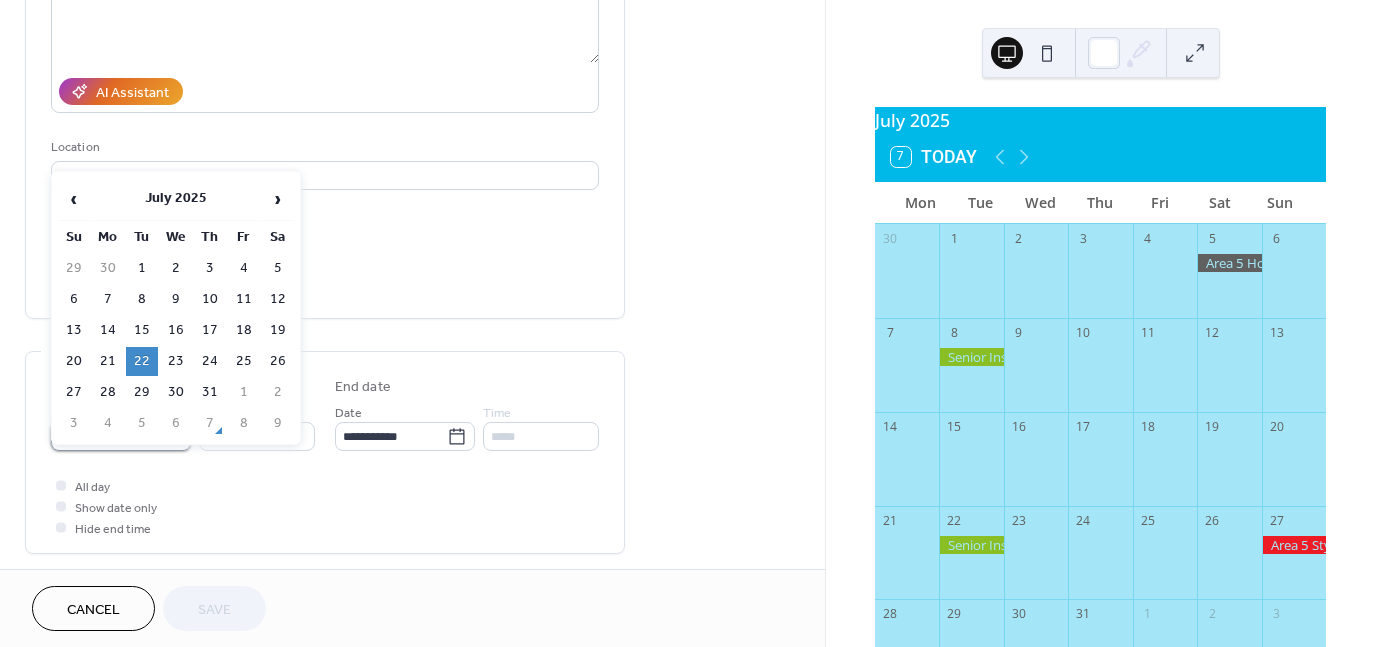 click on "**********" at bounding box center [107, 436] 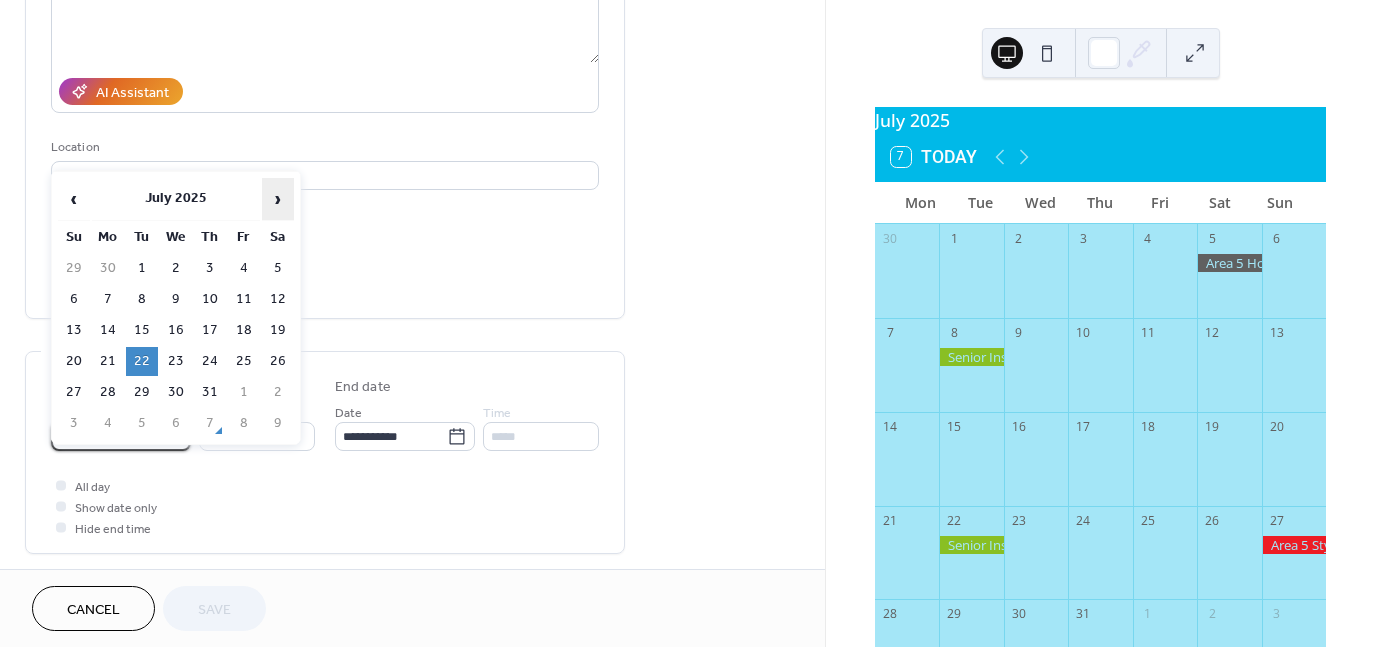click on "›" at bounding box center [278, 199] 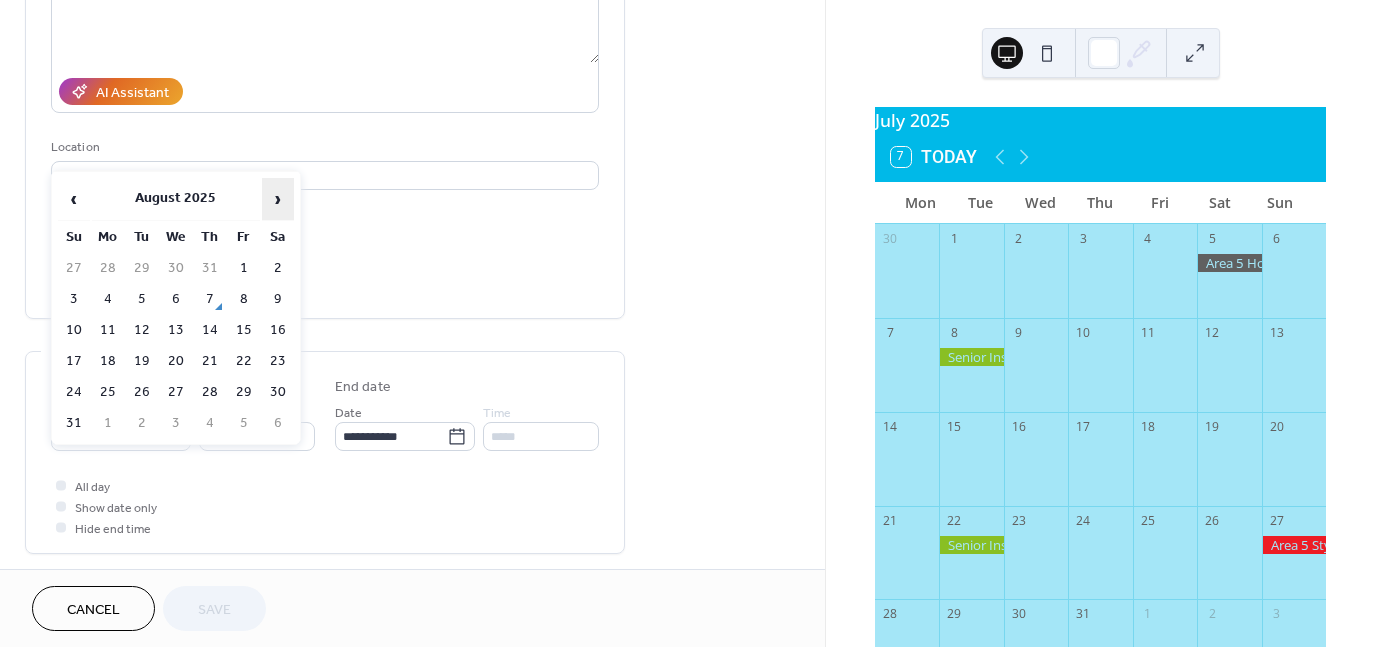 click on "›" at bounding box center (278, 199) 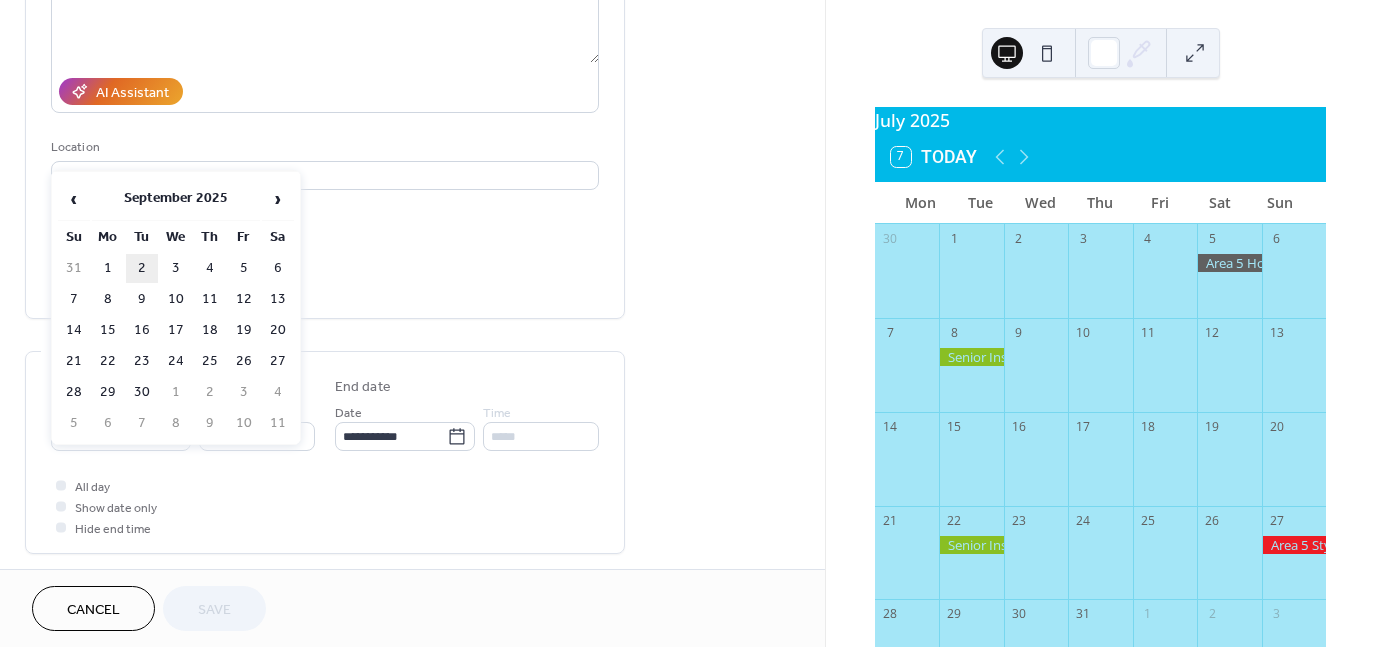 click on "2" at bounding box center (142, 268) 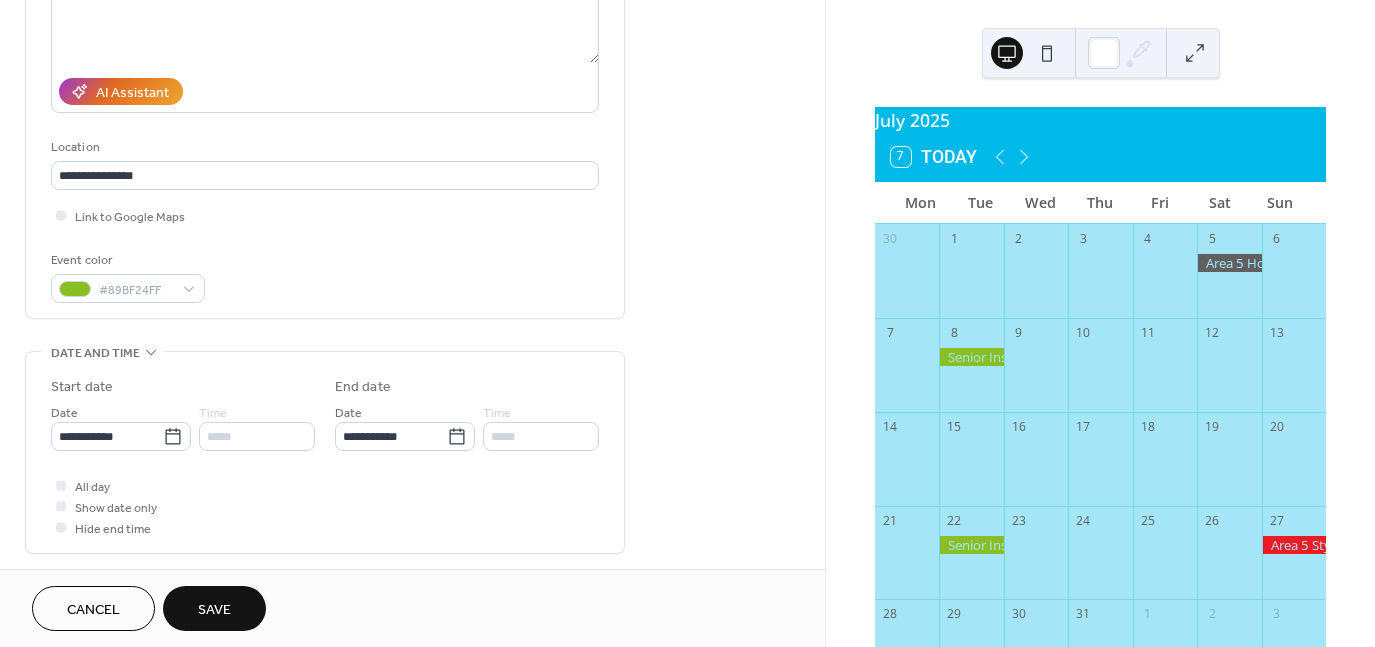 click on "Save" at bounding box center (214, 610) 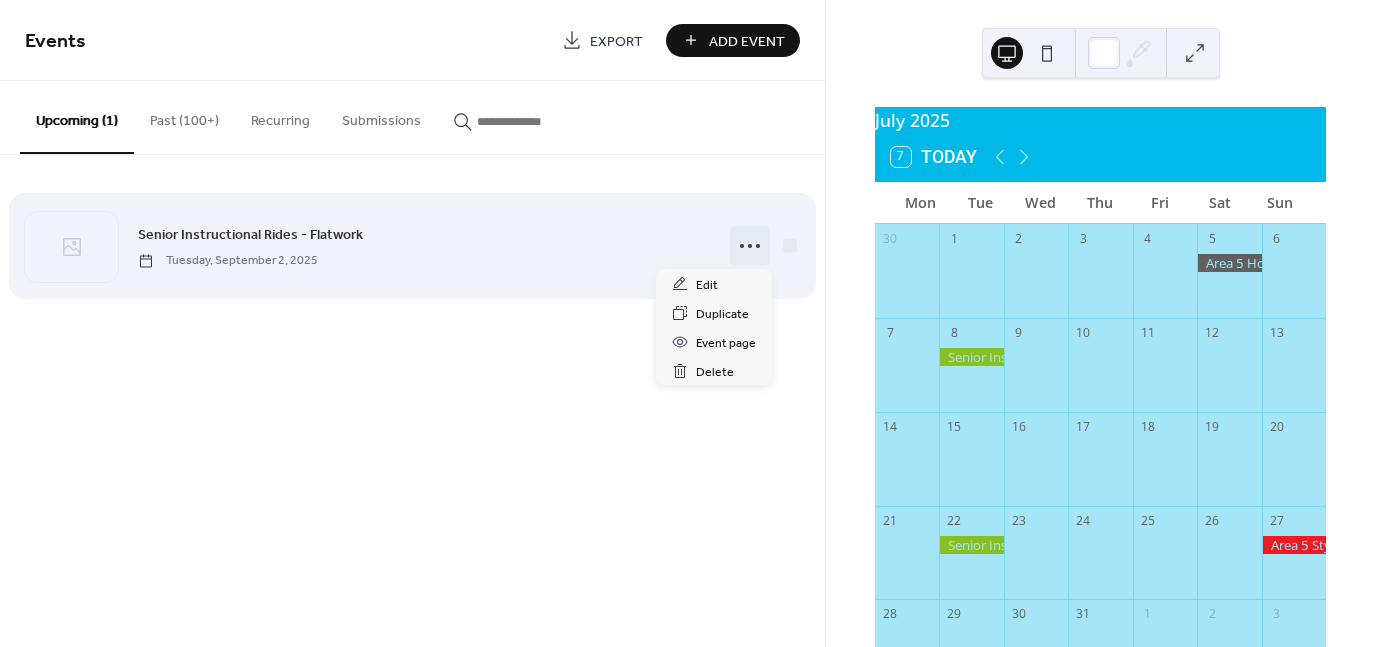 click 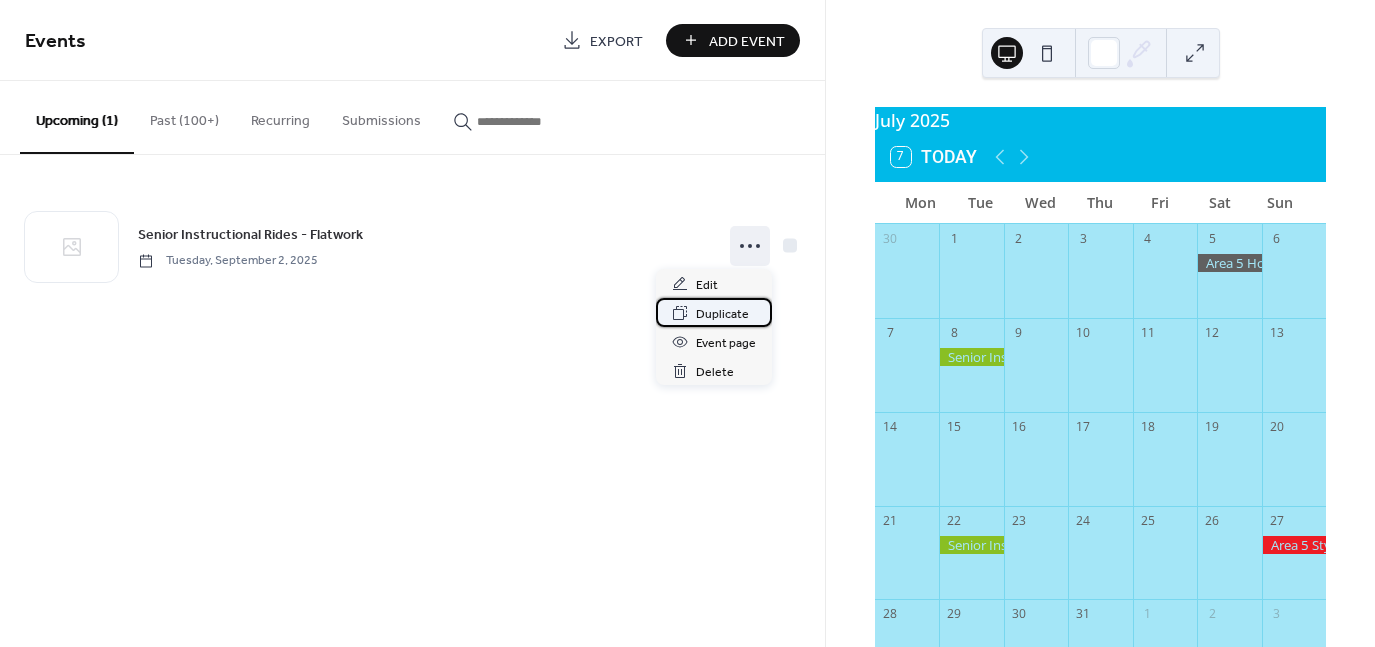 click on "Duplicate" at bounding box center [722, 314] 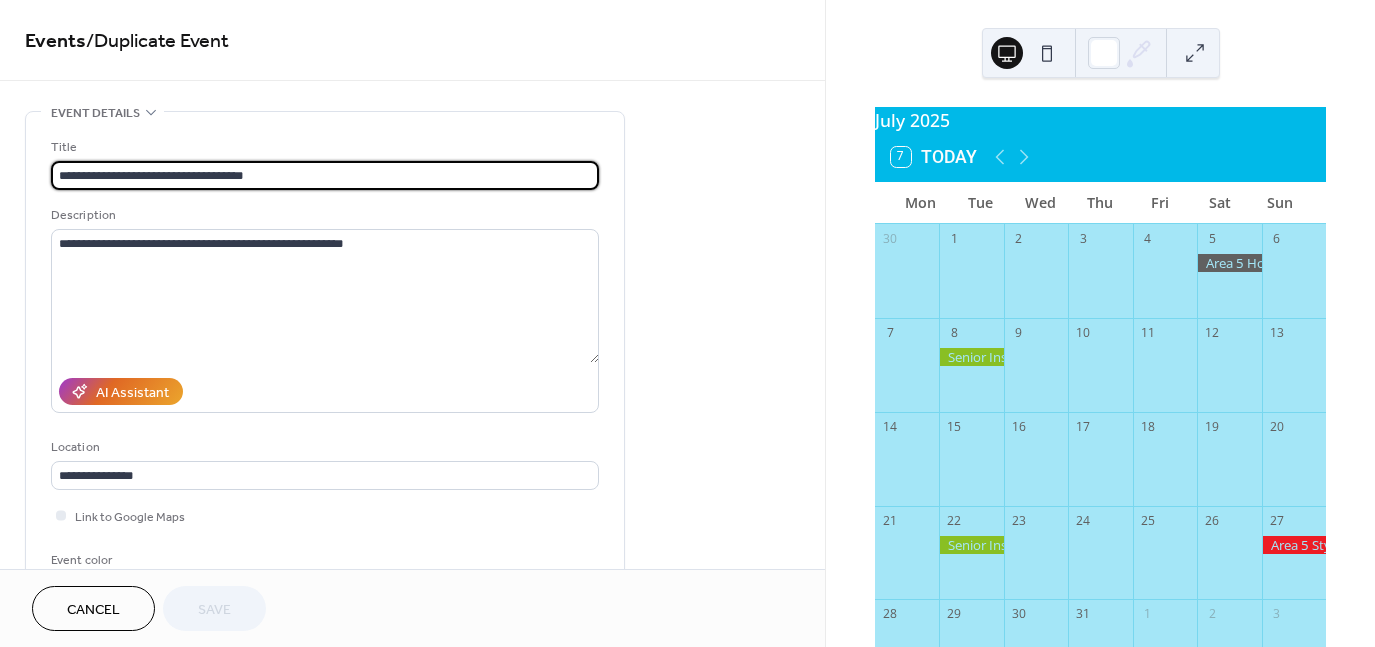 scroll, scrollTop: 1, scrollLeft: 0, axis: vertical 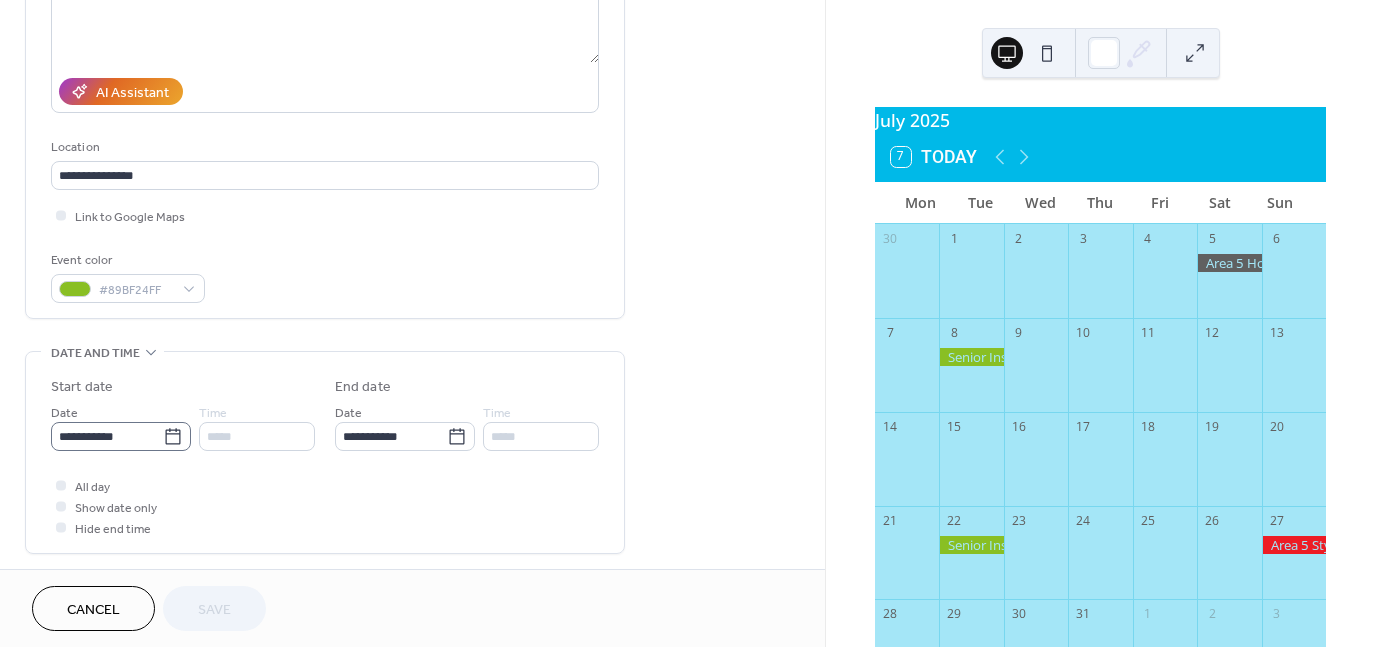 click 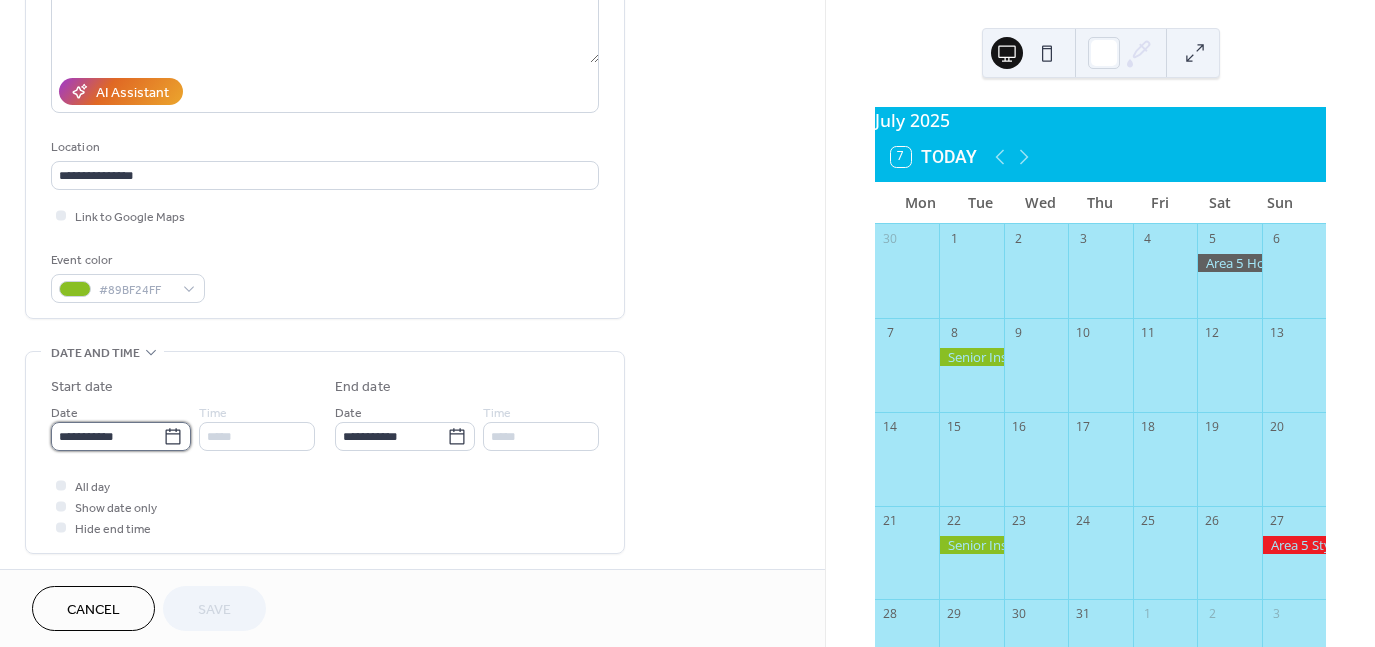 click on "**********" at bounding box center [107, 436] 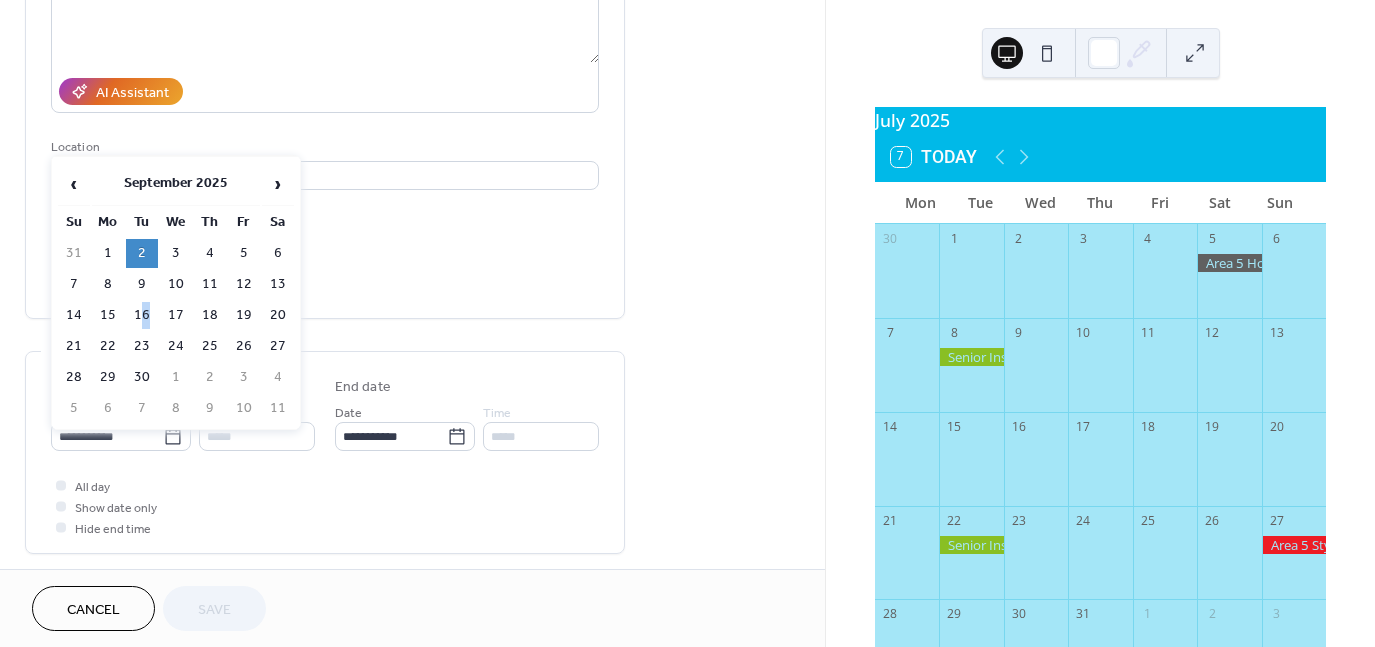 click on "16" at bounding box center [142, 315] 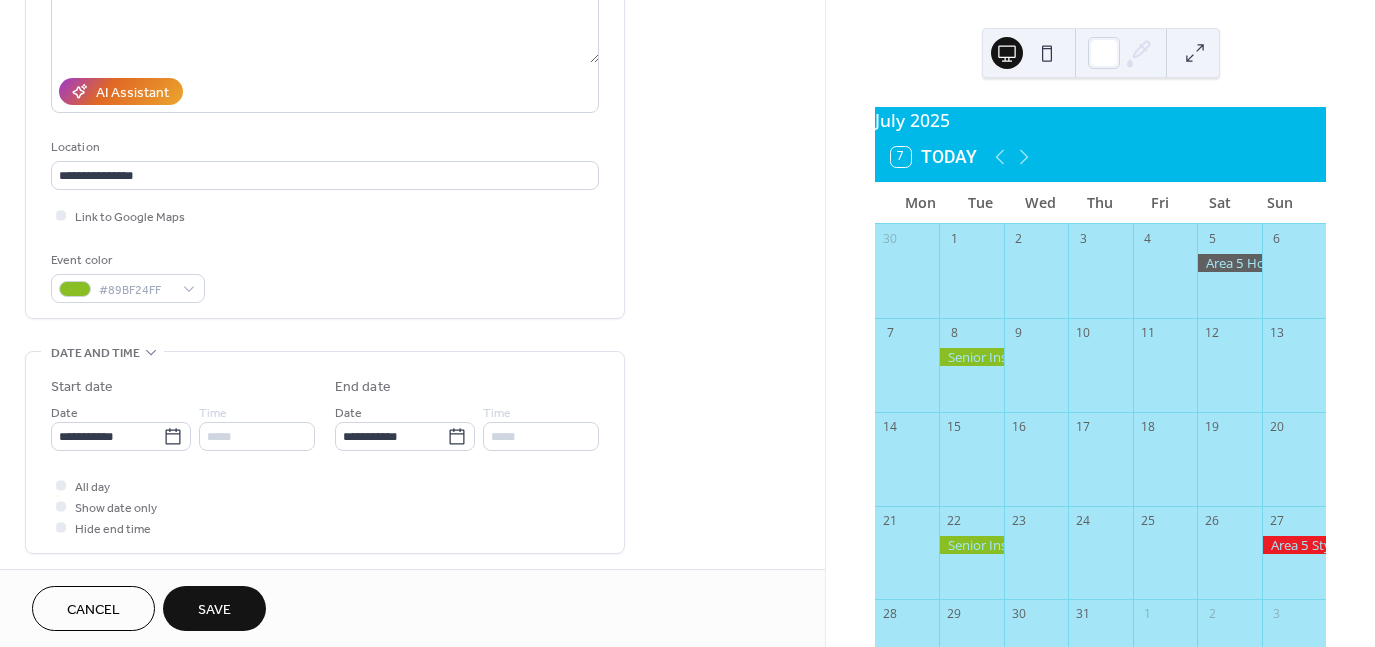 click on "Save" at bounding box center [214, 610] 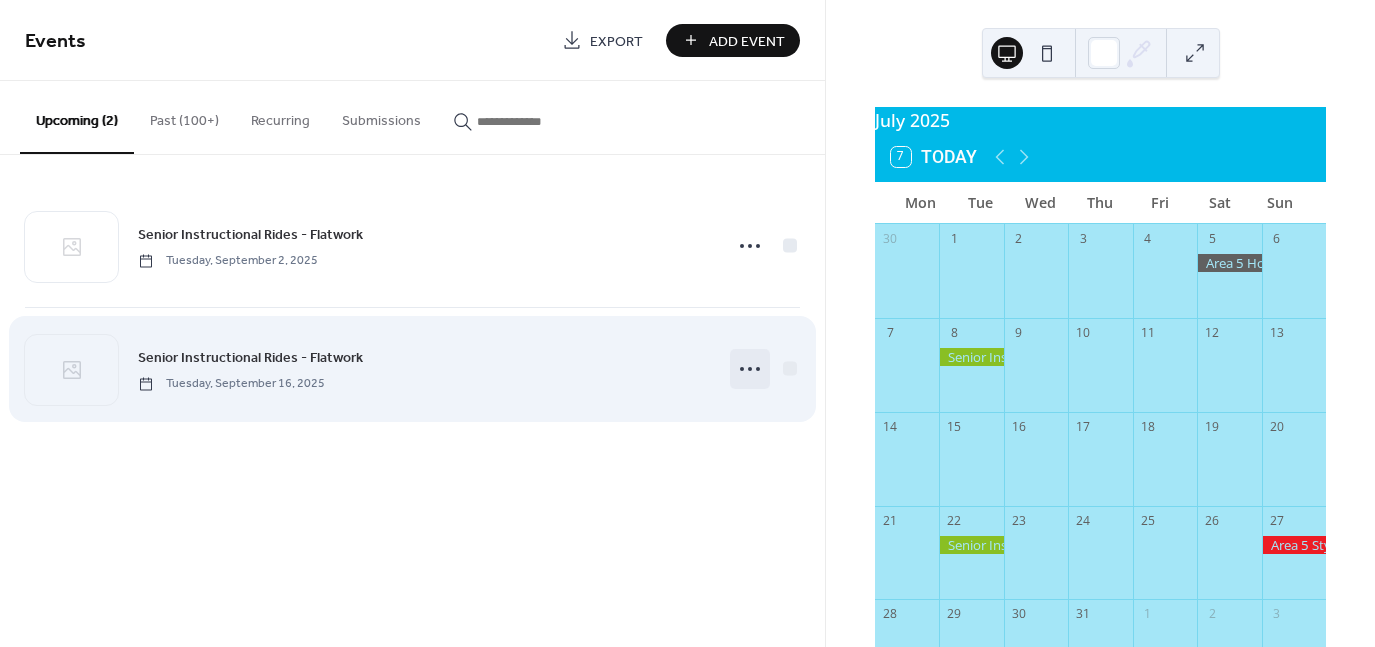 click 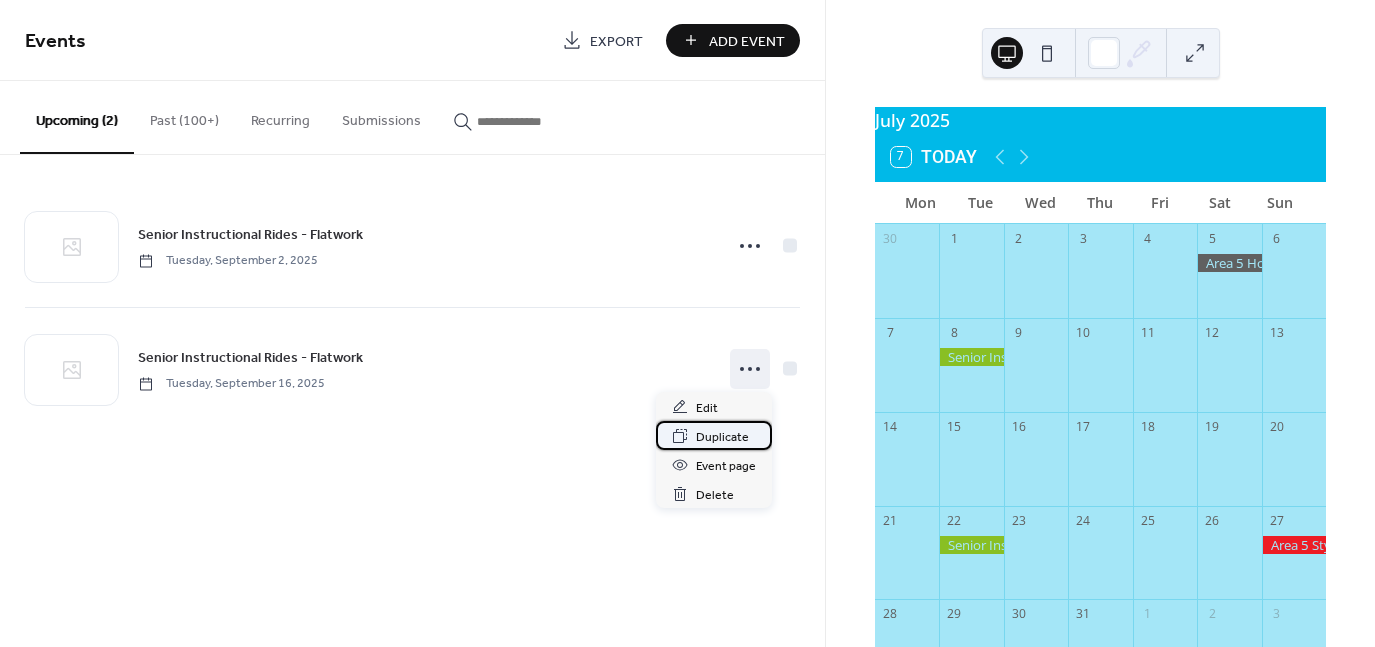 click on "Duplicate" at bounding box center [722, 437] 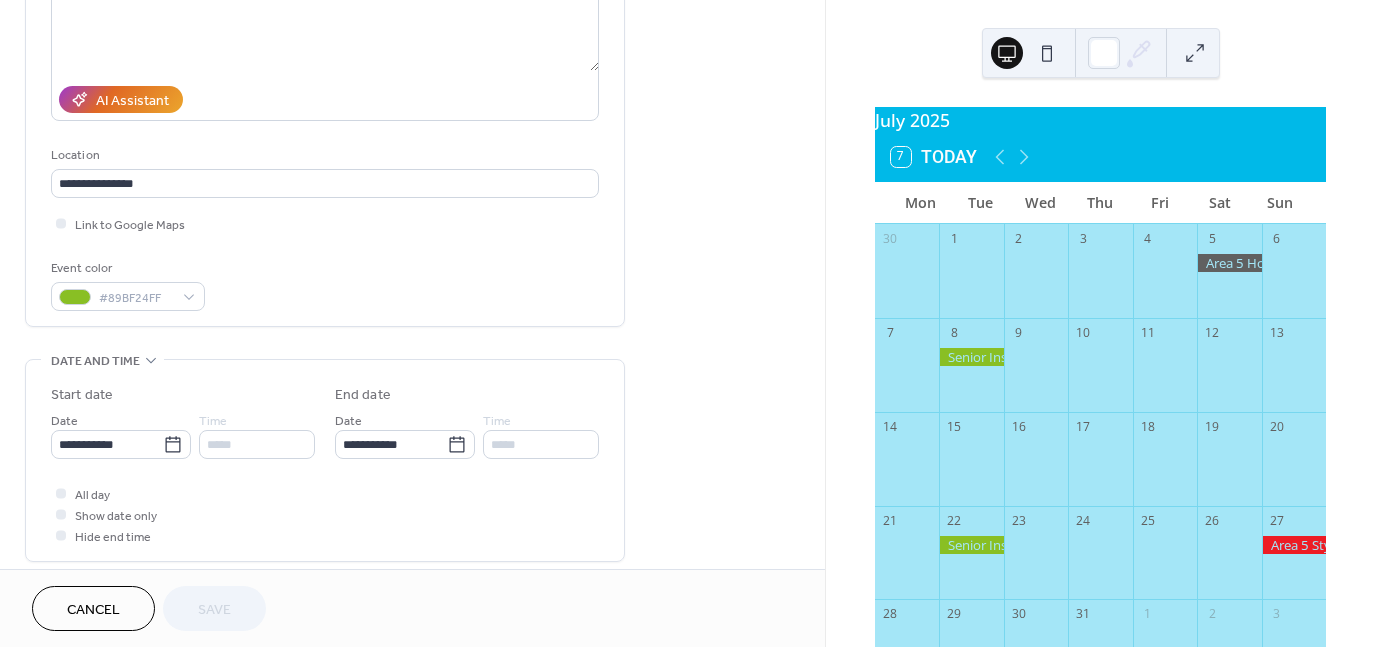 scroll, scrollTop: 300, scrollLeft: 0, axis: vertical 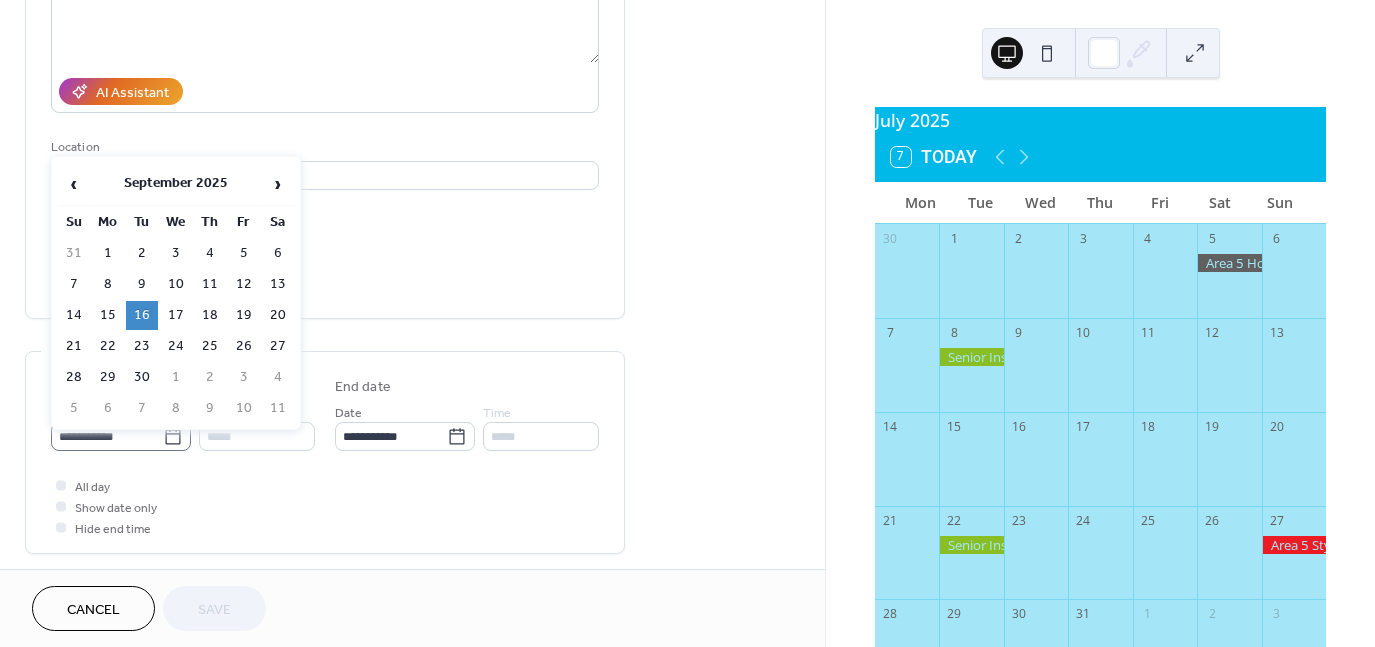 click 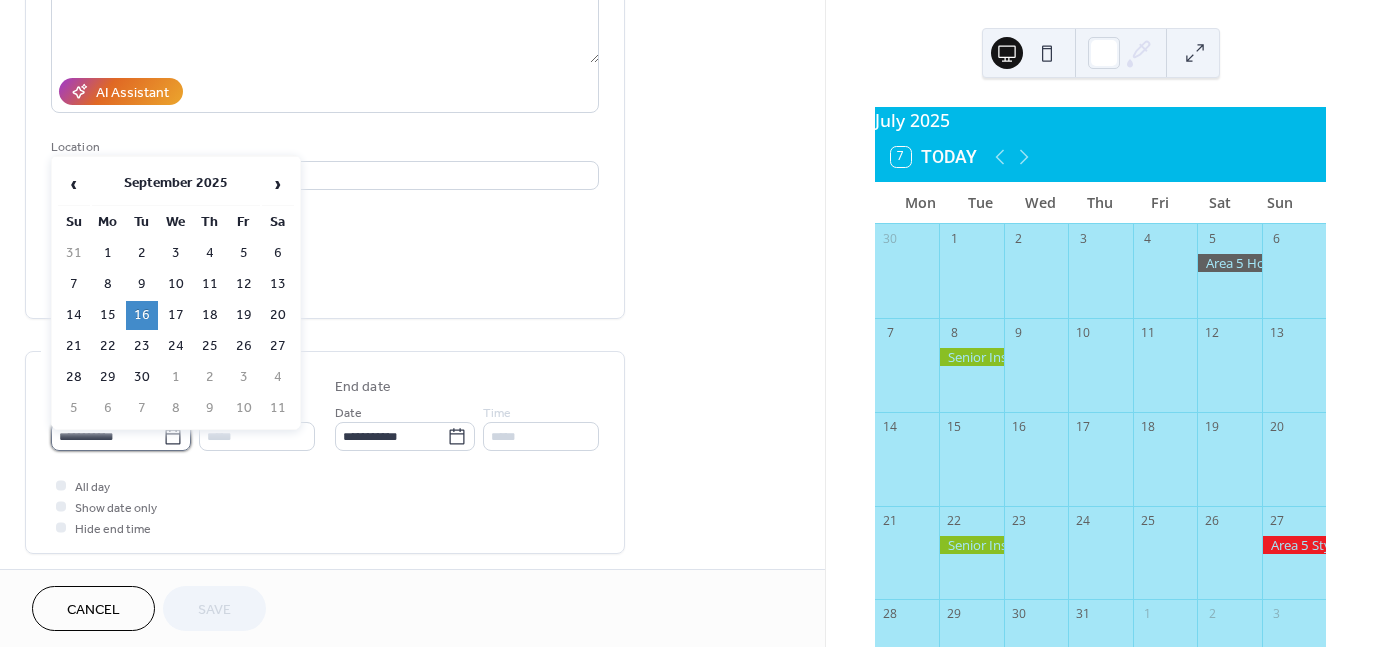 click on "**********" at bounding box center (107, 436) 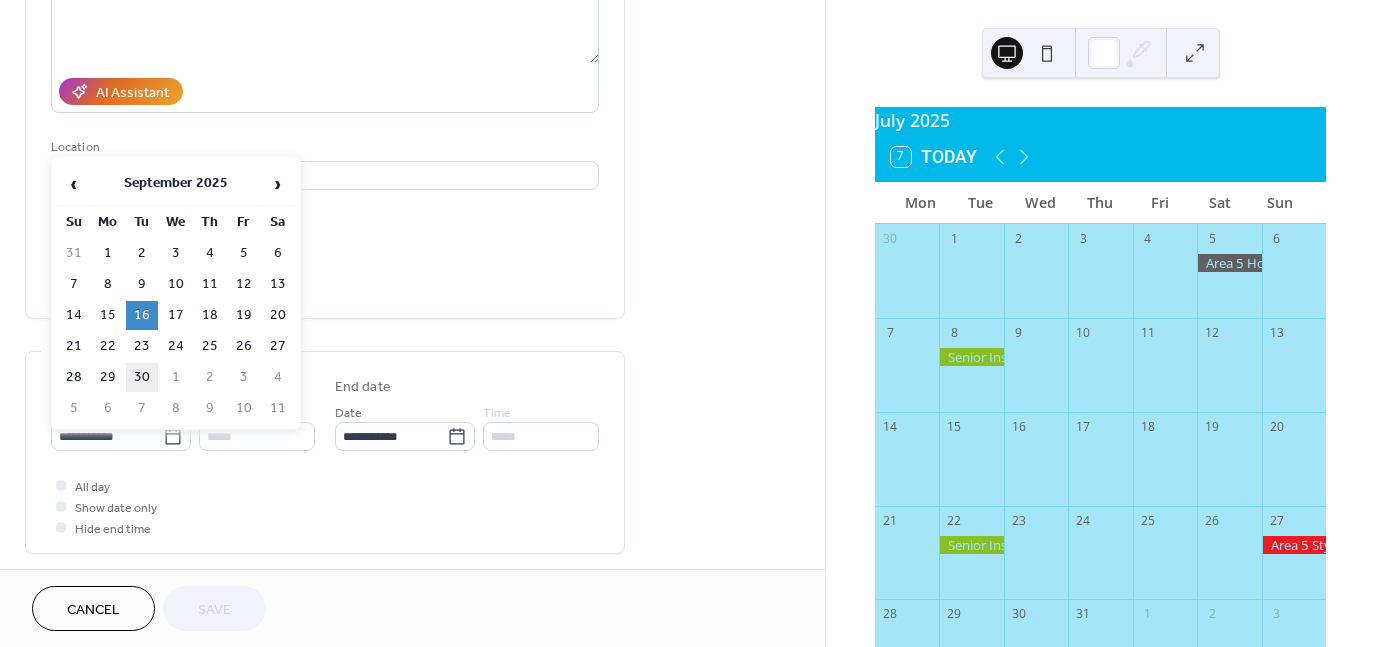 click on "30" at bounding box center (142, 377) 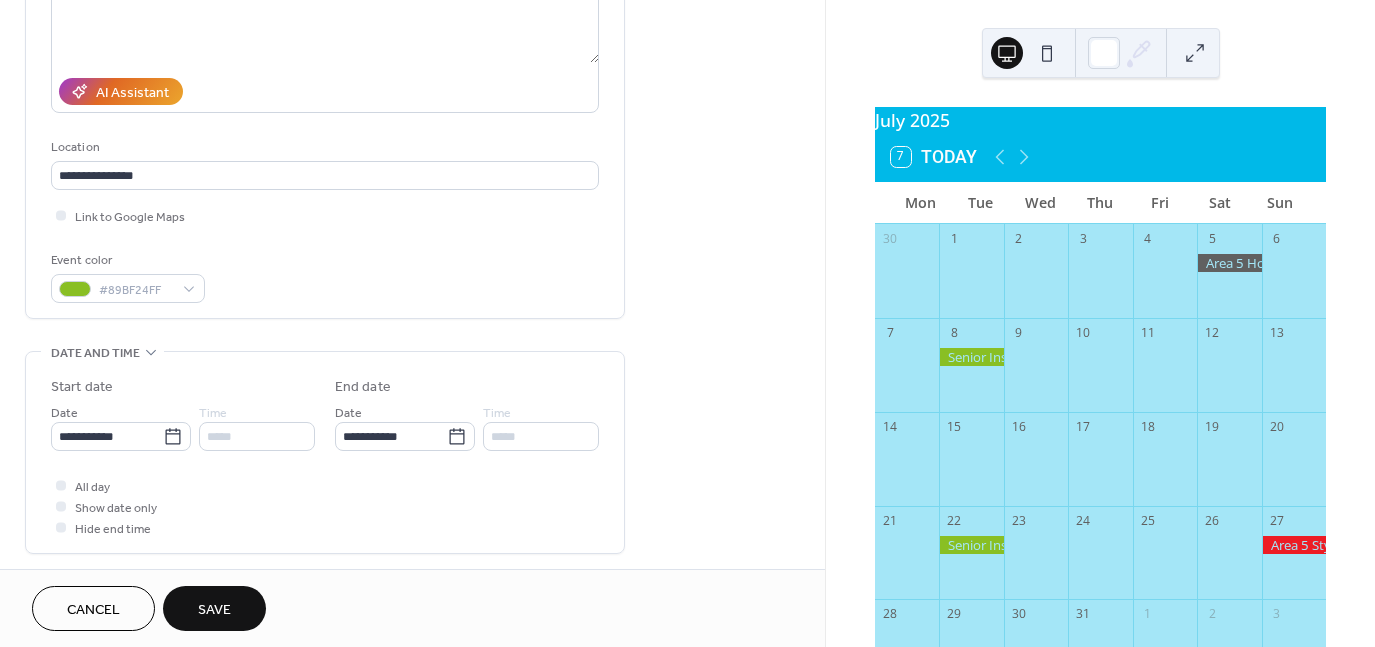 click on "Save" at bounding box center [214, 608] 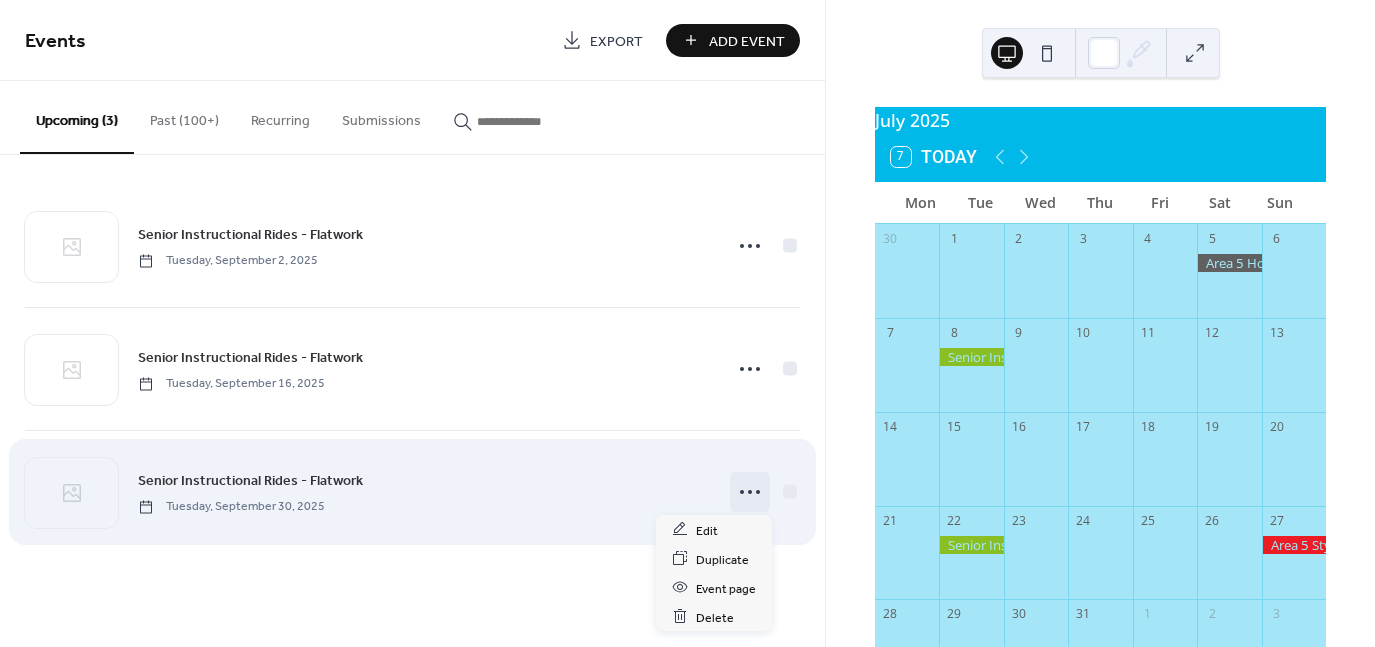 click 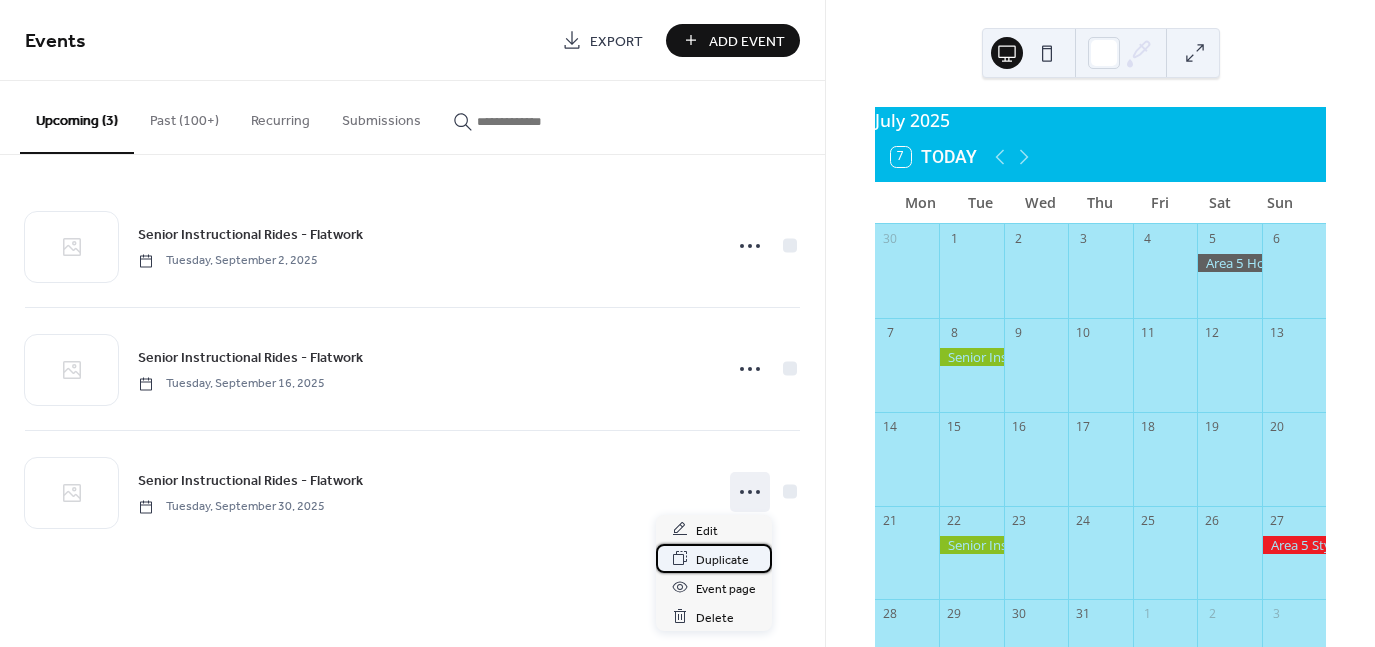 click on "Duplicate" at bounding box center (722, 559) 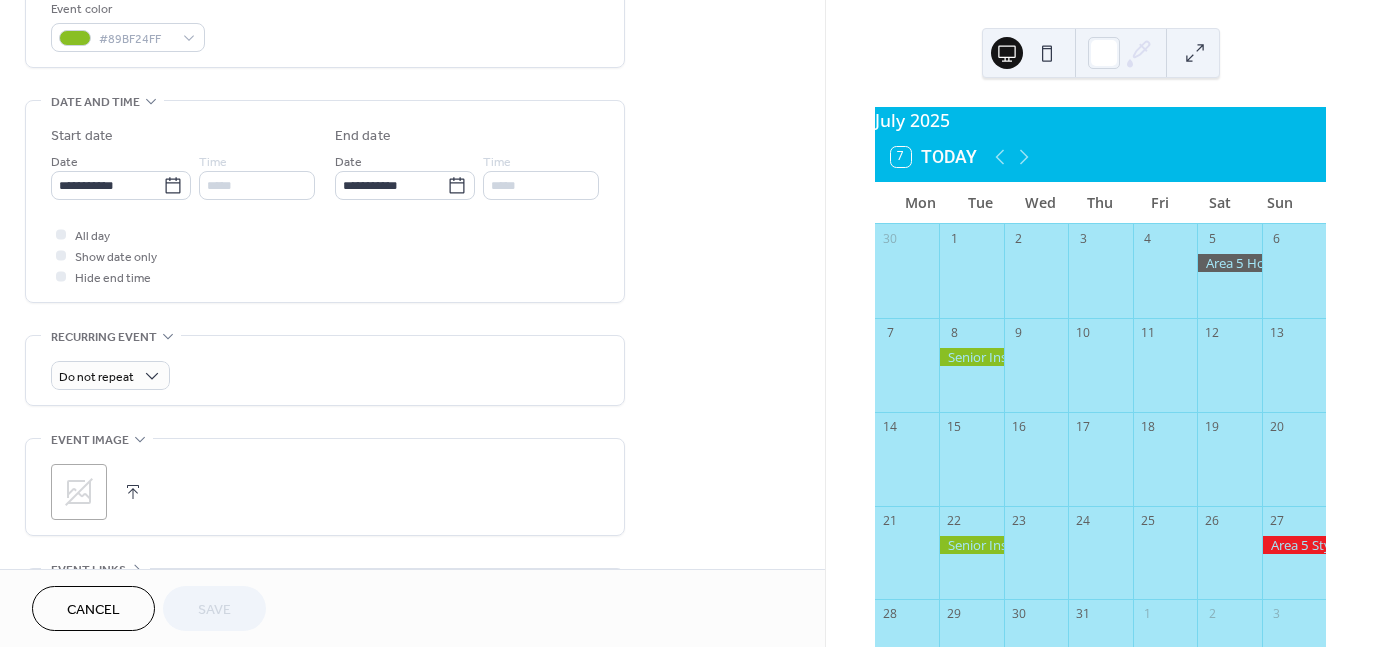 scroll, scrollTop: 400, scrollLeft: 0, axis: vertical 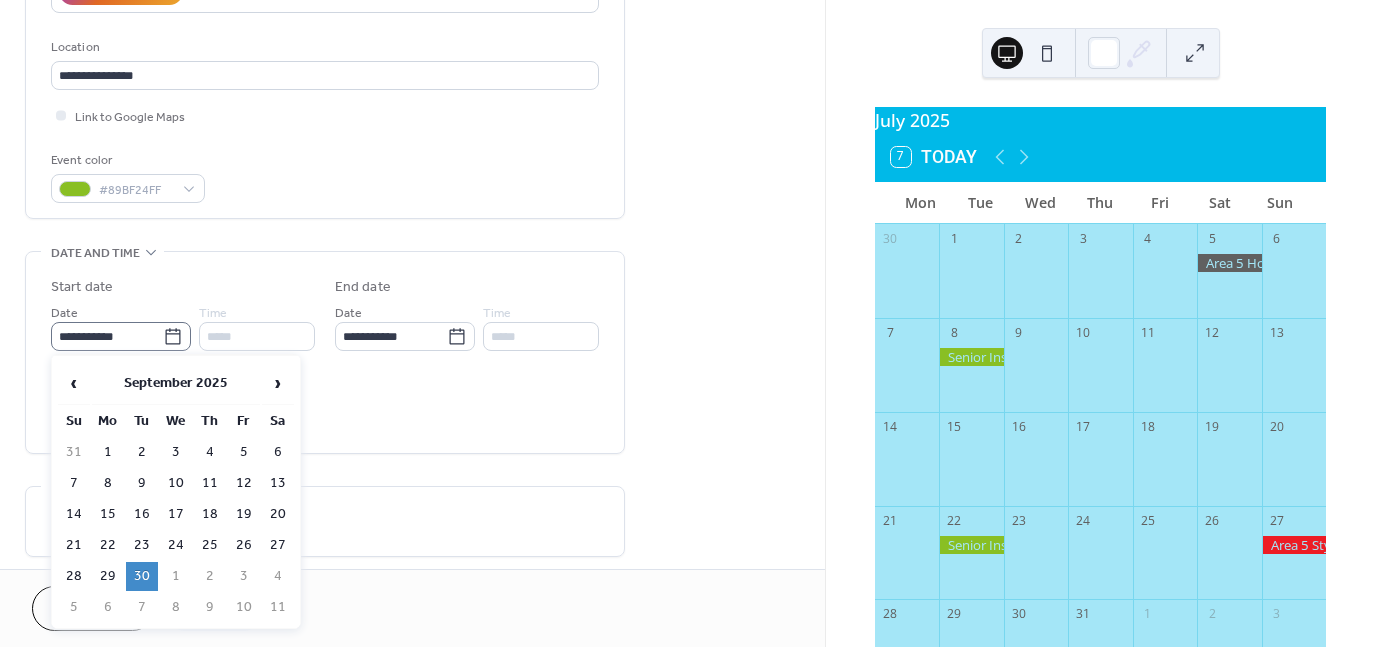 click 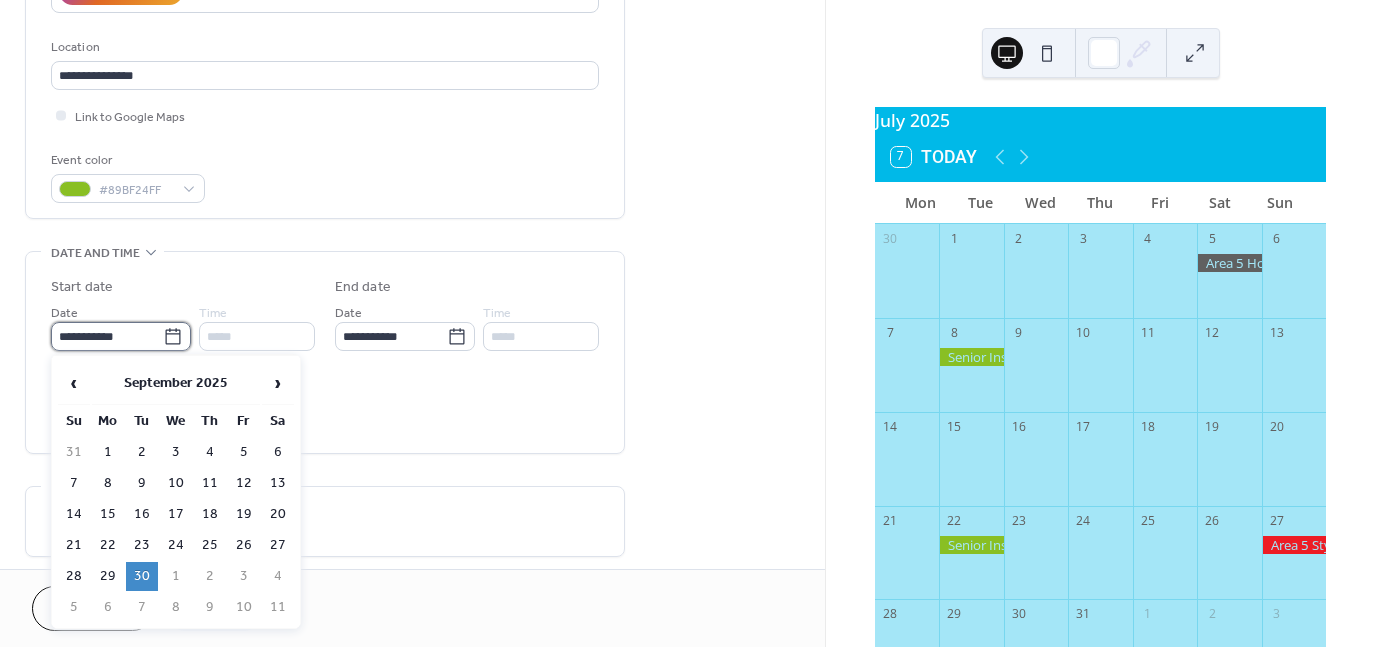 click on "**********" at bounding box center [107, 336] 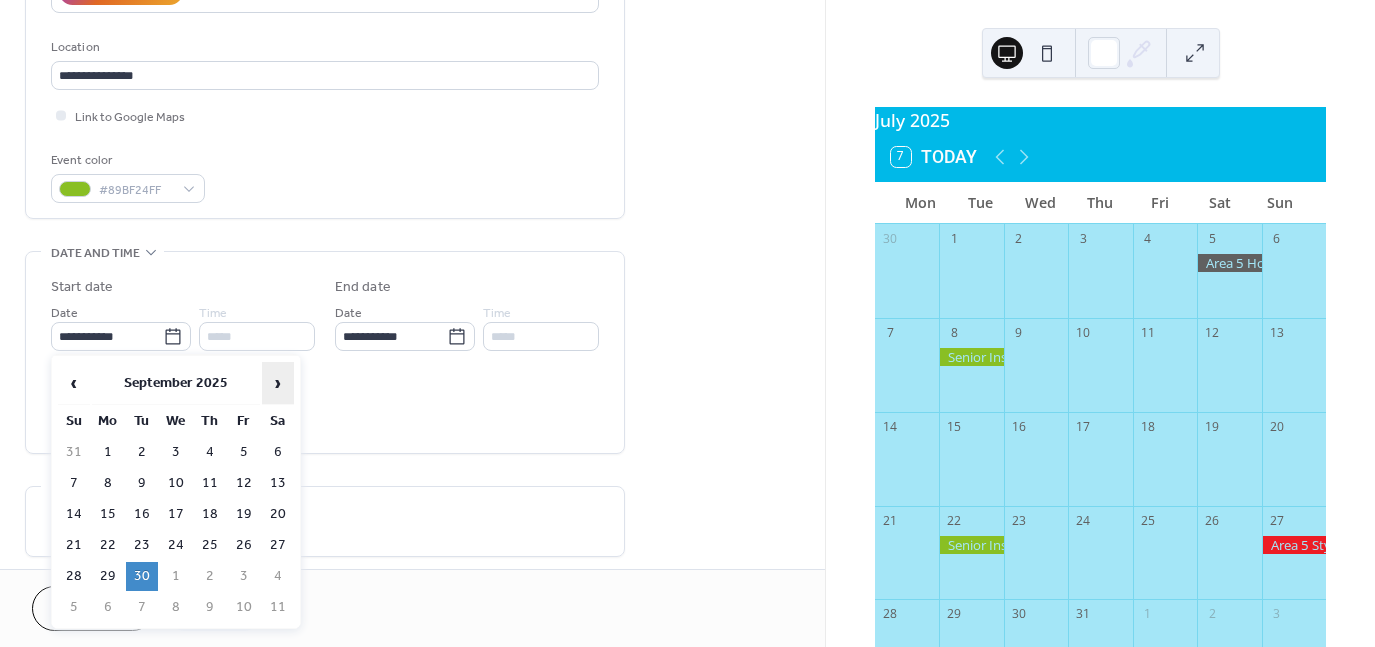 click on "›" at bounding box center (278, 383) 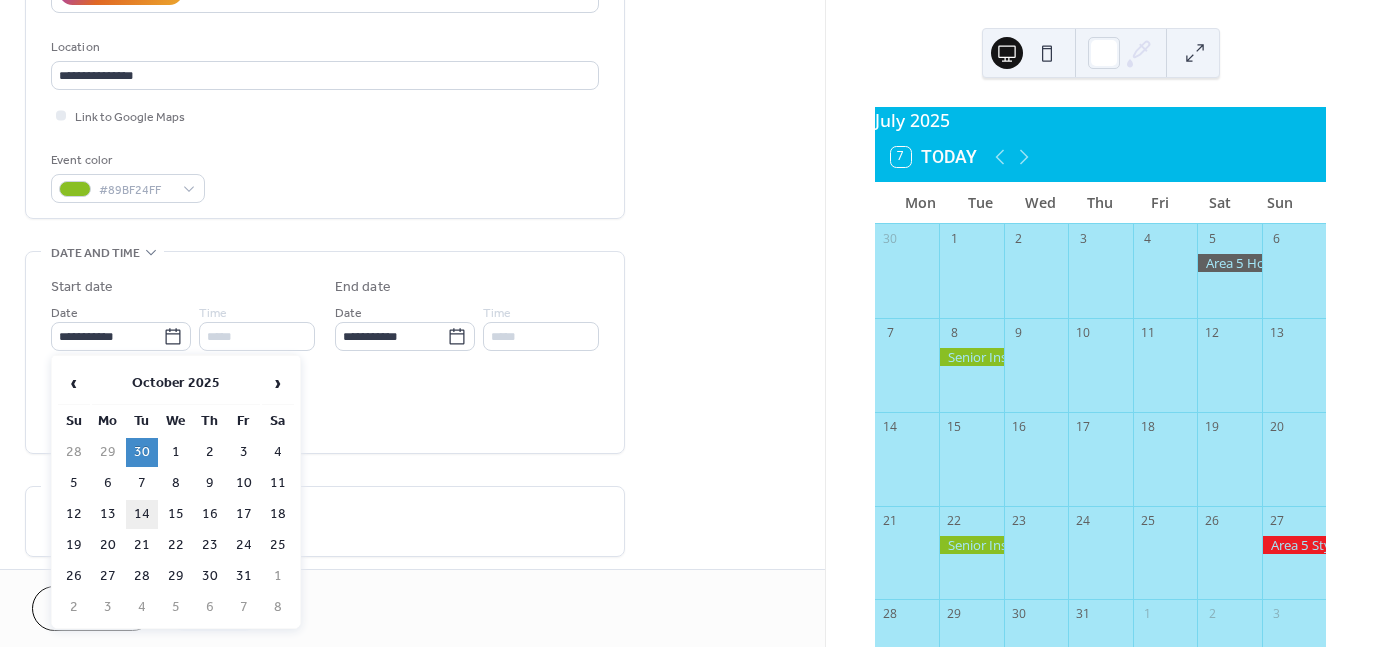 click on "14" at bounding box center [142, 514] 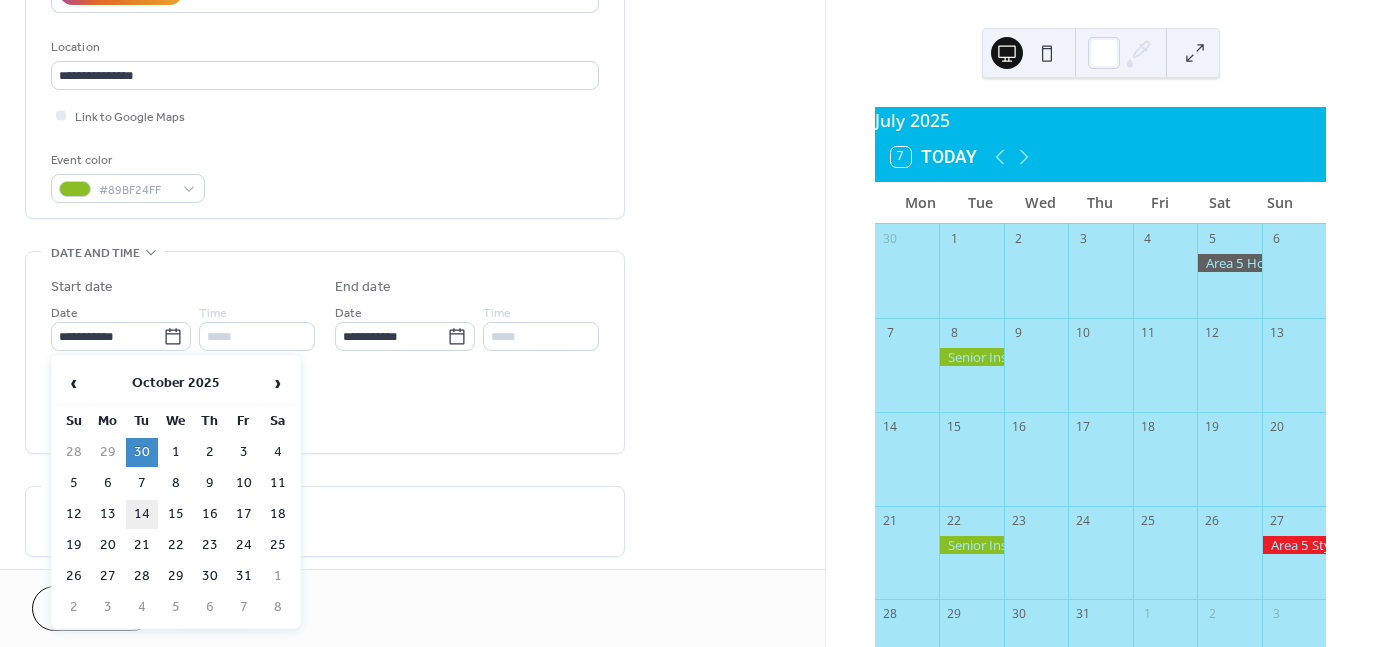 type on "**********" 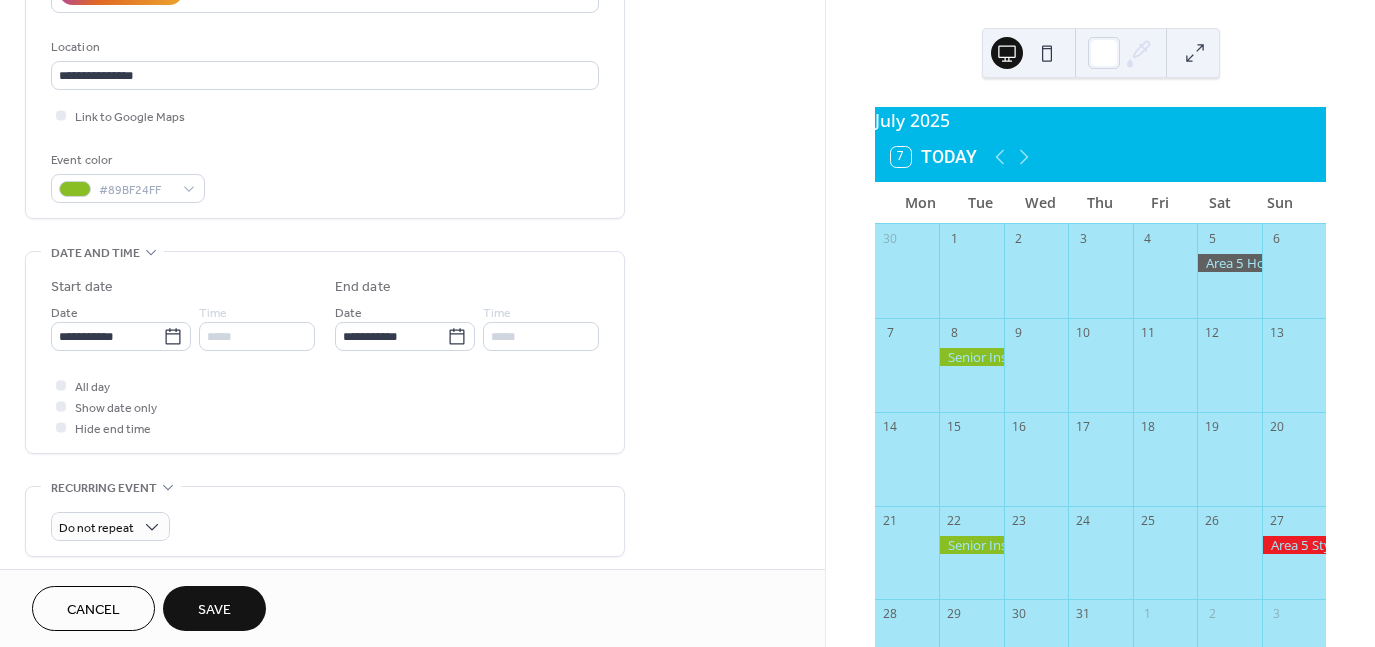 click on "Save" at bounding box center (214, 608) 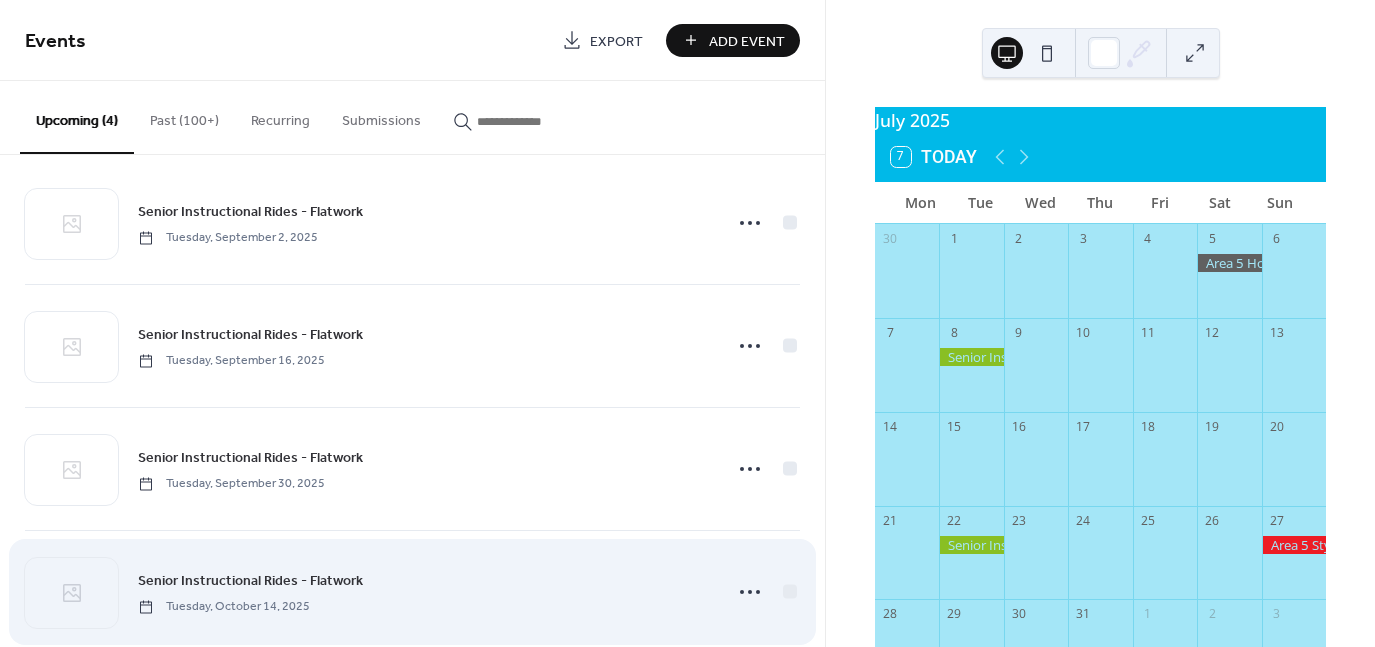 scroll, scrollTop: 57, scrollLeft: 0, axis: vertical 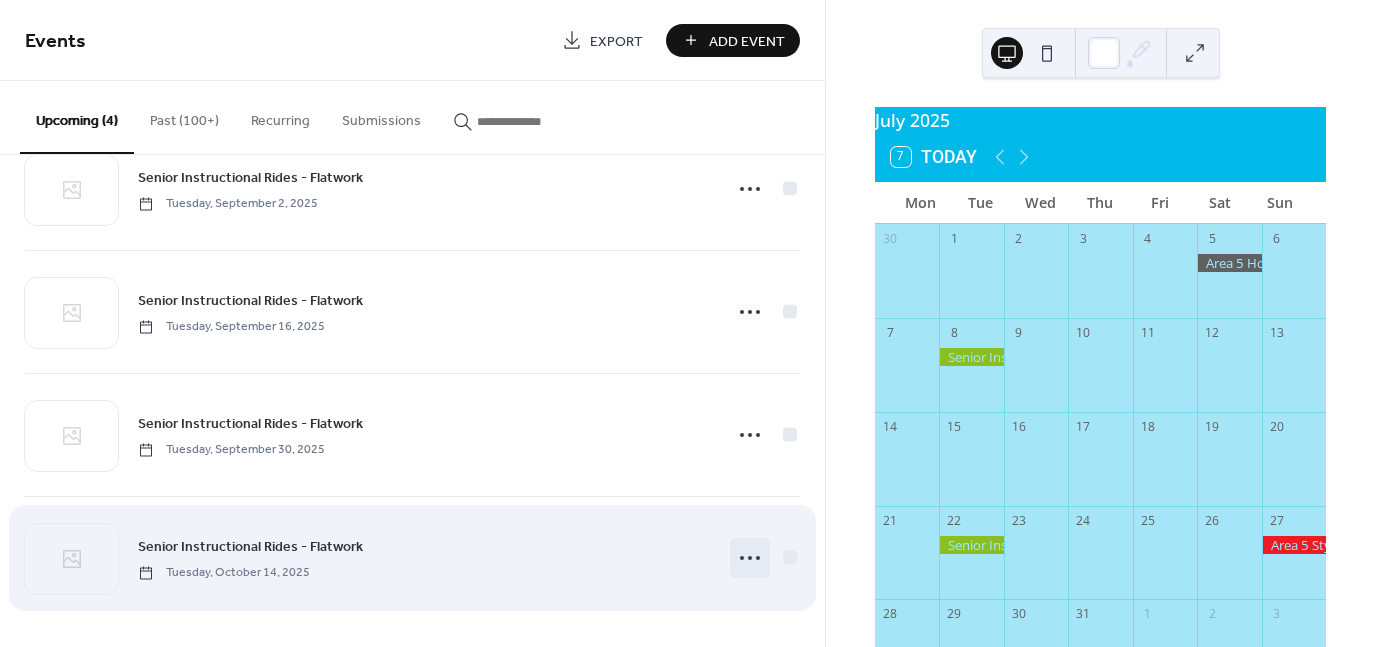 click 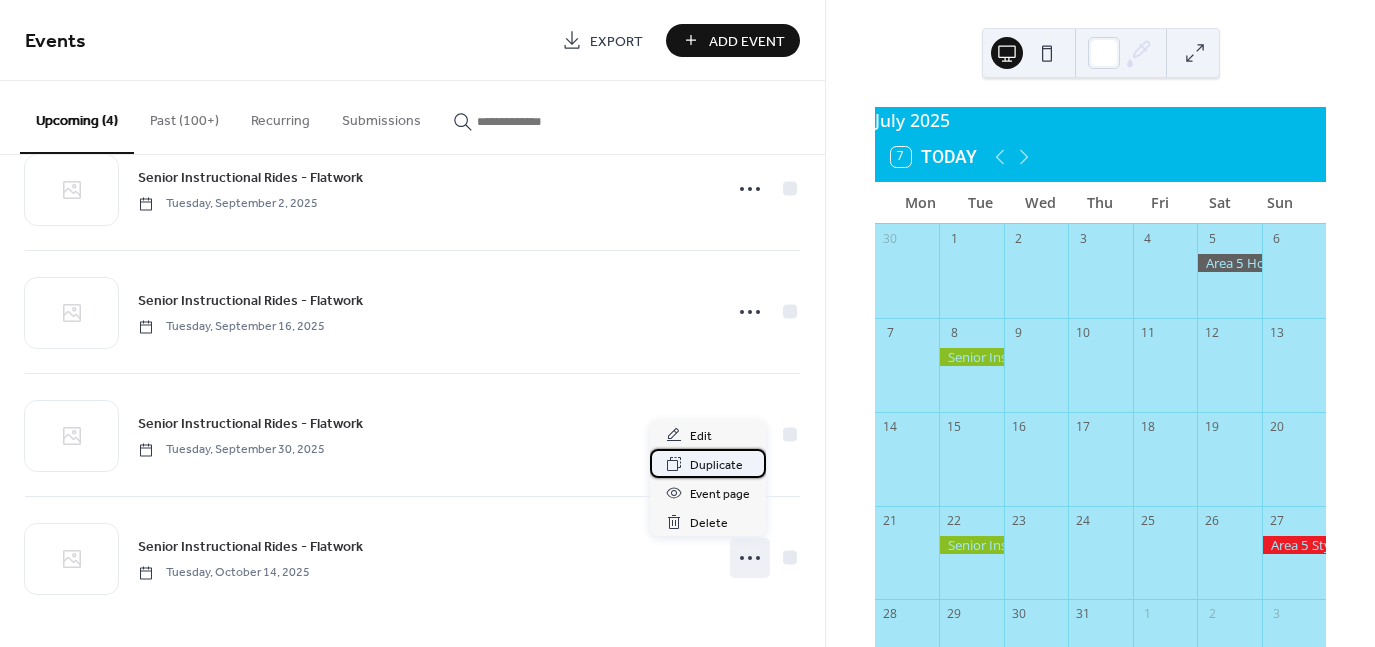 click on "Duplicate" at bounding box center [716, 465] 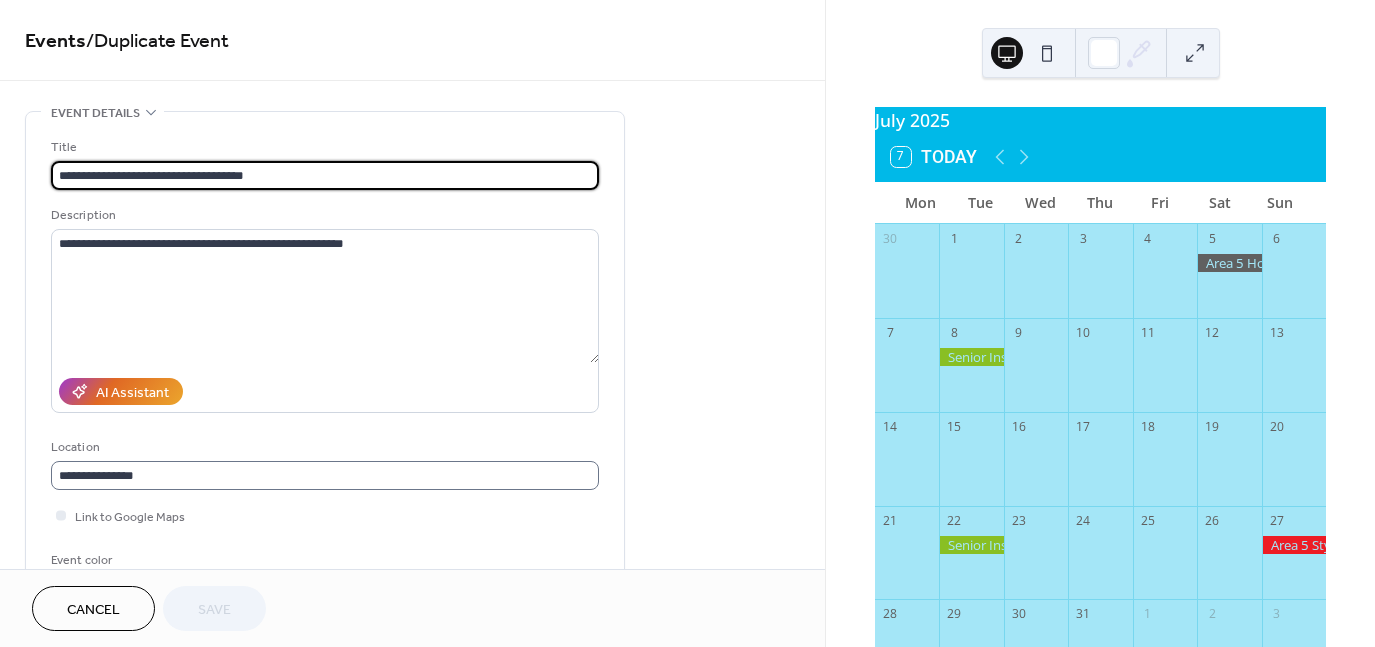 scroll, scrollTop: 1, scrollLeft: 0, axis: vertical 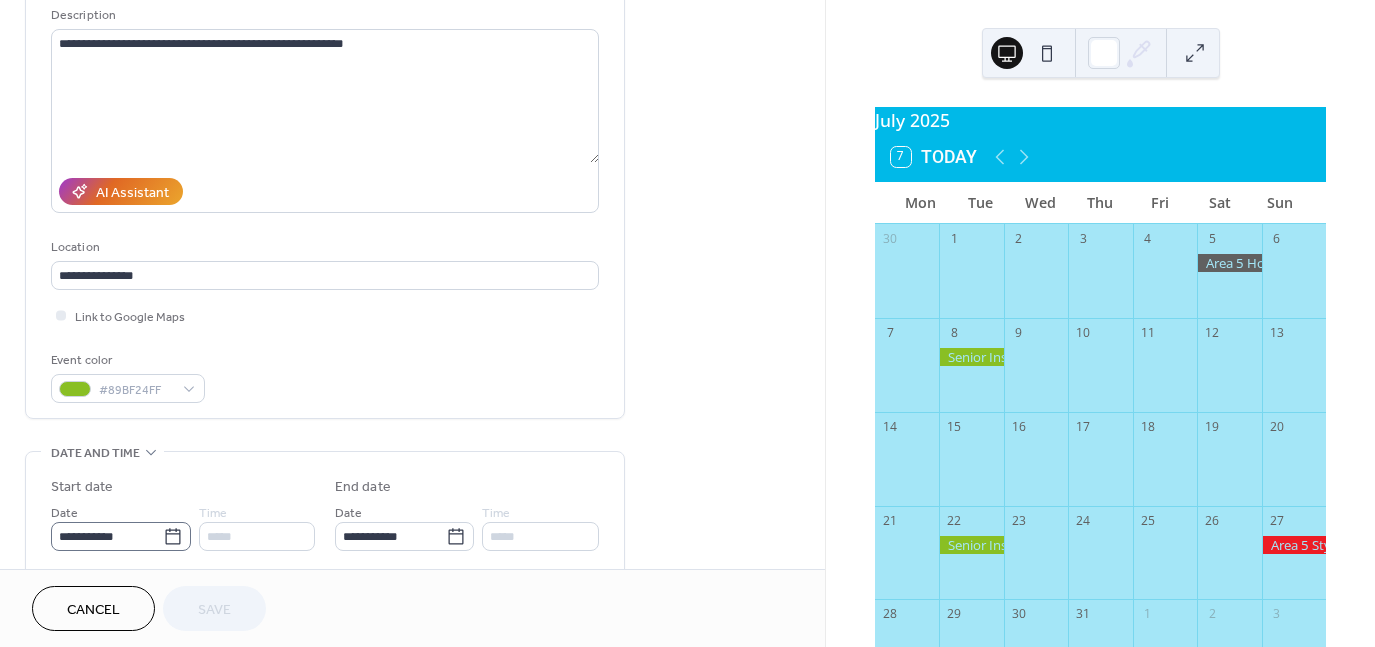 click 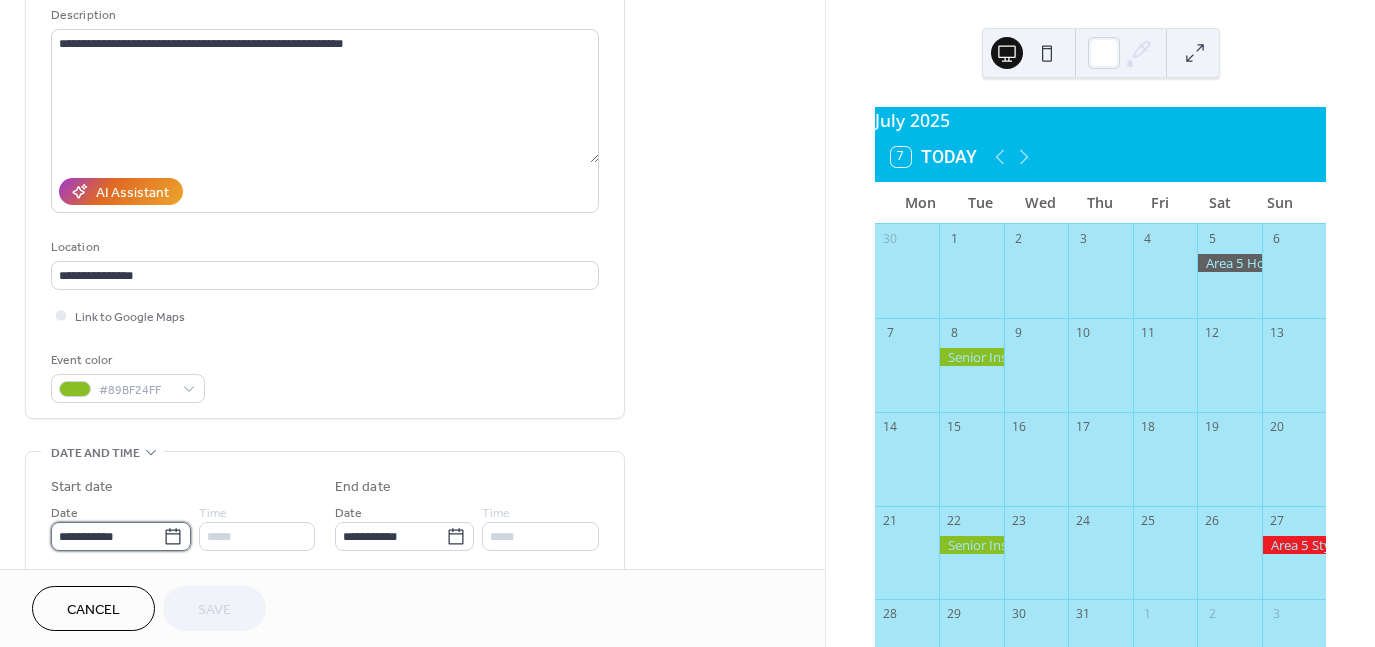 click on "**********" at bounding box center (107, 536) 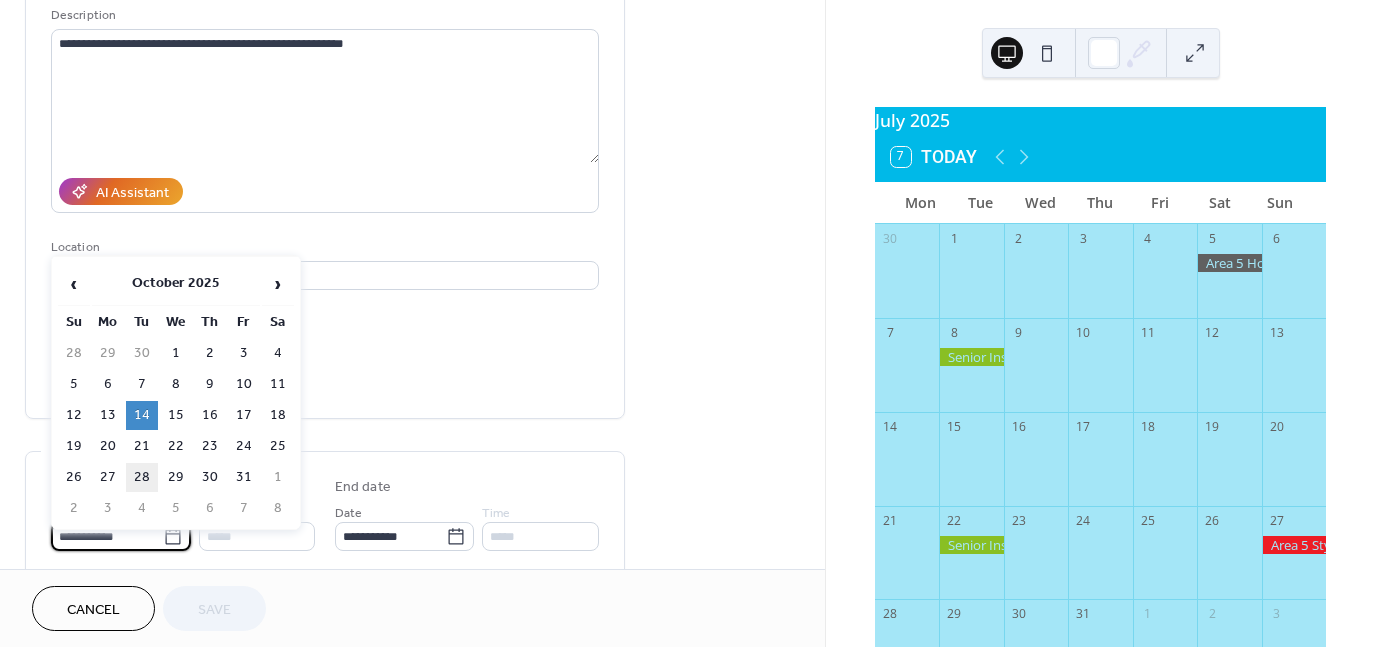 click on "28" at bounding box center [142, 477] 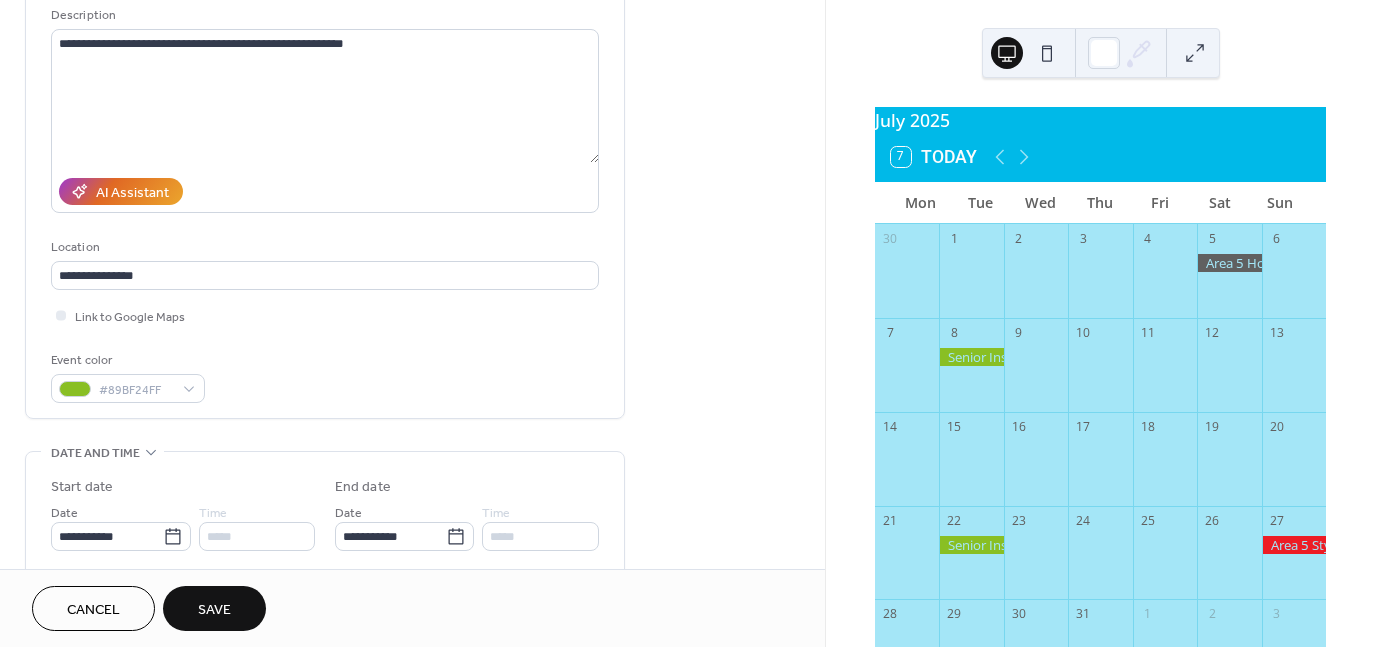 click on "Save" at bounding box center (214, 610) 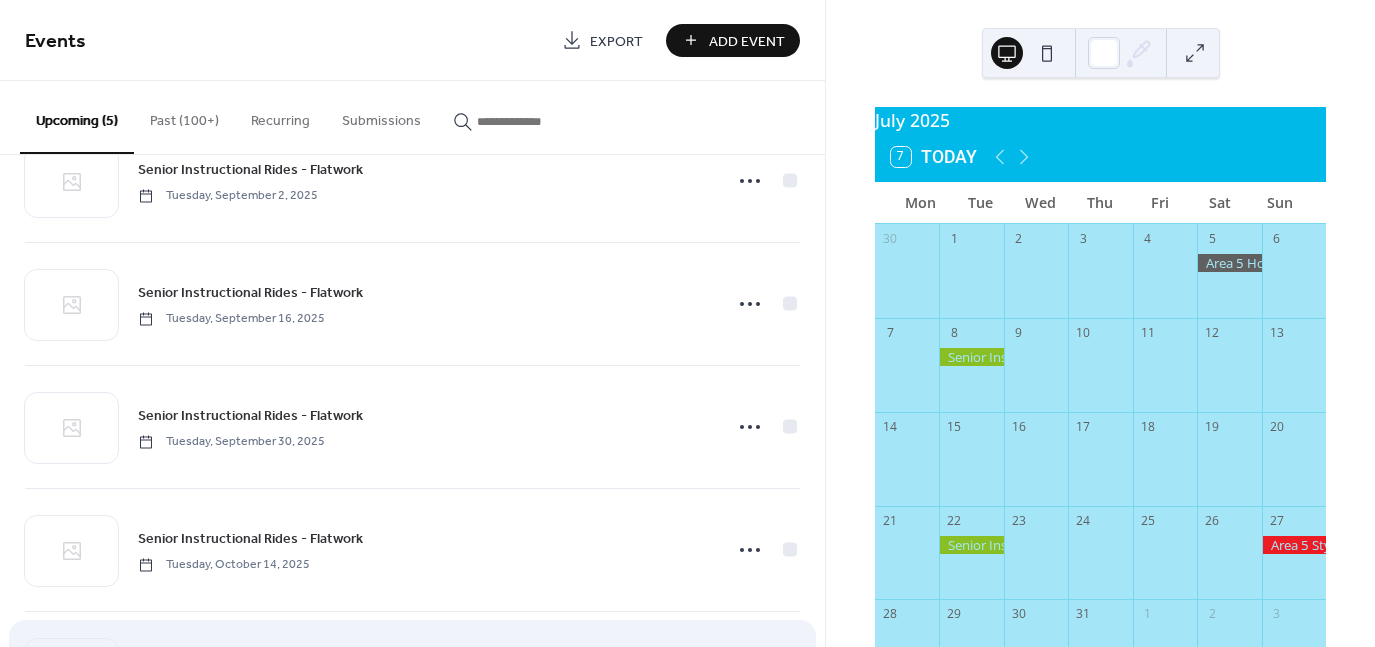 scroll, scrollTop: 180, scrollLeft: 0, axis: vertical 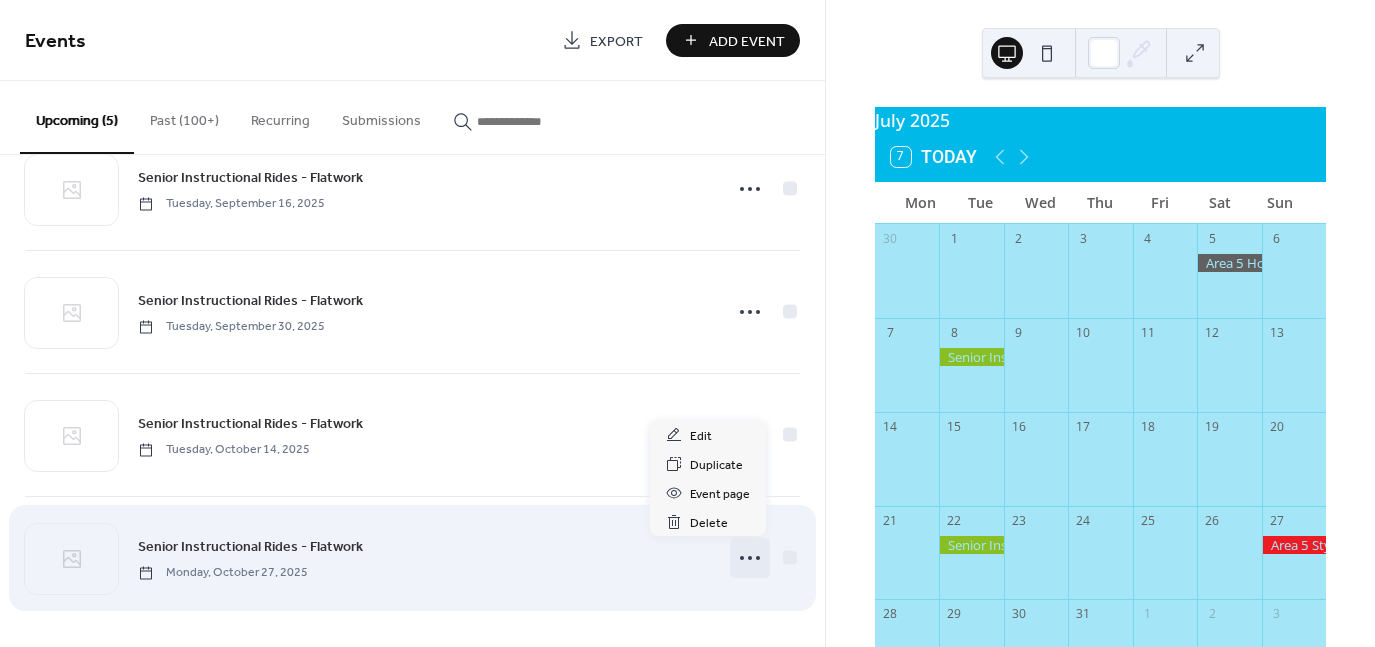 click 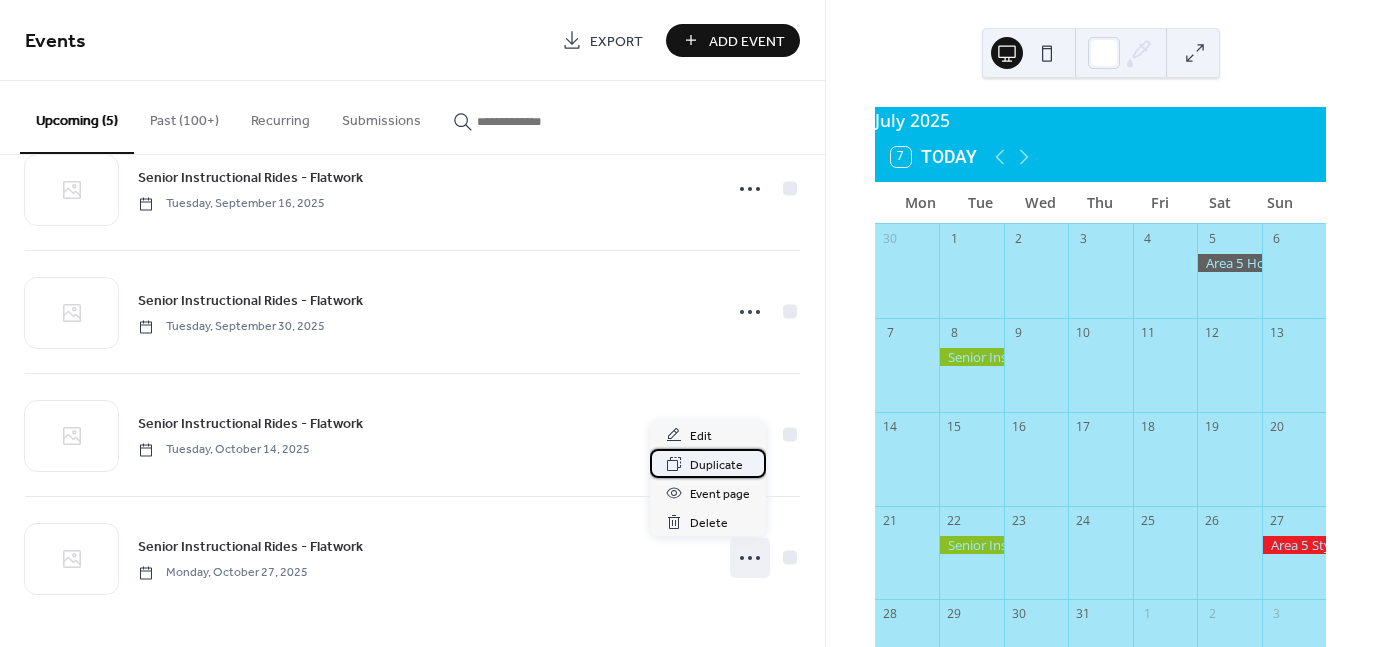 click on "Duplicate" at bounding box center (716, 465) 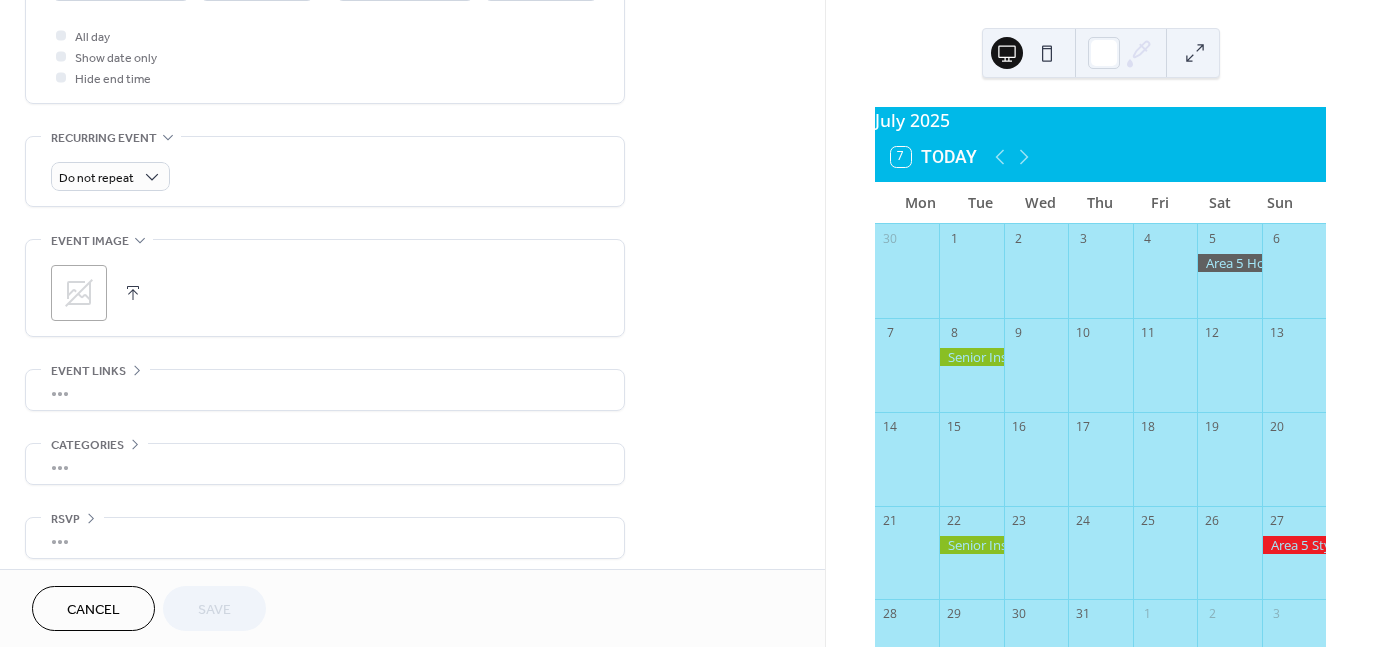 scroll, scrollTop: 757, scrollLeft: 0, axis: vertical 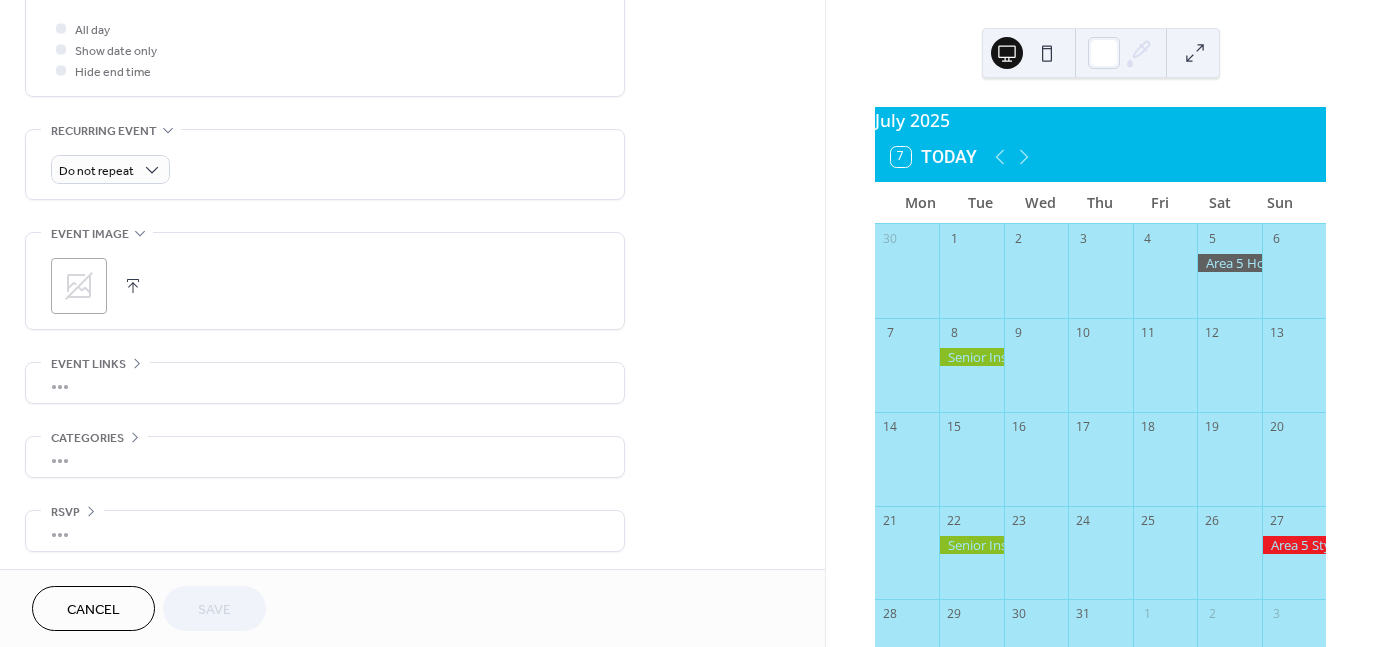 click on "Cancel" at bounding box center [93, 608] 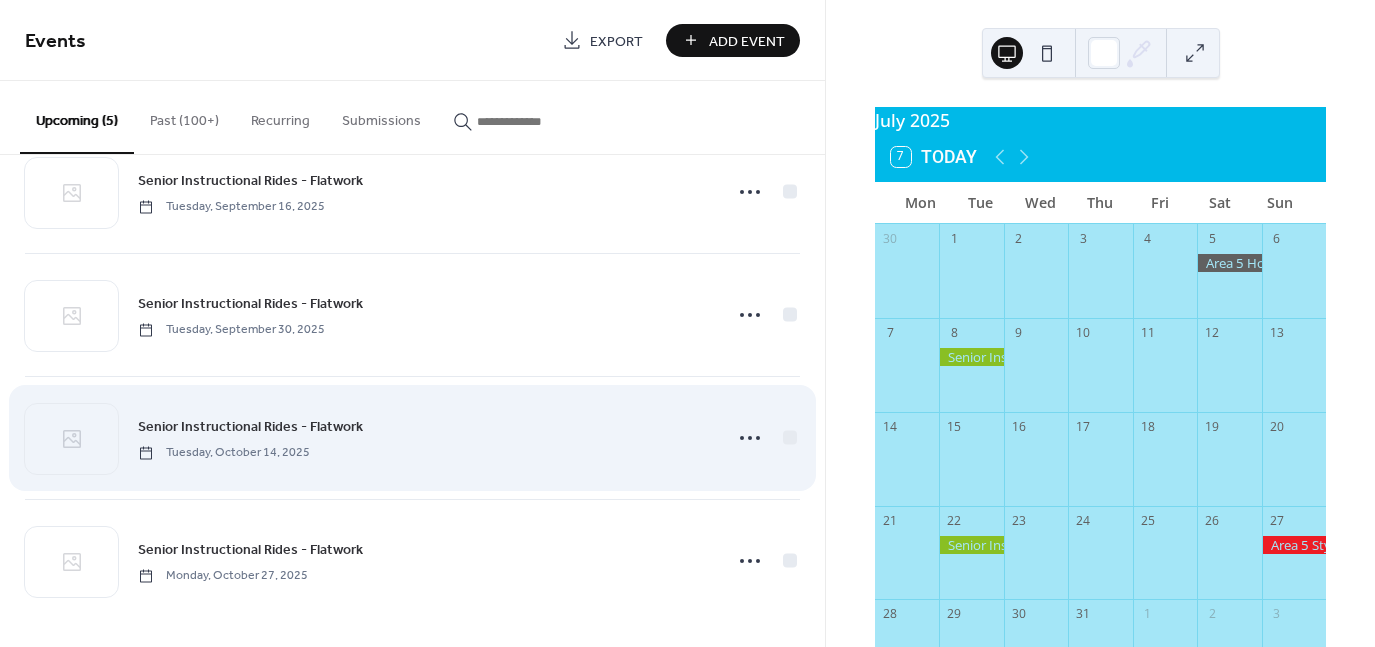 scroll, scrollTop: 180, scrollLeft: 0, axis: vertical 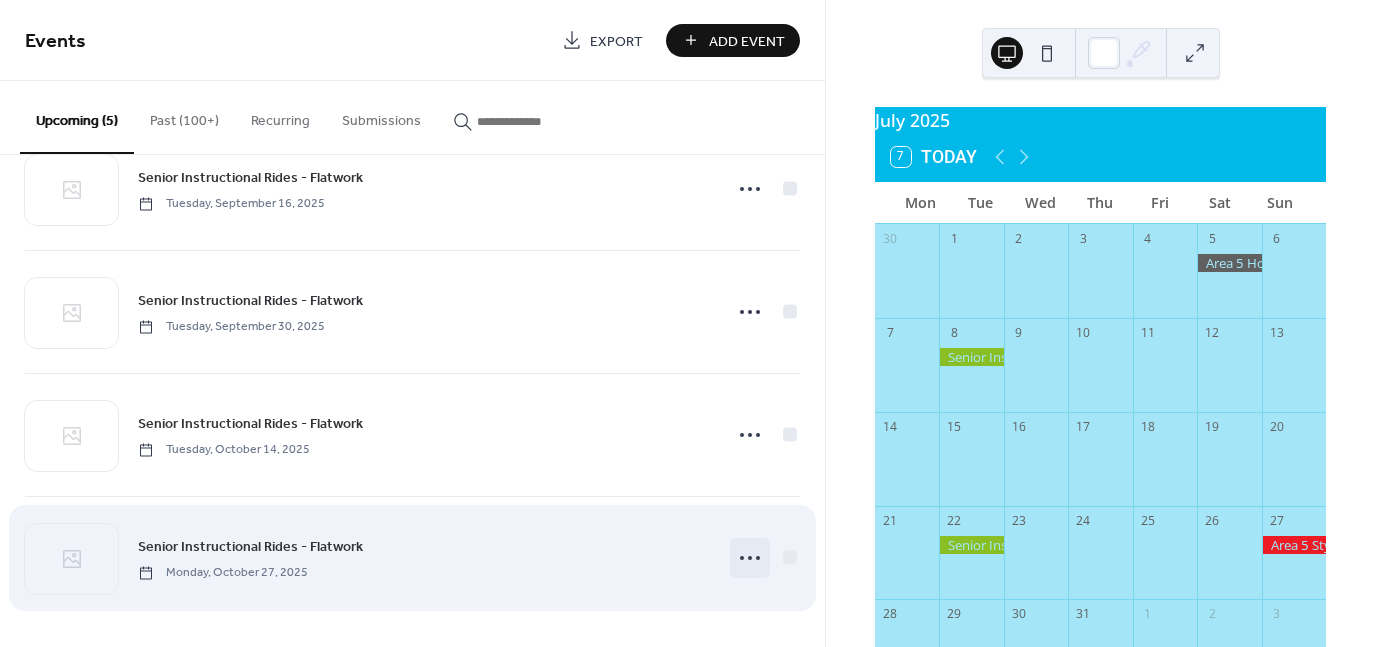 click 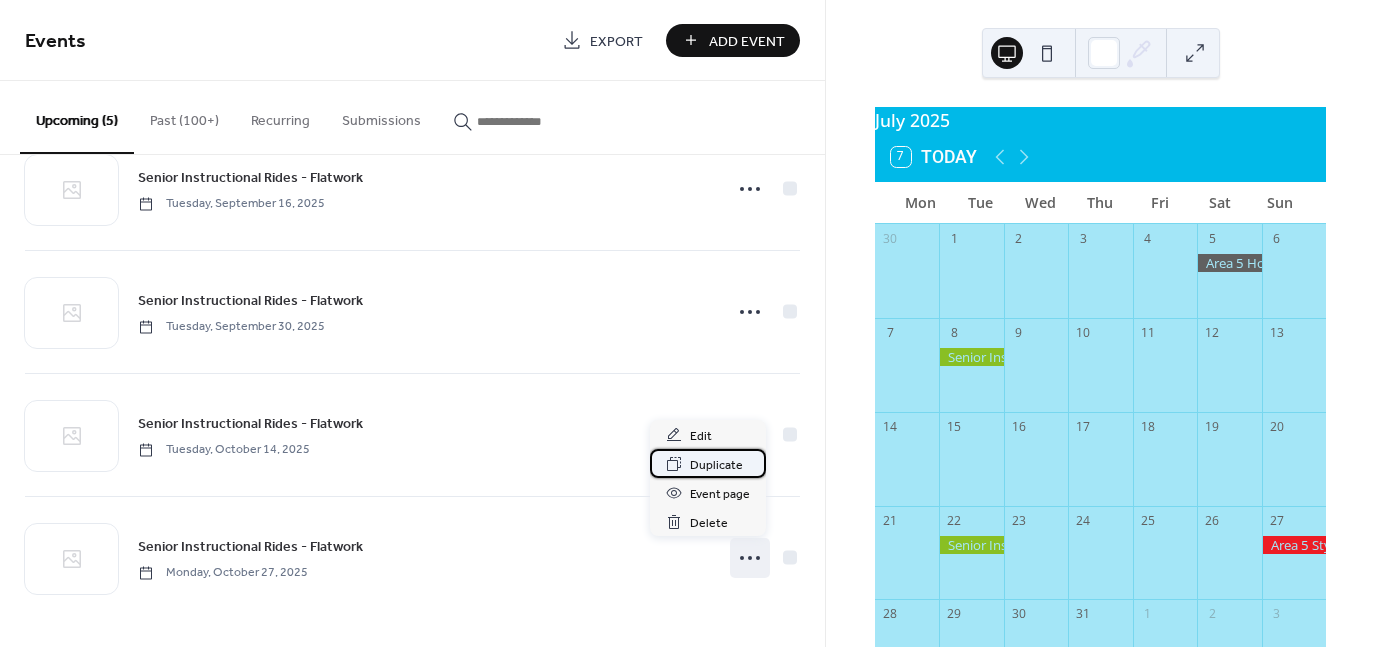 click on "Duplicate" at bounding box center (716, 465) 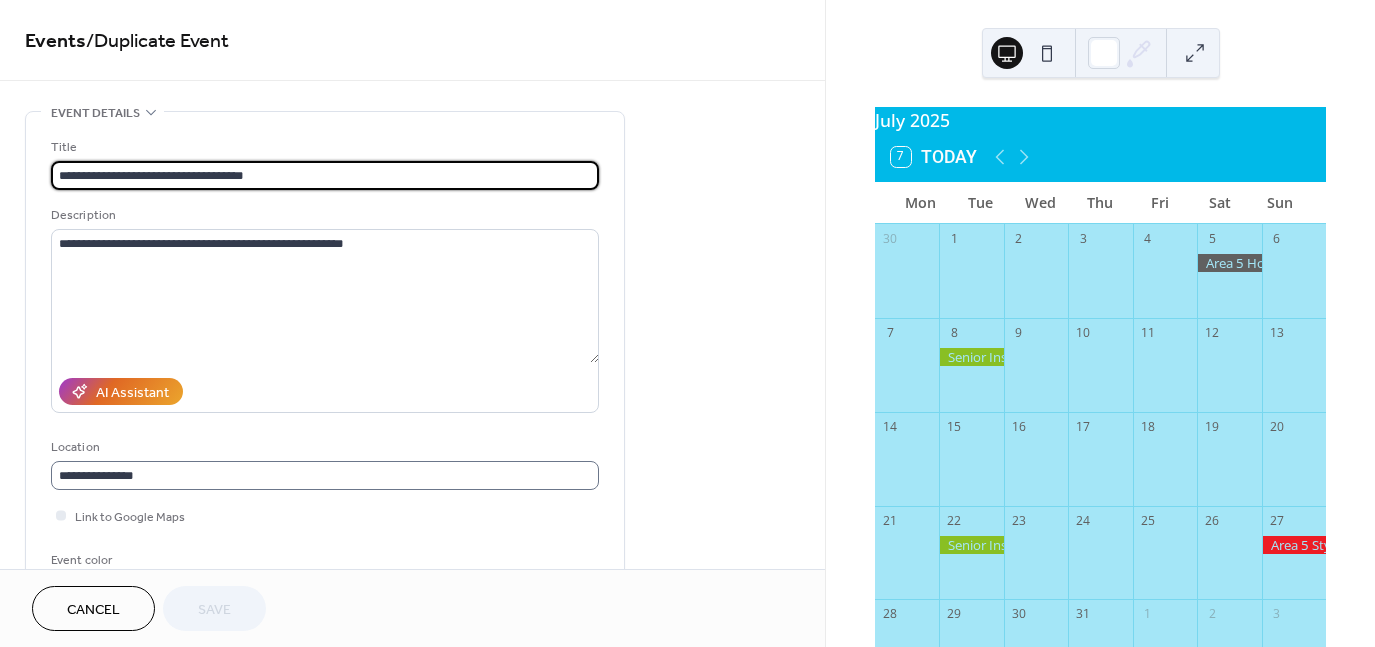 scroll, scrollTop: 1, scrollLeft: 0, axis: vertical 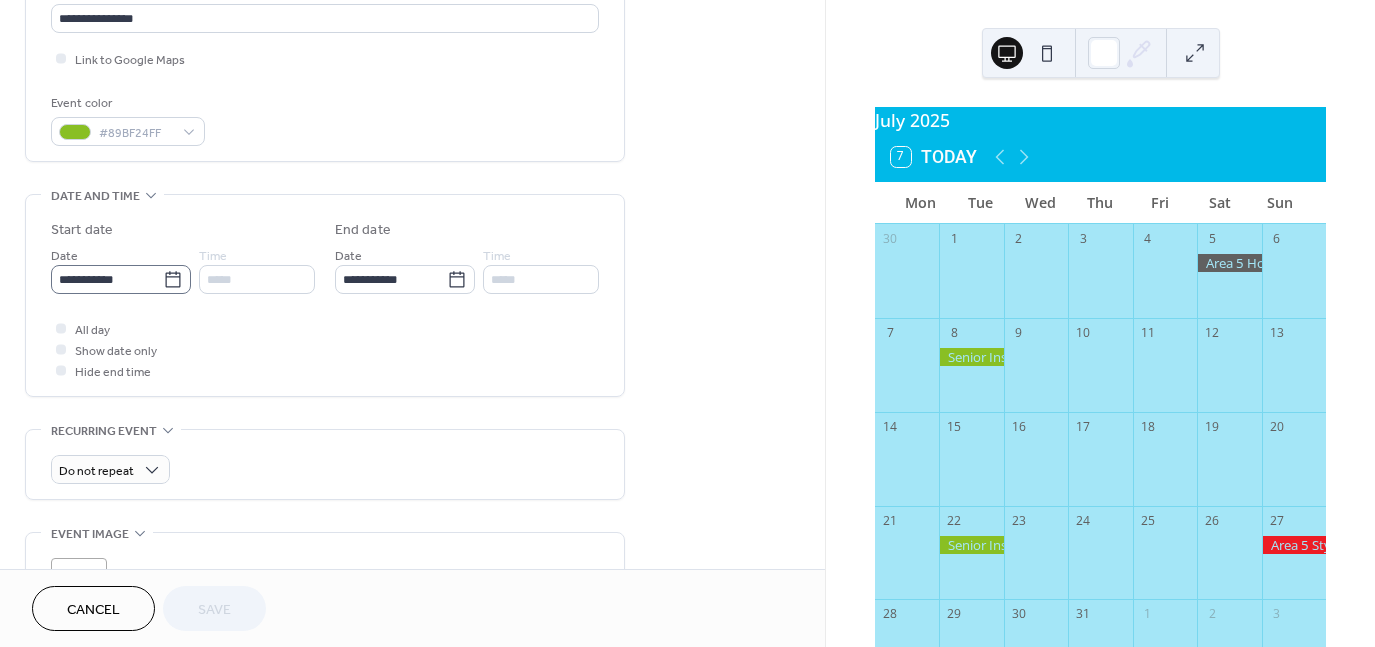 click 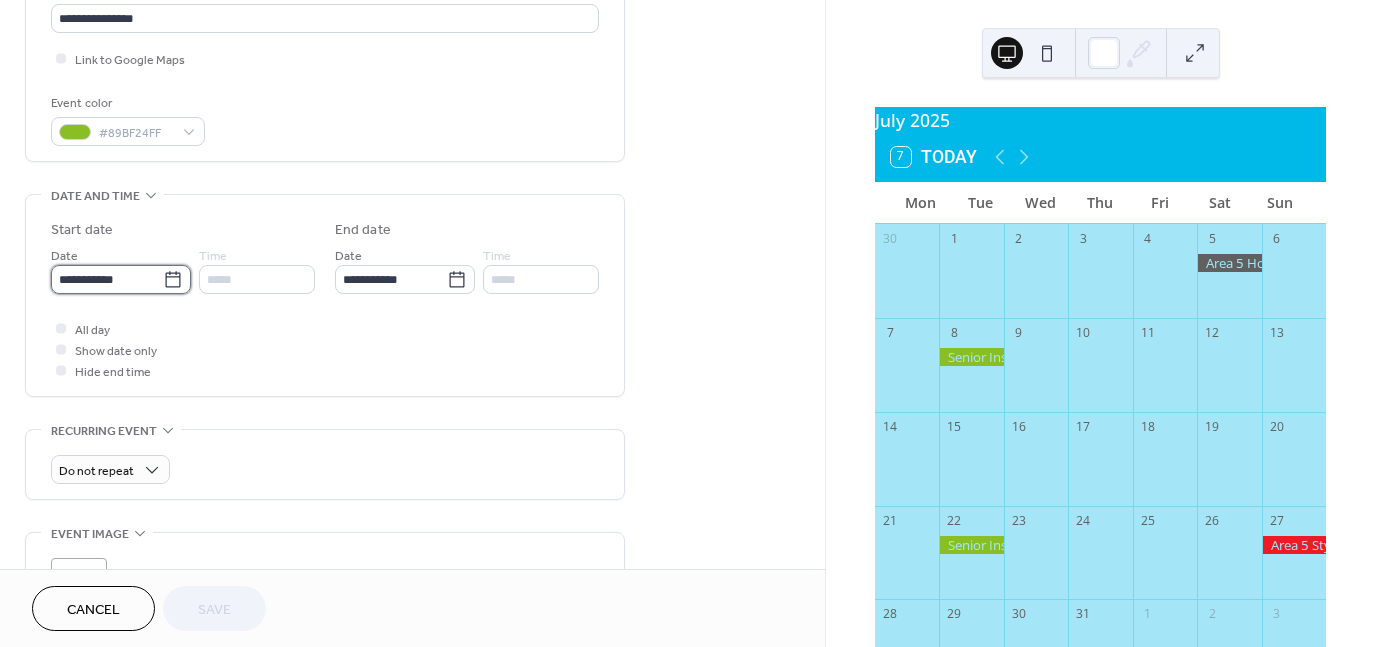 click on "**********" at bounding box center [107, 279] 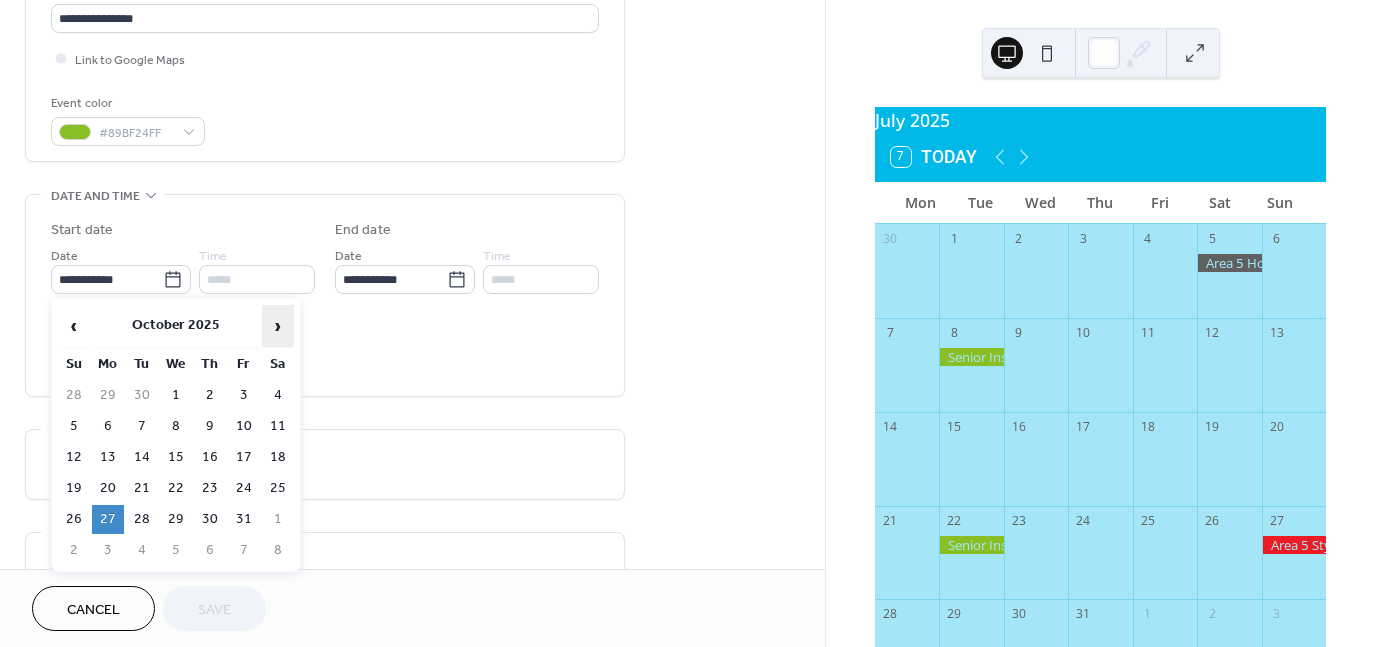 click on "›" at bounding box center [278, 326] 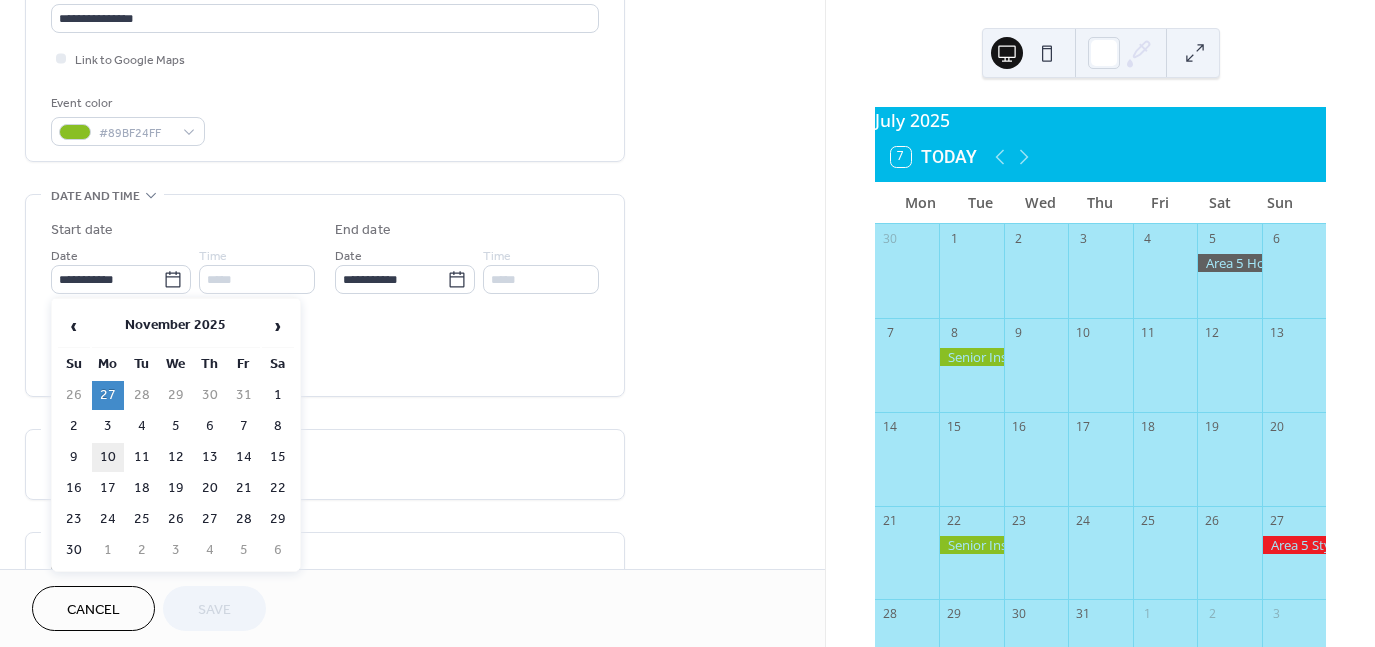 click on "10" at bounding box center (108, 457) 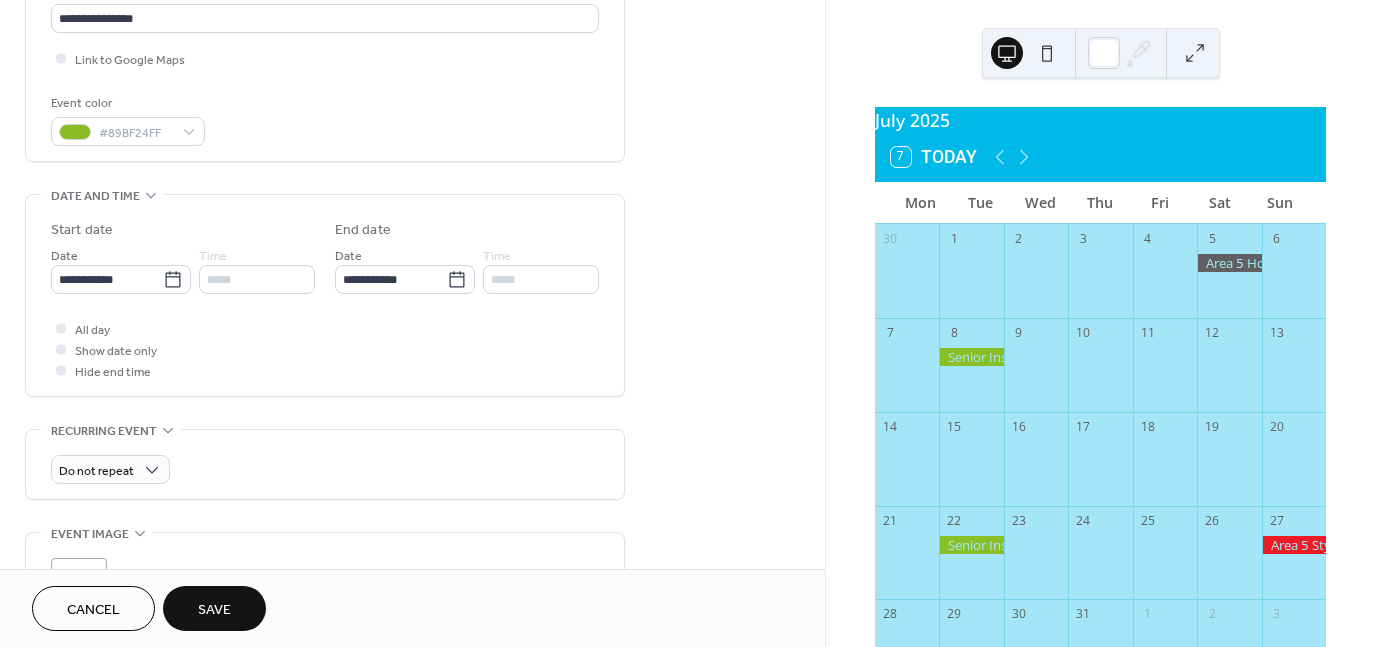 click on "Save" at bounding box center [214, 608] 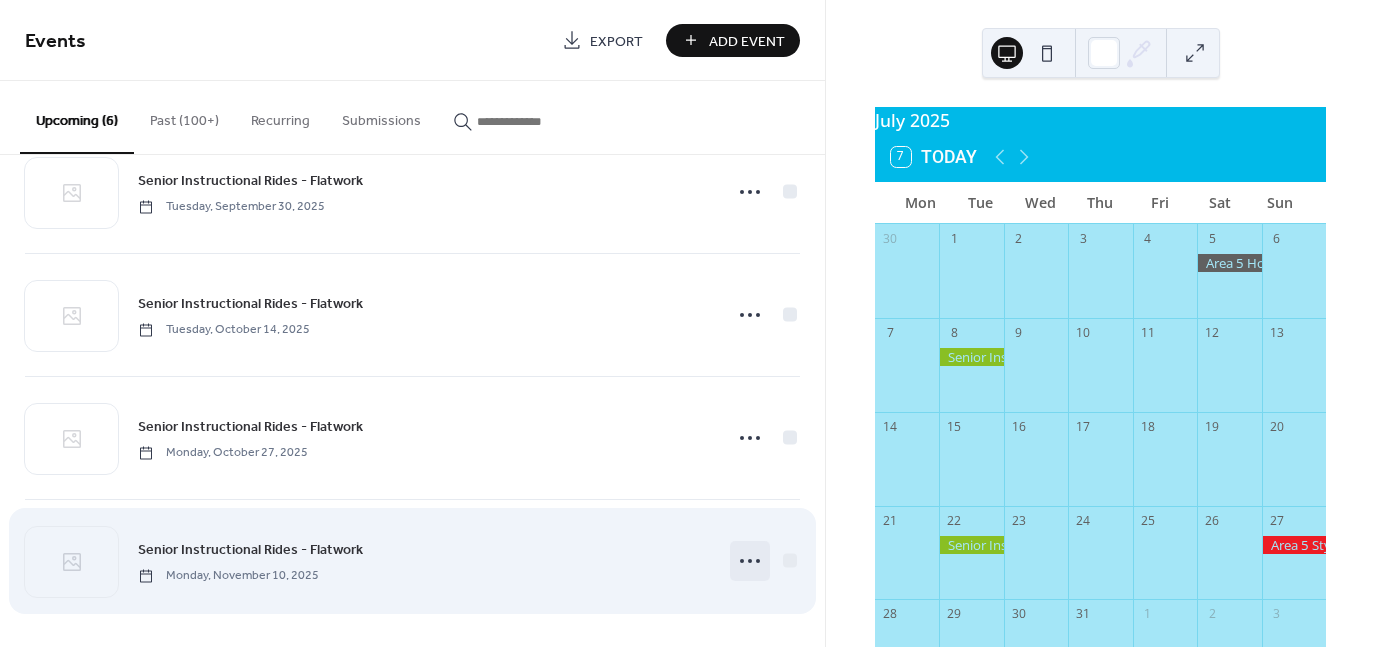 scroll, scrollTop: 303, scrollLeft: 0, axis: vertical 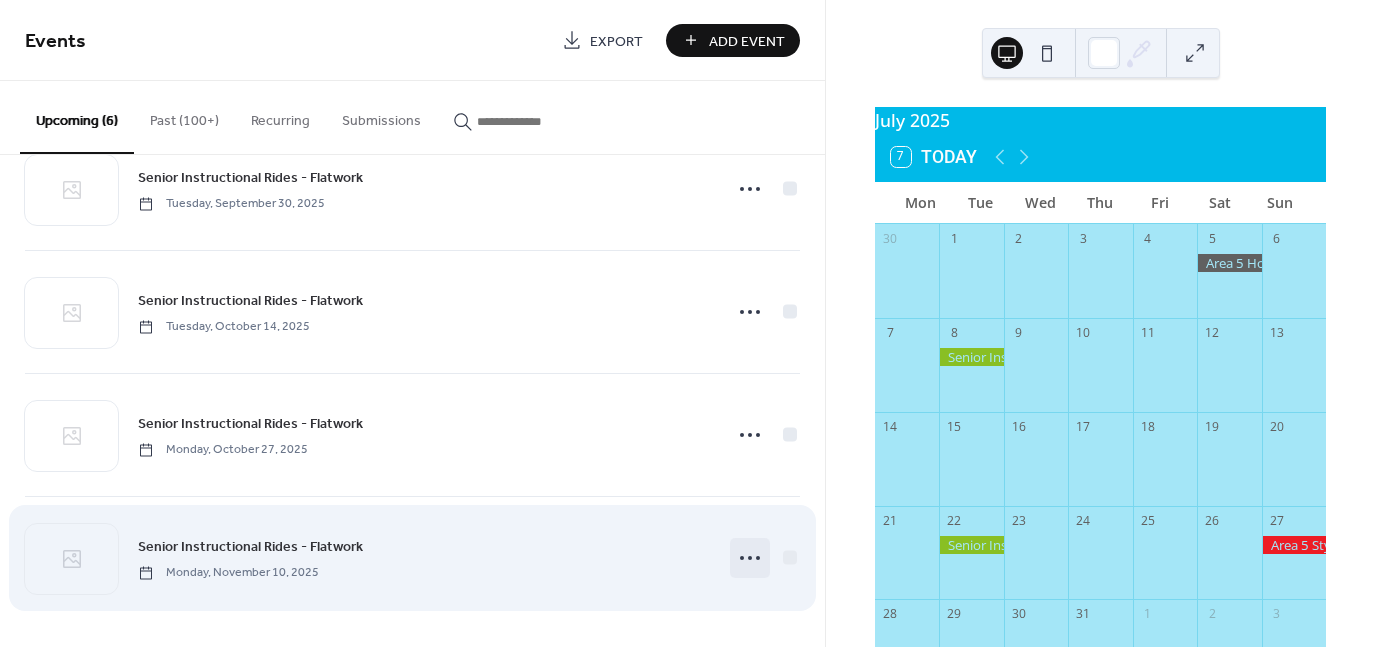 click 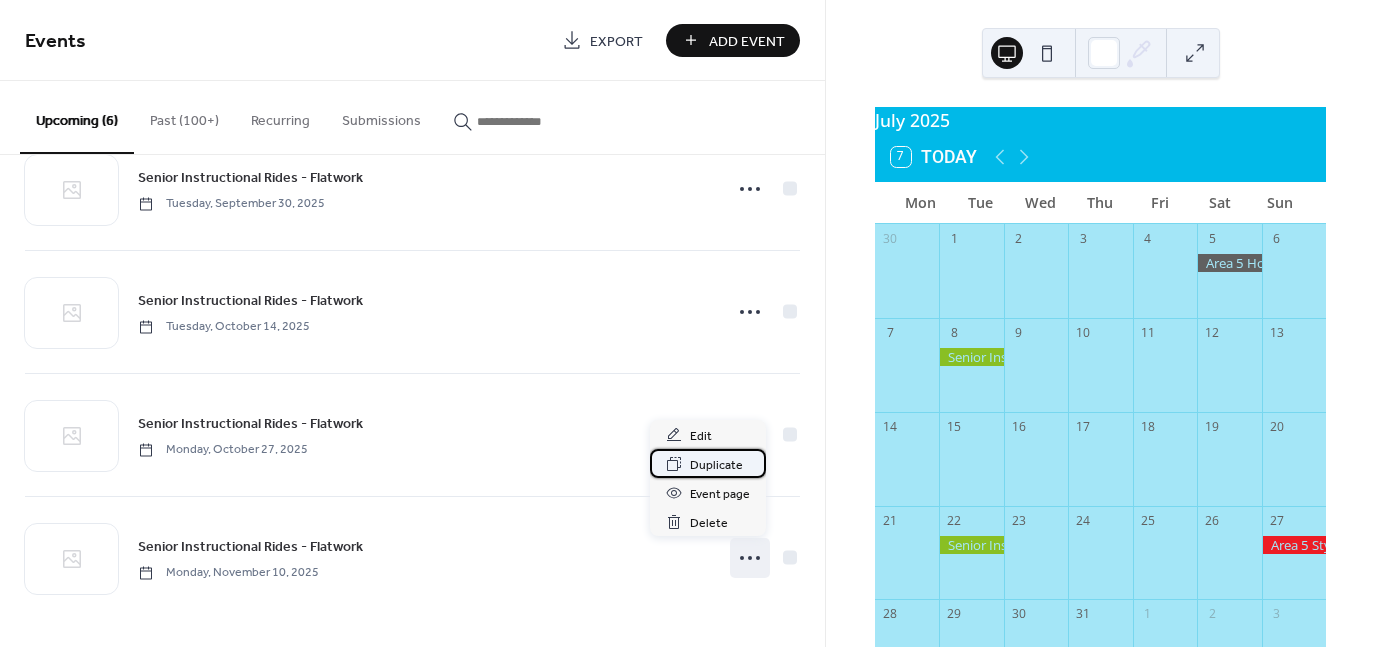 click on "Duplicate" at bounding box center [716, 465] 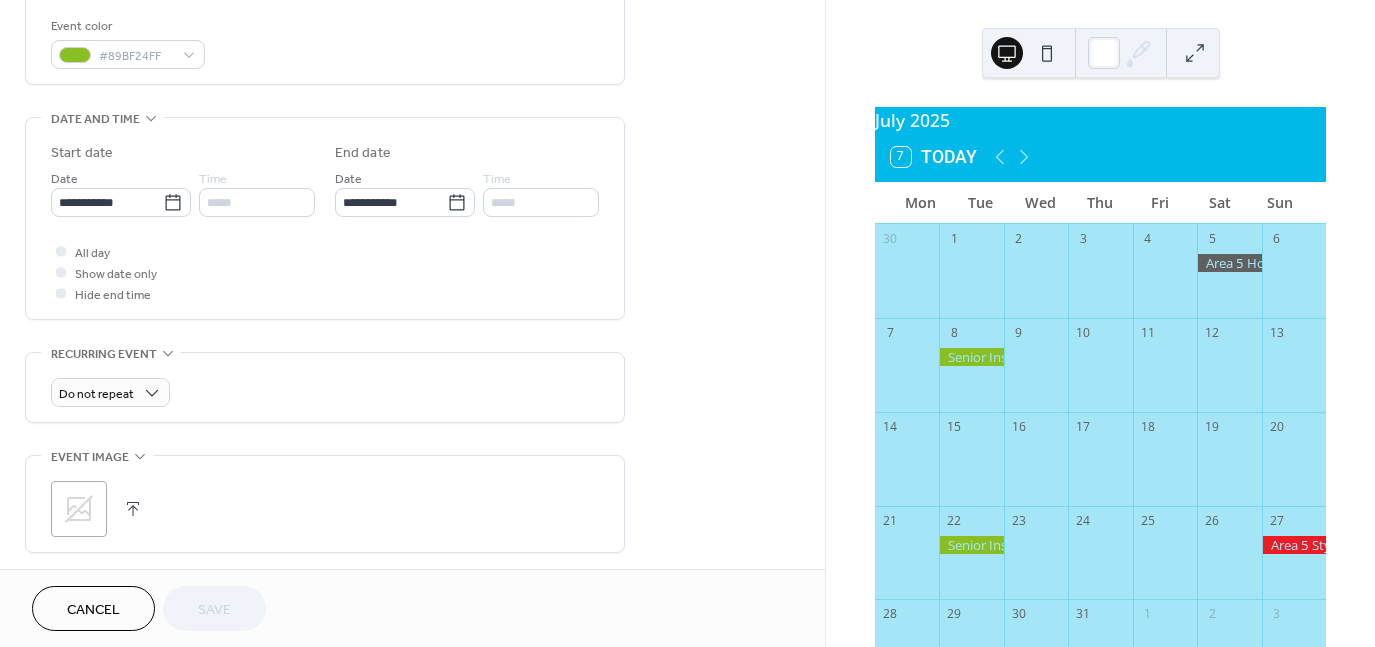 scroll, scrollTop: 500, scrollLeft: 0, axis: vertical 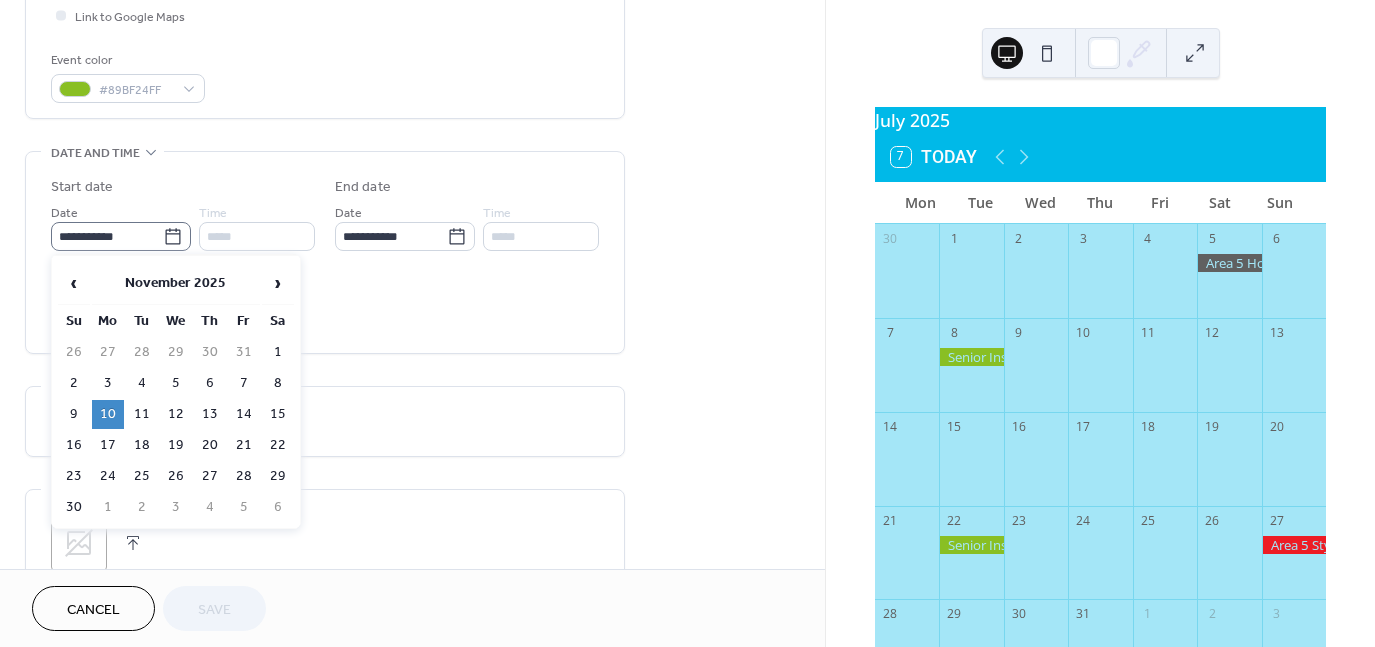 click 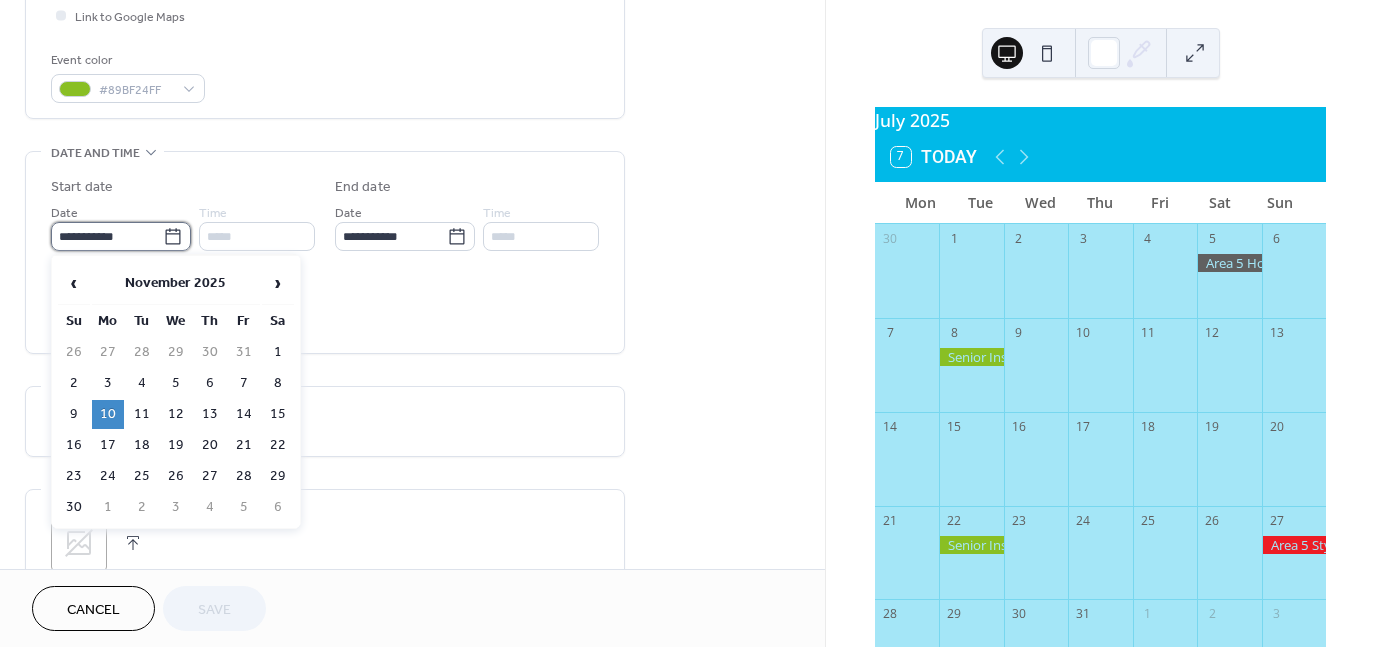 click on "**********" at bounding box center [107, 236] 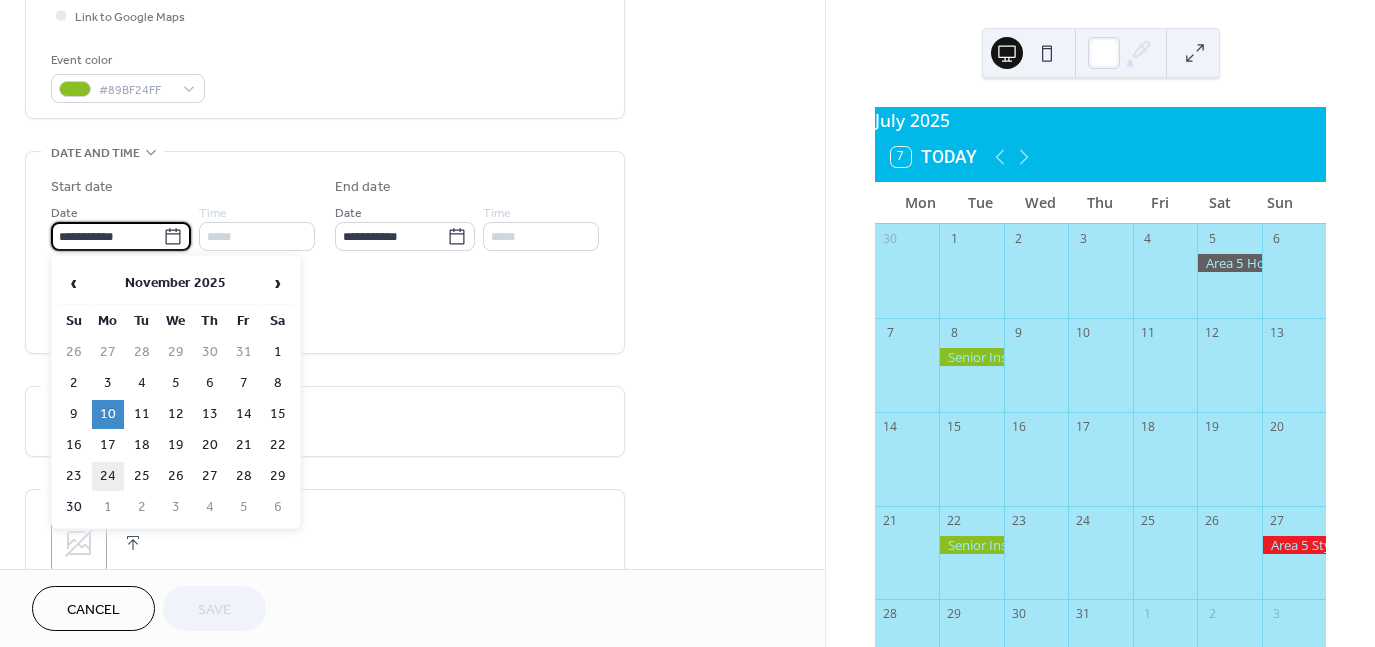 click on "24" at bounding box center (108, 476) 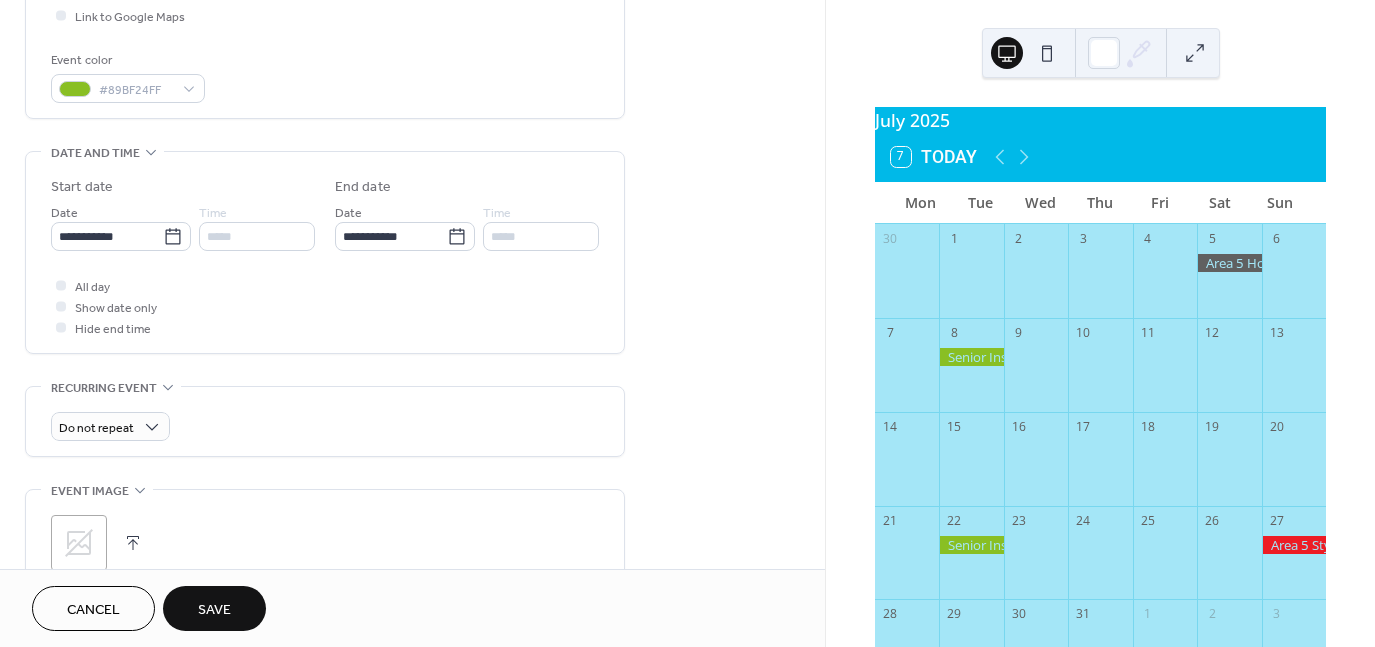 click on "Save" at bounding box center [214, 610] 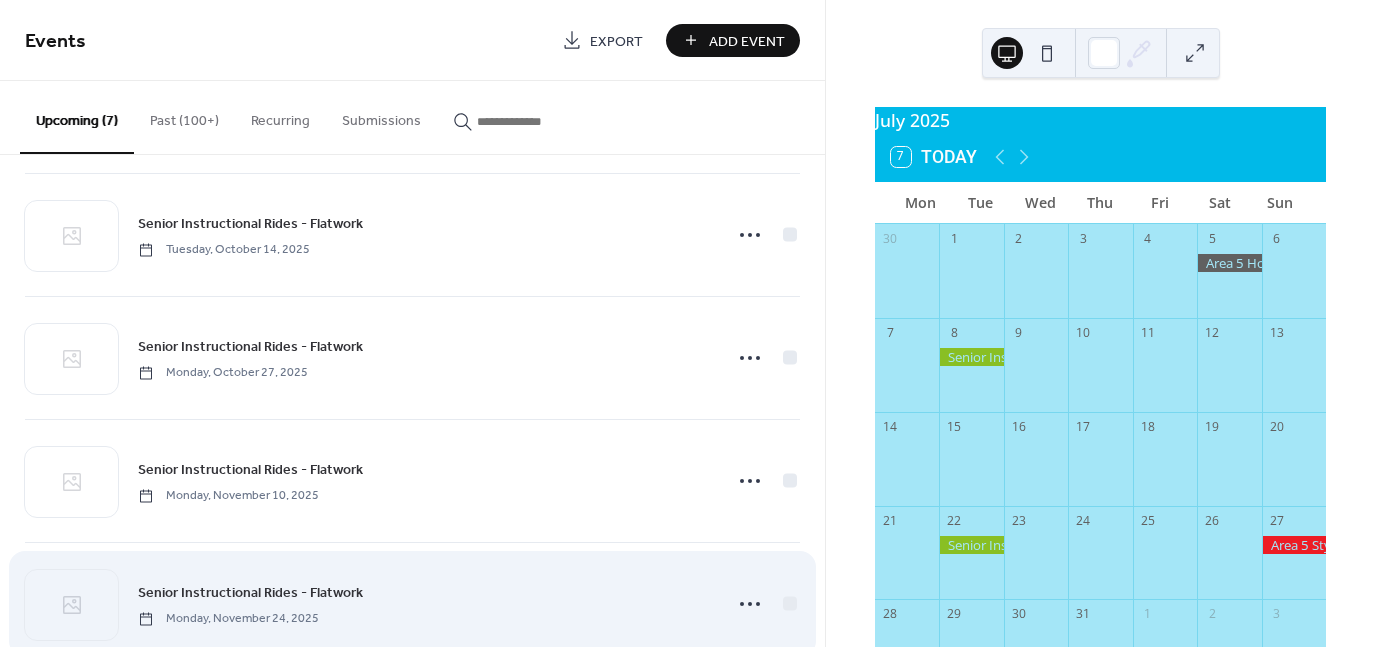 scroll, scrollTop: 325, scrollLeft: 0, axis: vertical 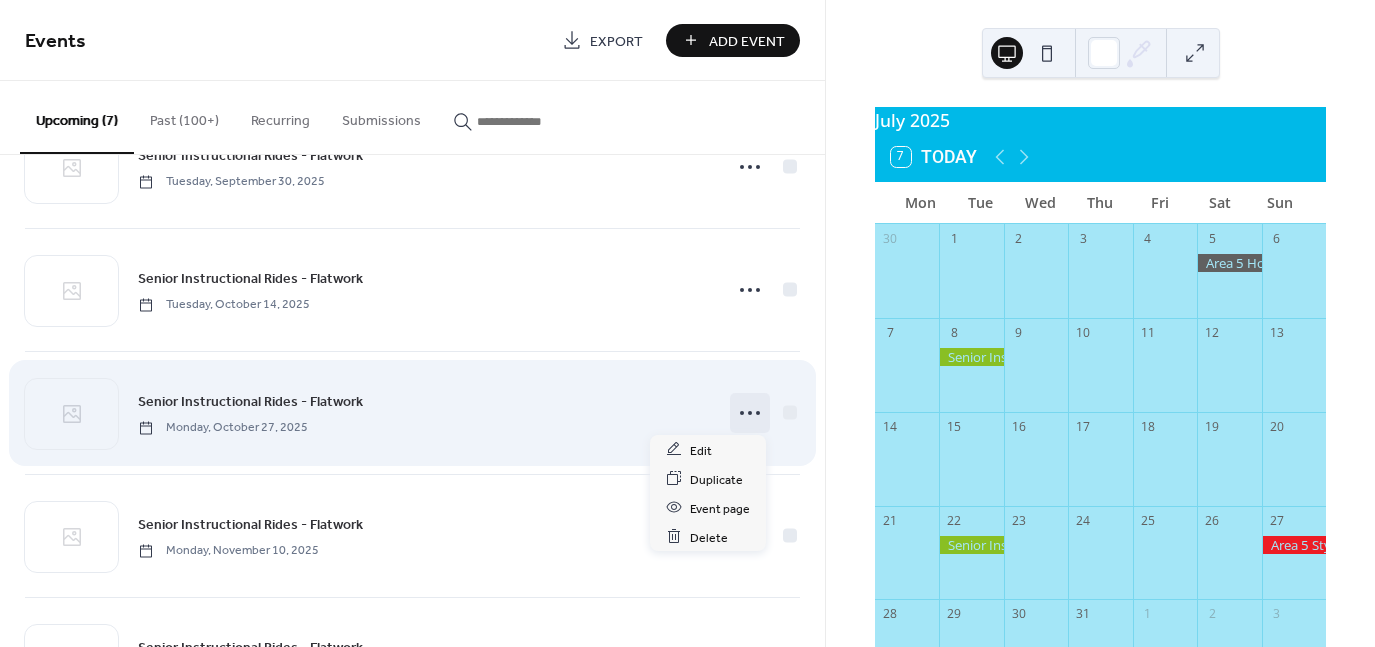 click 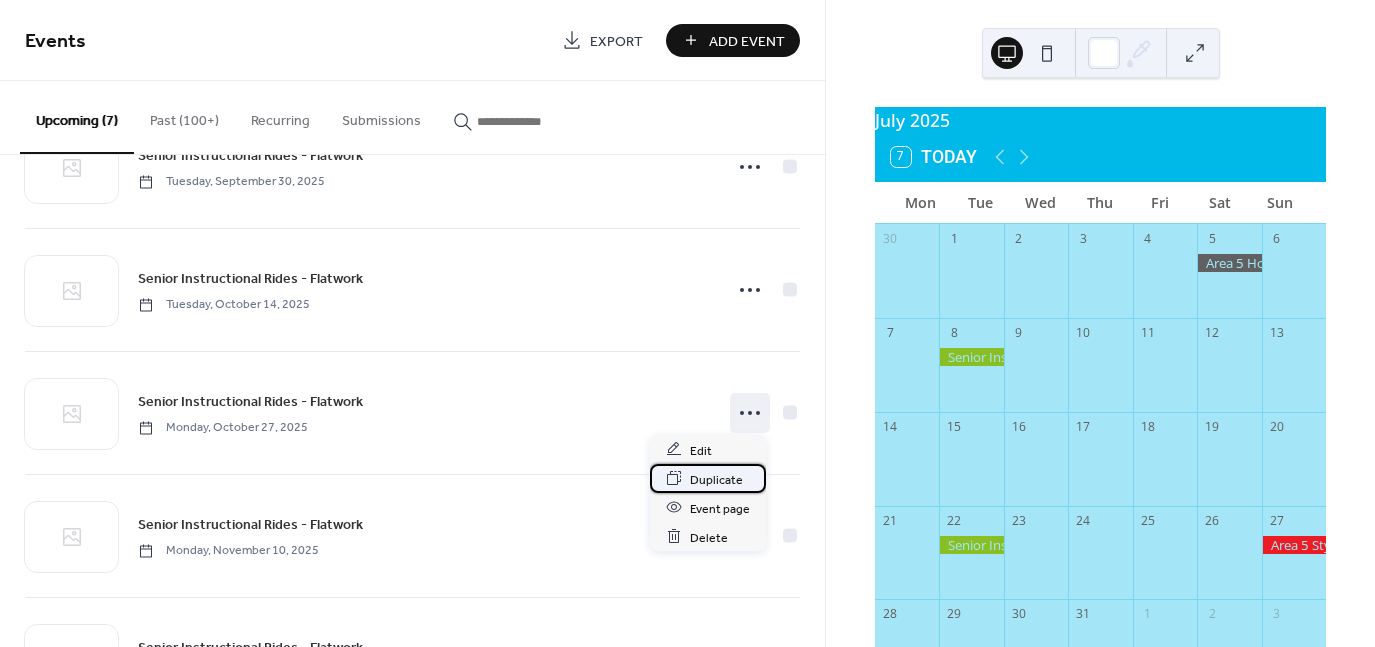 click on "Duplicate" at bounding box center [716, 479] 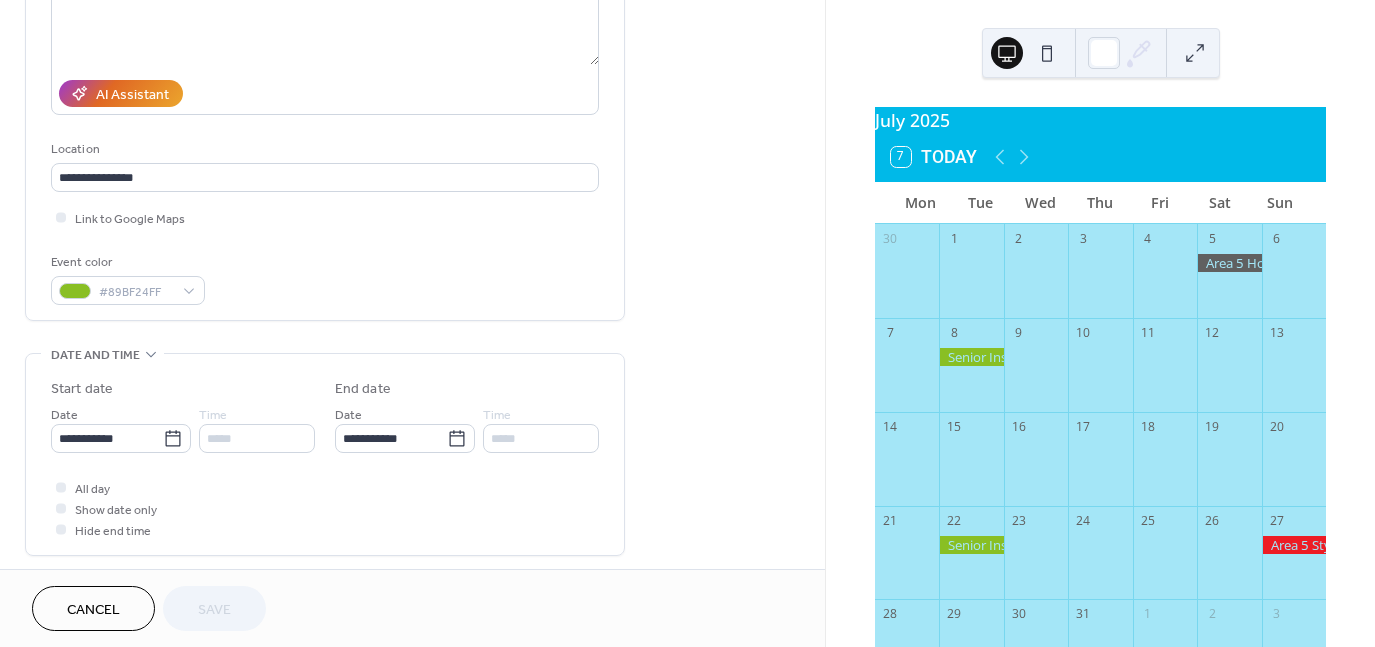 scroll, scrollTop: 300, scrollLeft: 0, axis: vertical 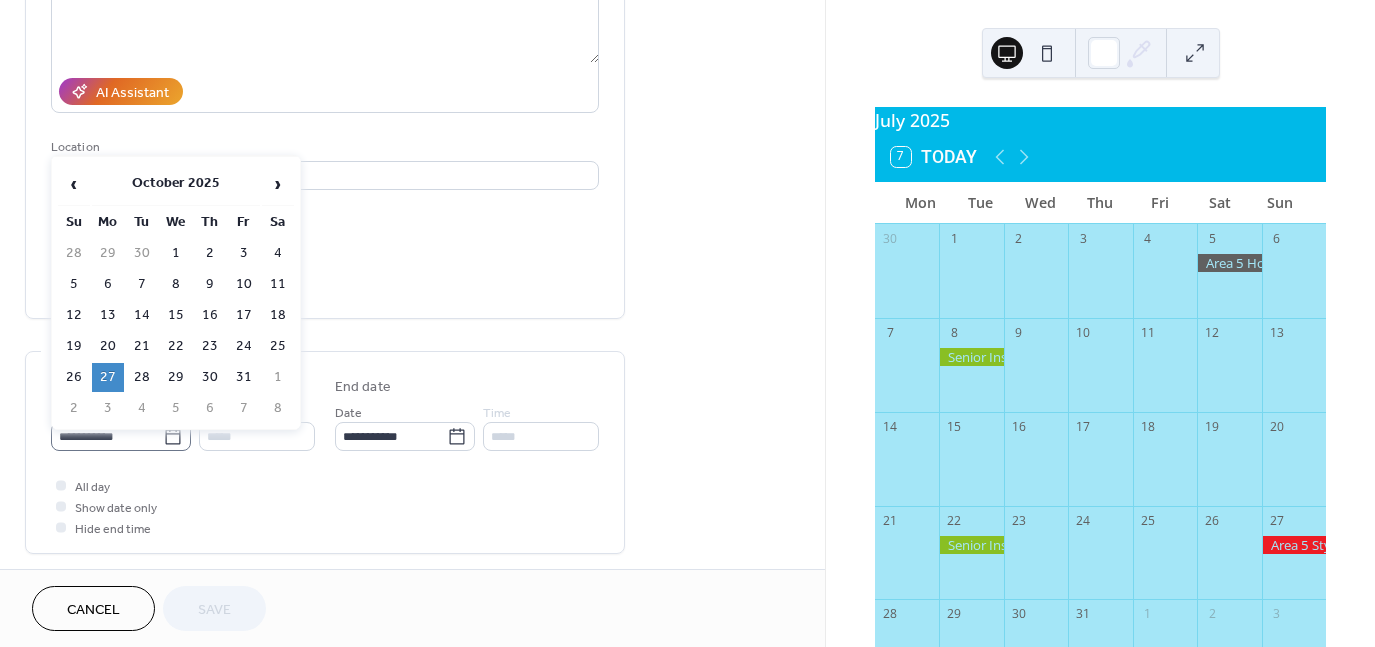 click 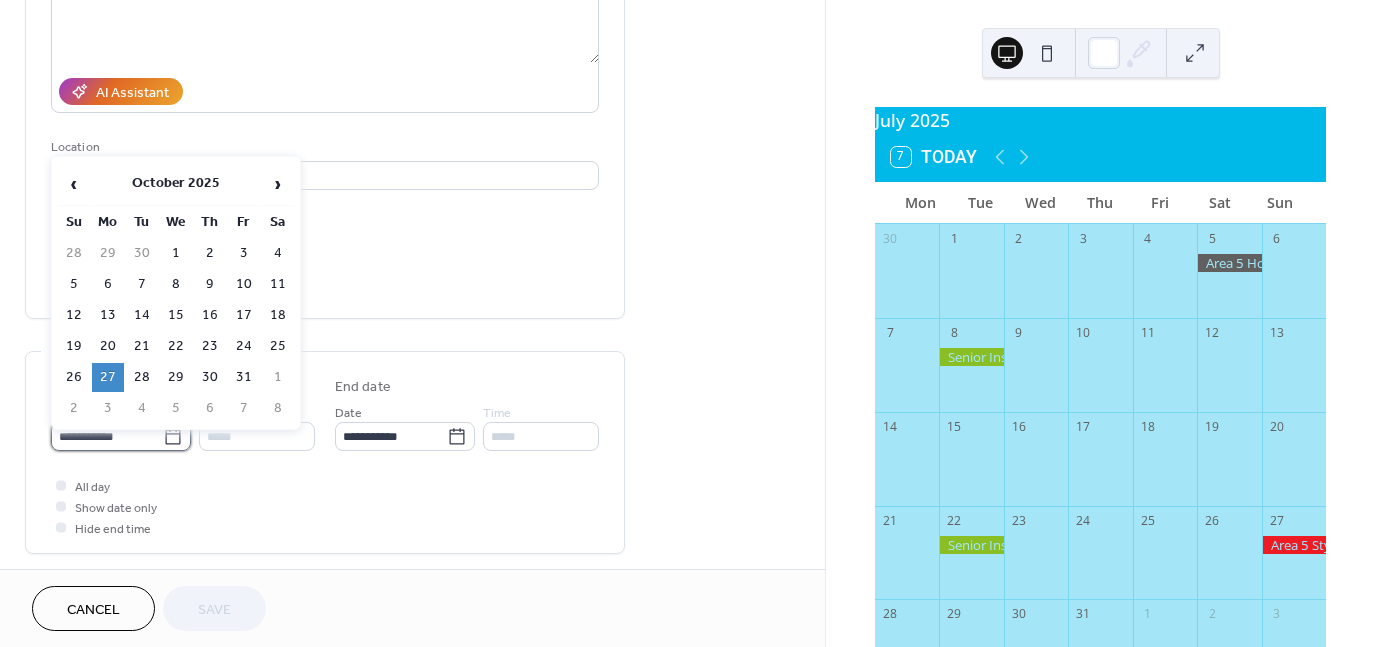 click on "**********" at bounding box center [107, 436] 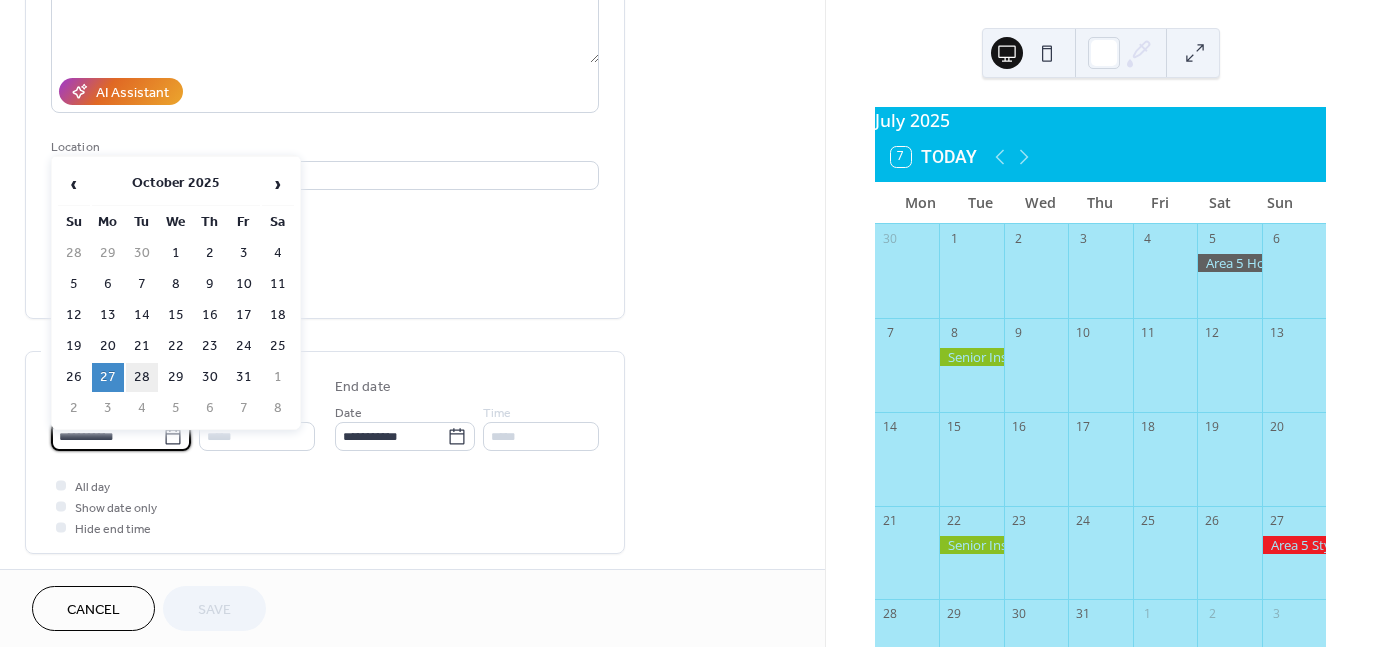 click on "28" at bounding box center [142, 377] 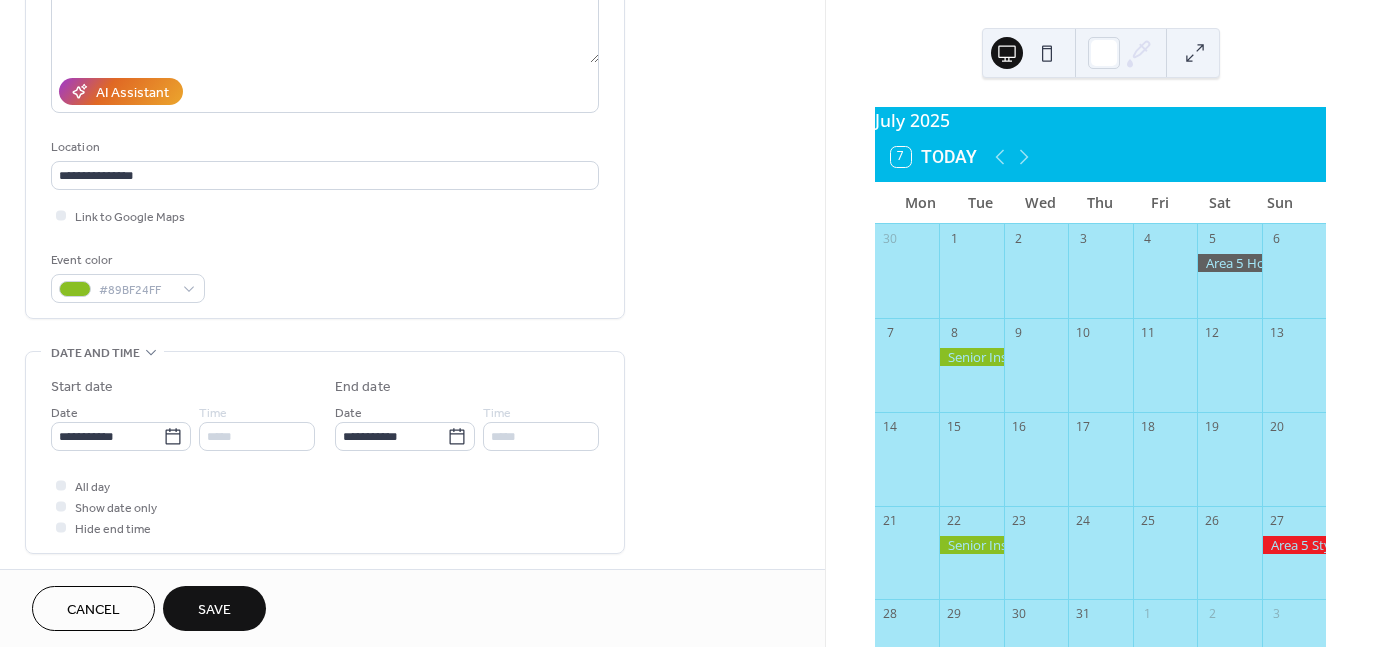 click on "Save" at bounding box center [214, 608] 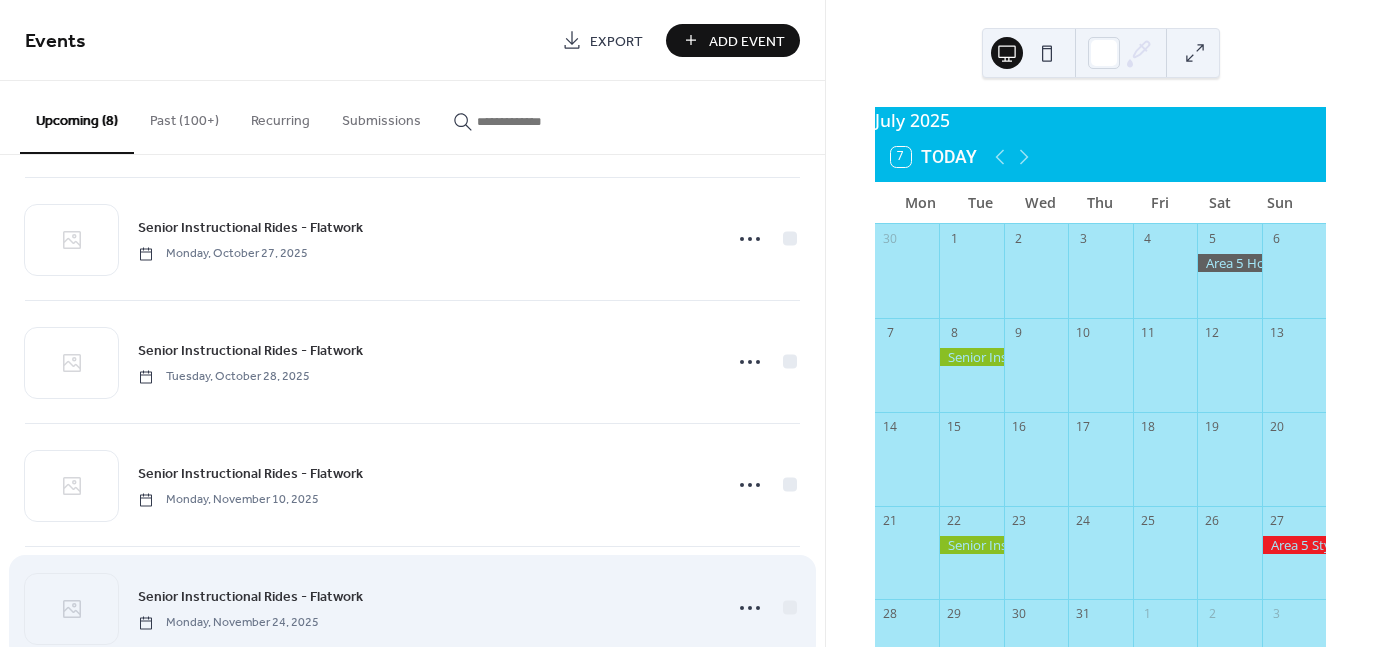 scroll, scrollTop: 500, scrollLeft: 0, axis: vertical 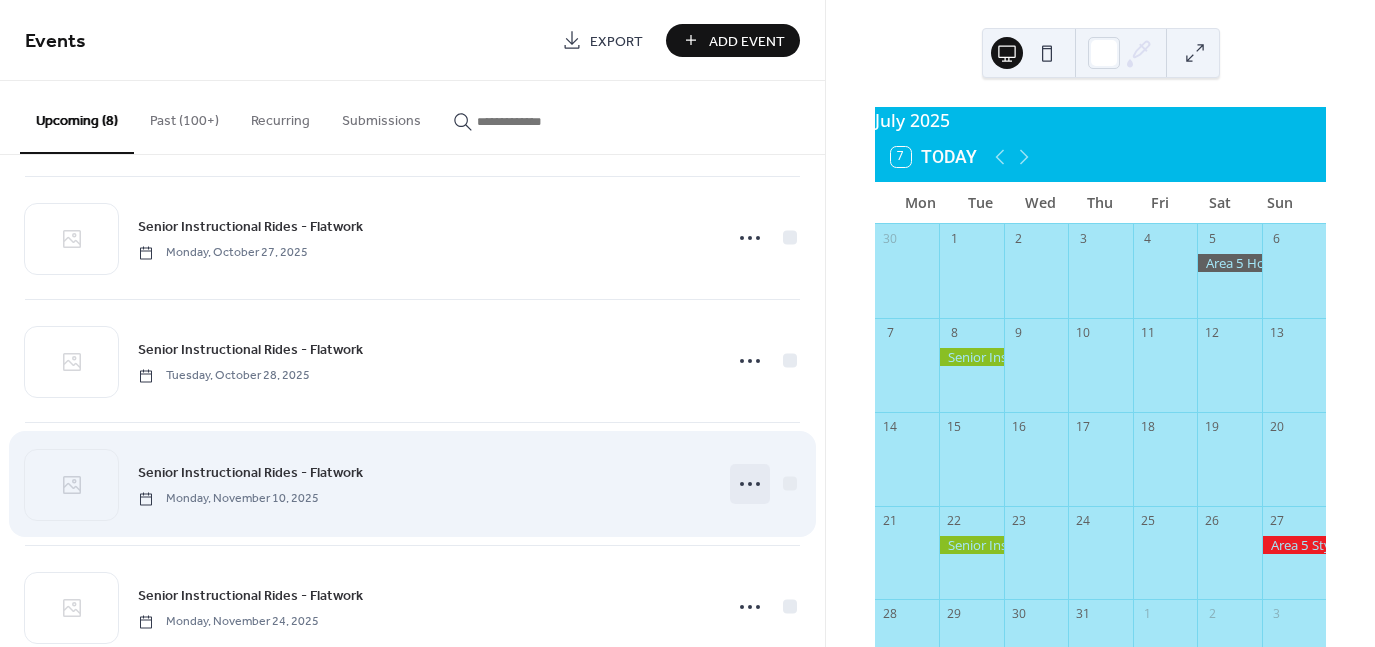 click 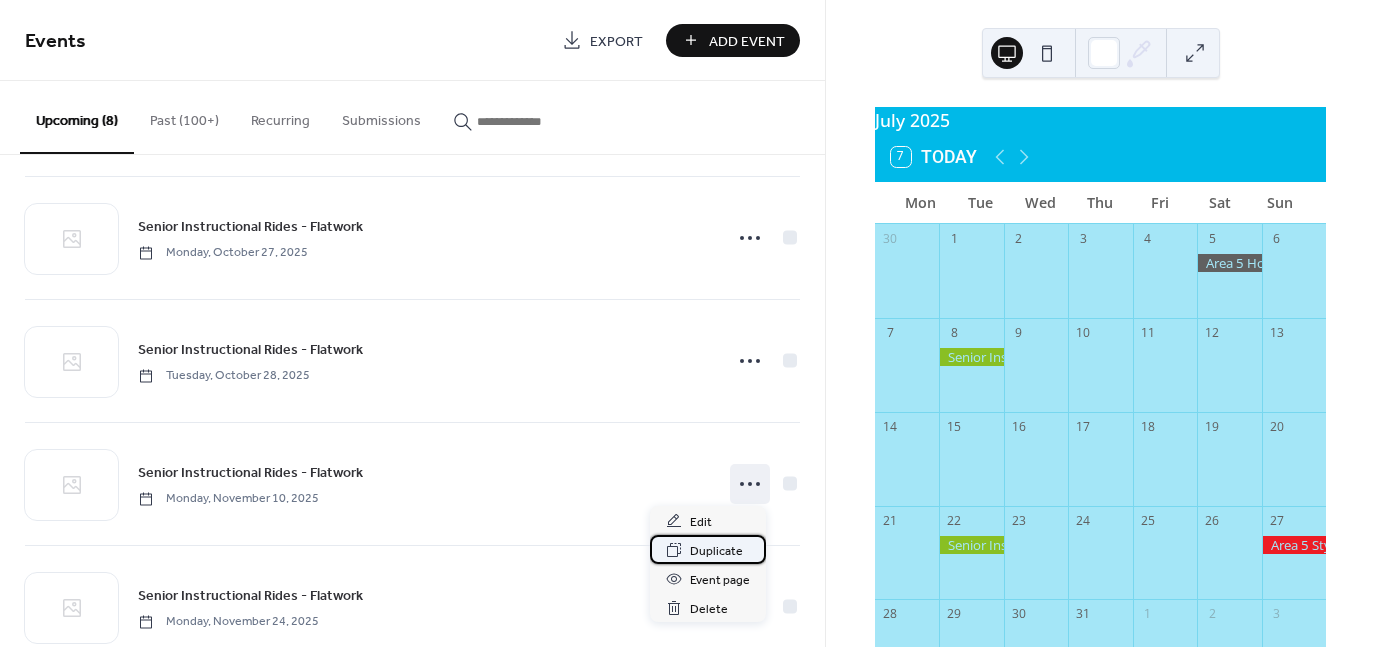 click on "Duplicate" at bounding box center [716, 551] 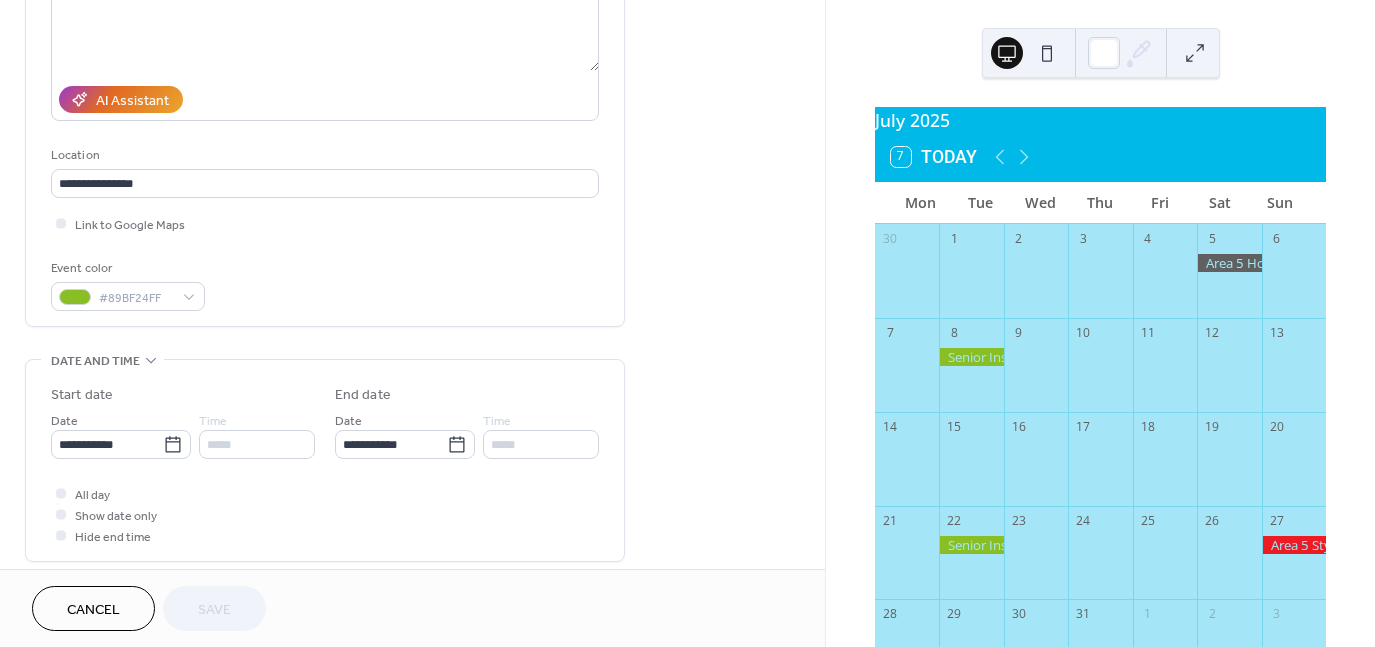 scroll, scrollTop: 300, scrollLeft: 0, axis: vertical 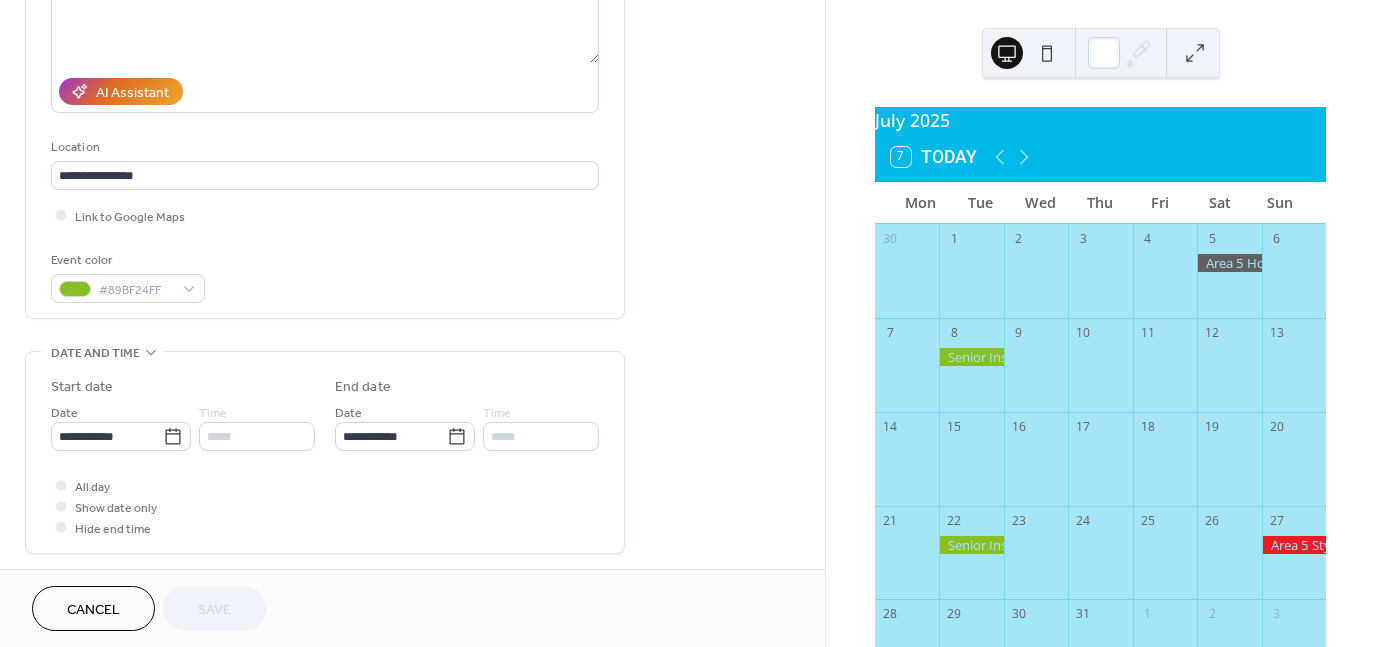 click on "Cancel" at bounding box center (93, 608) 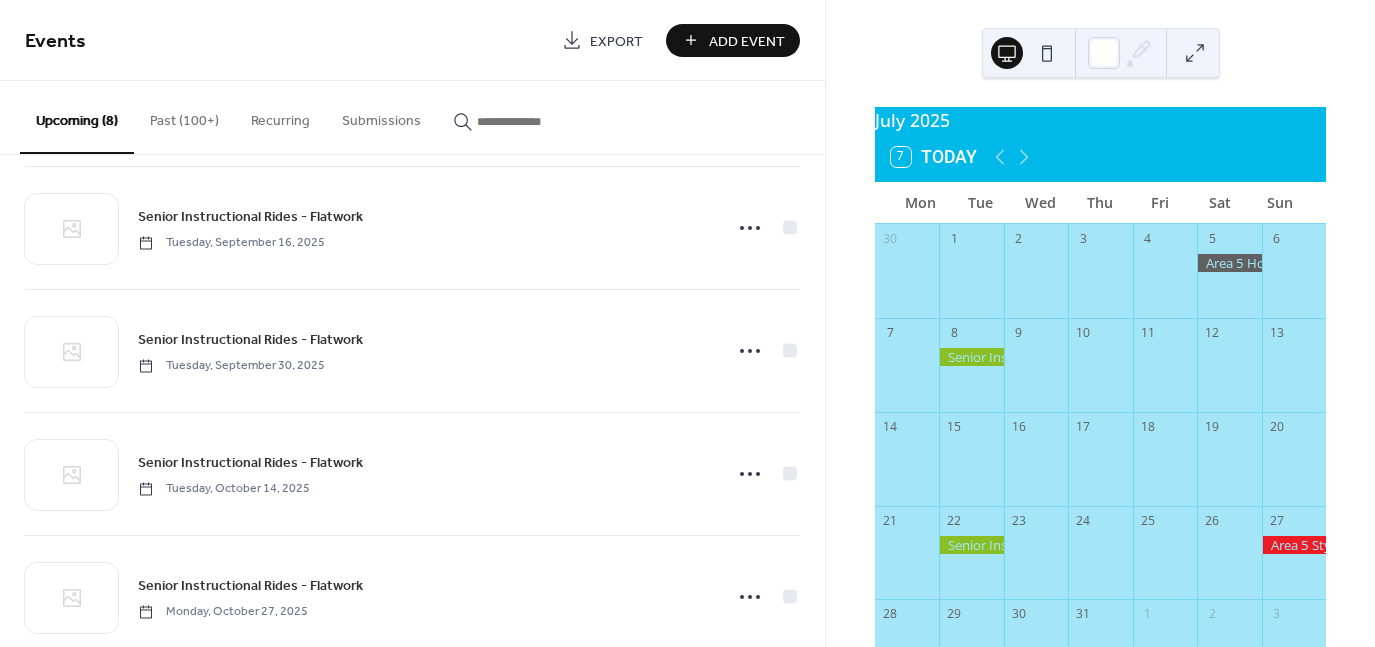scroll, scrollTop: 300, scrollLeft: 0, axis: vertical 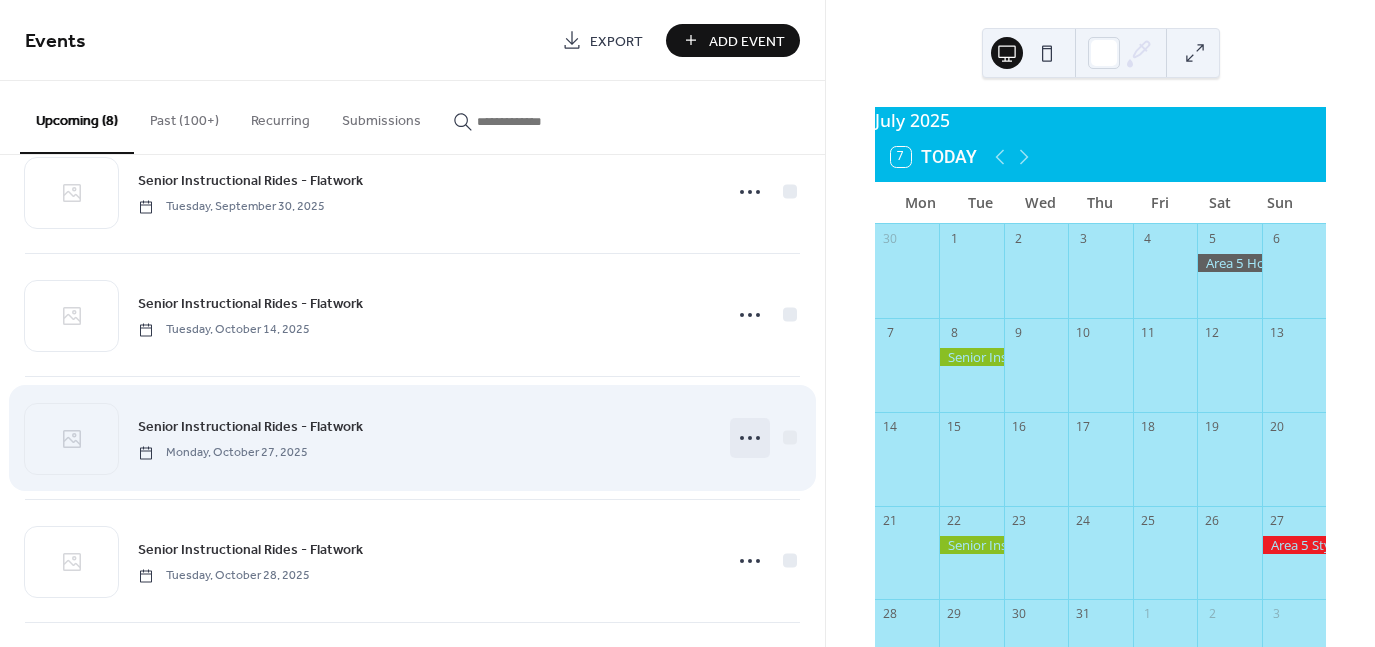 click 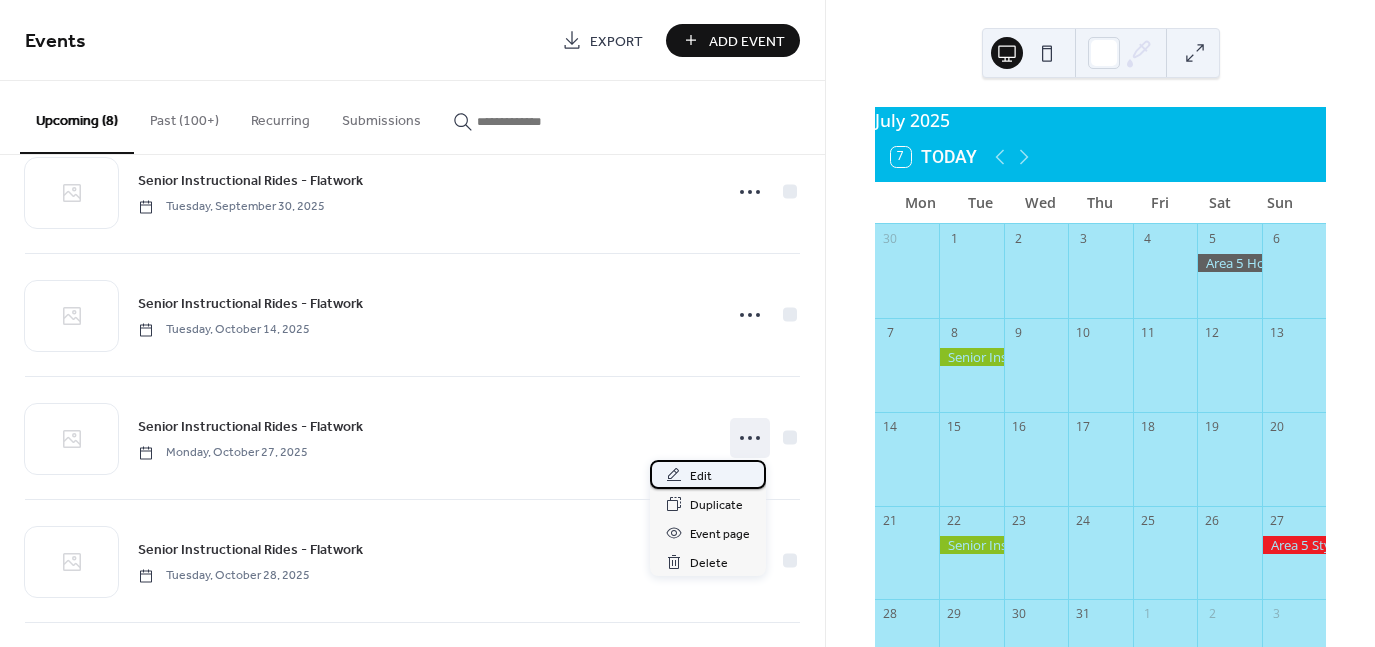 click on "Edit" at bounding box center (701, 476) 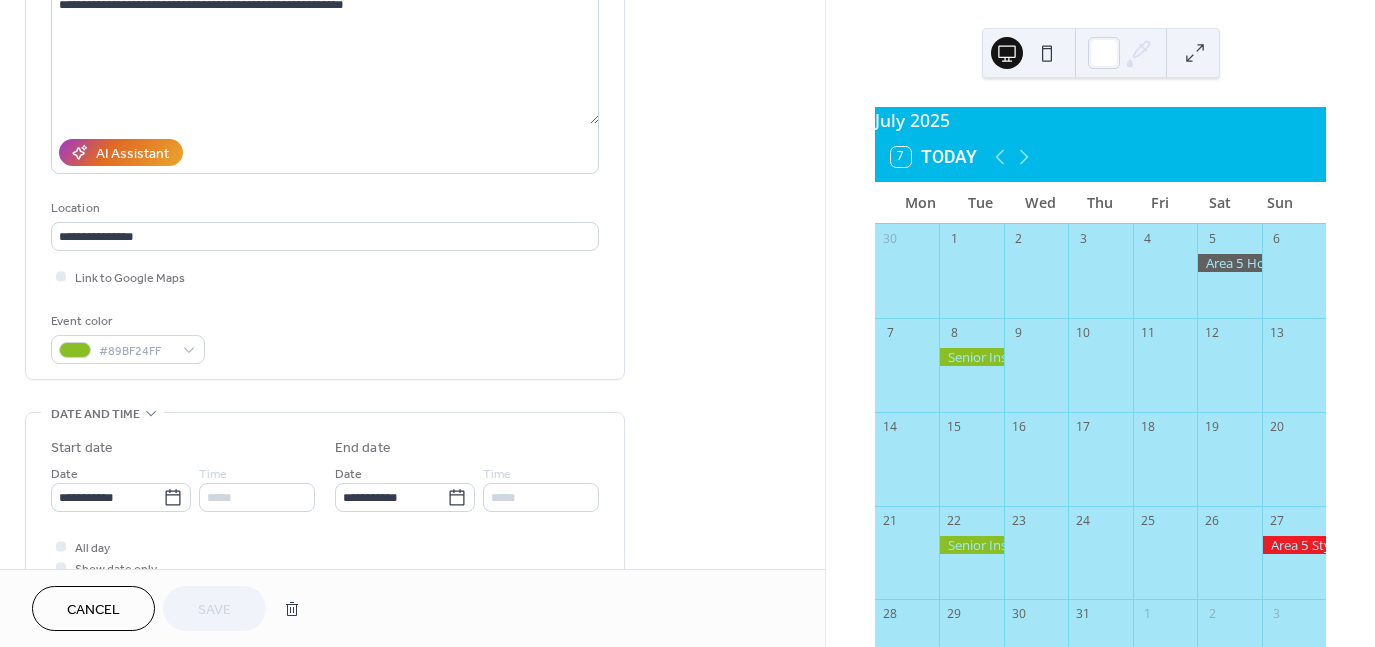 scroll, scrollTop: 400, scrollLeft: 0, axis: vertical 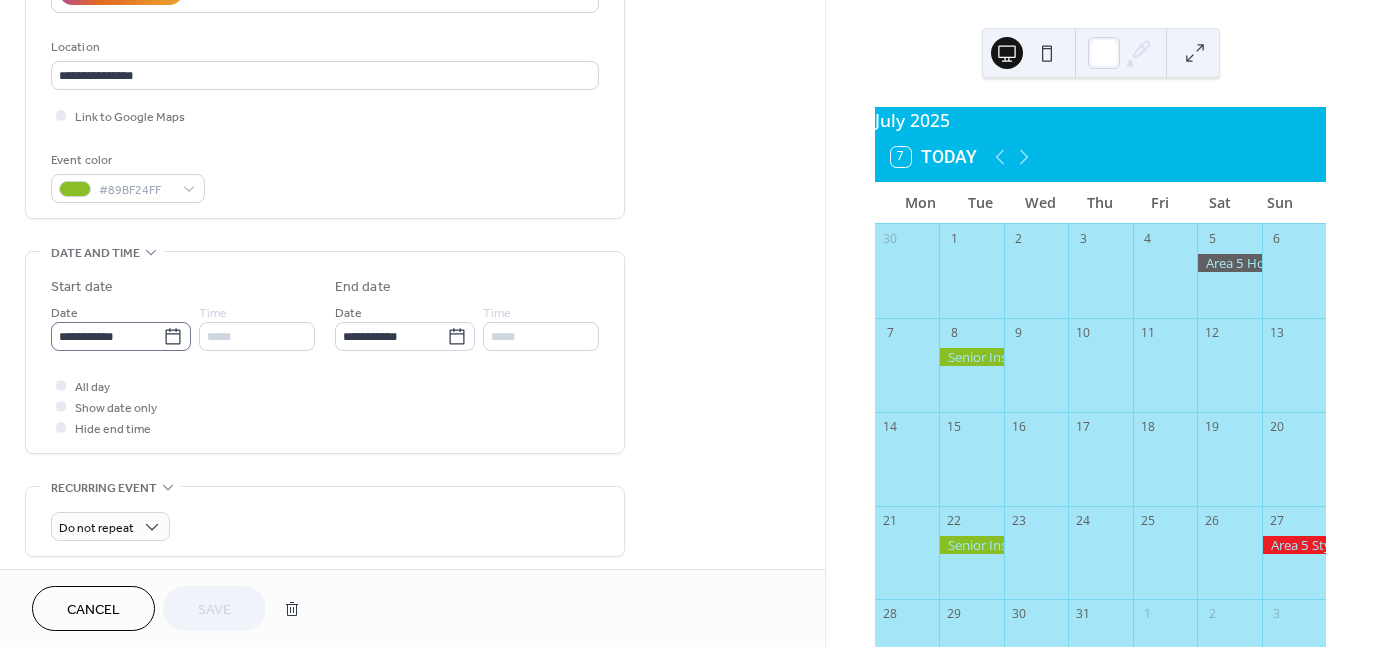 click 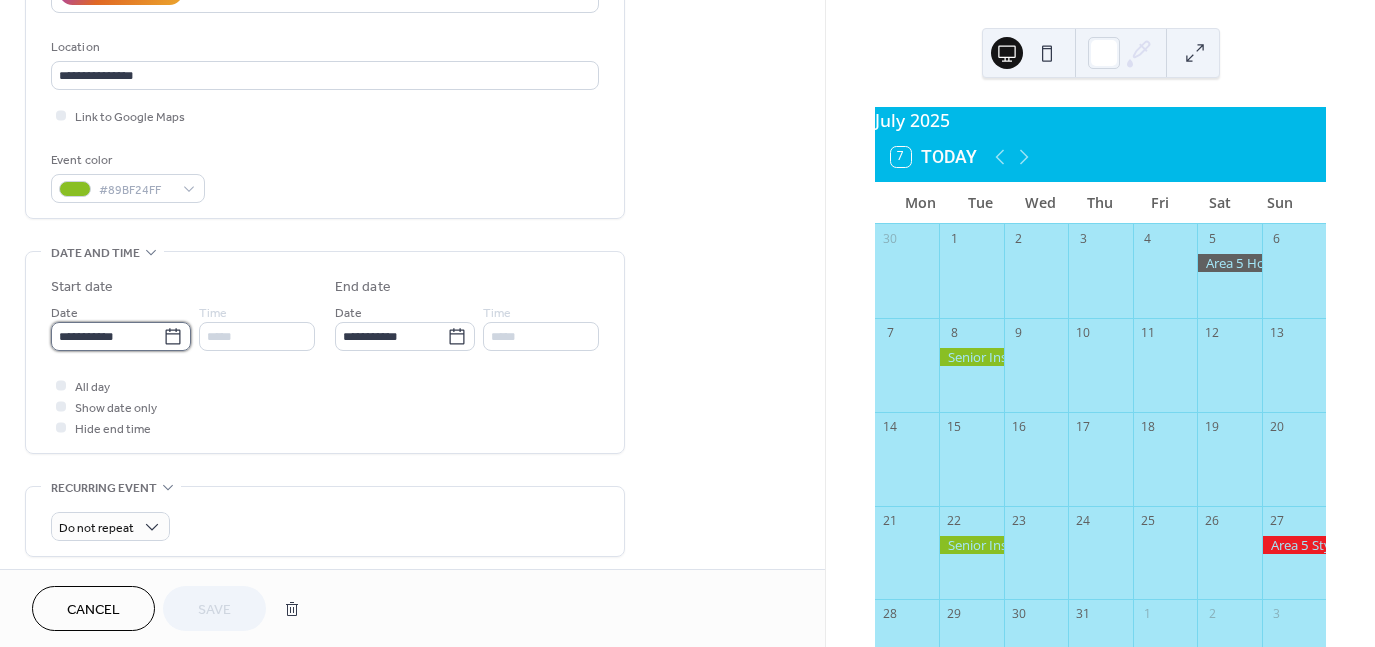click on "**********" at bounding box center [107, 336] 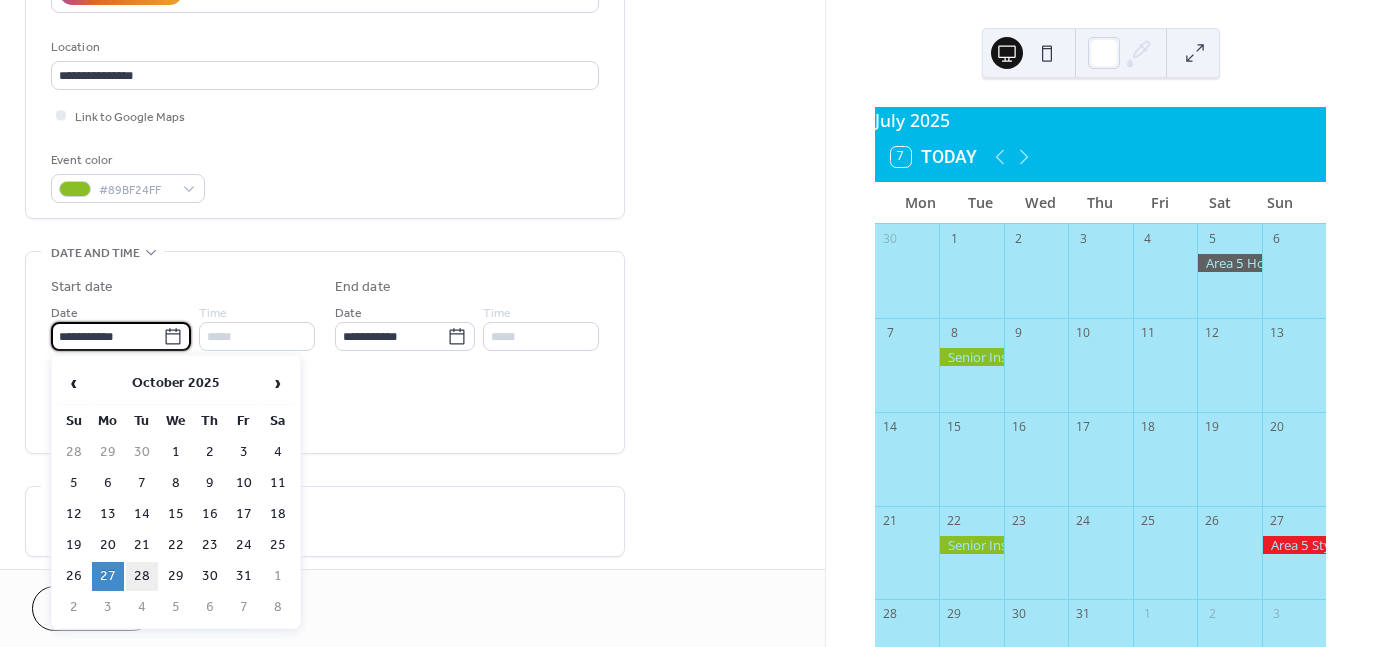 click on "28" at bounding box center (142, 576) 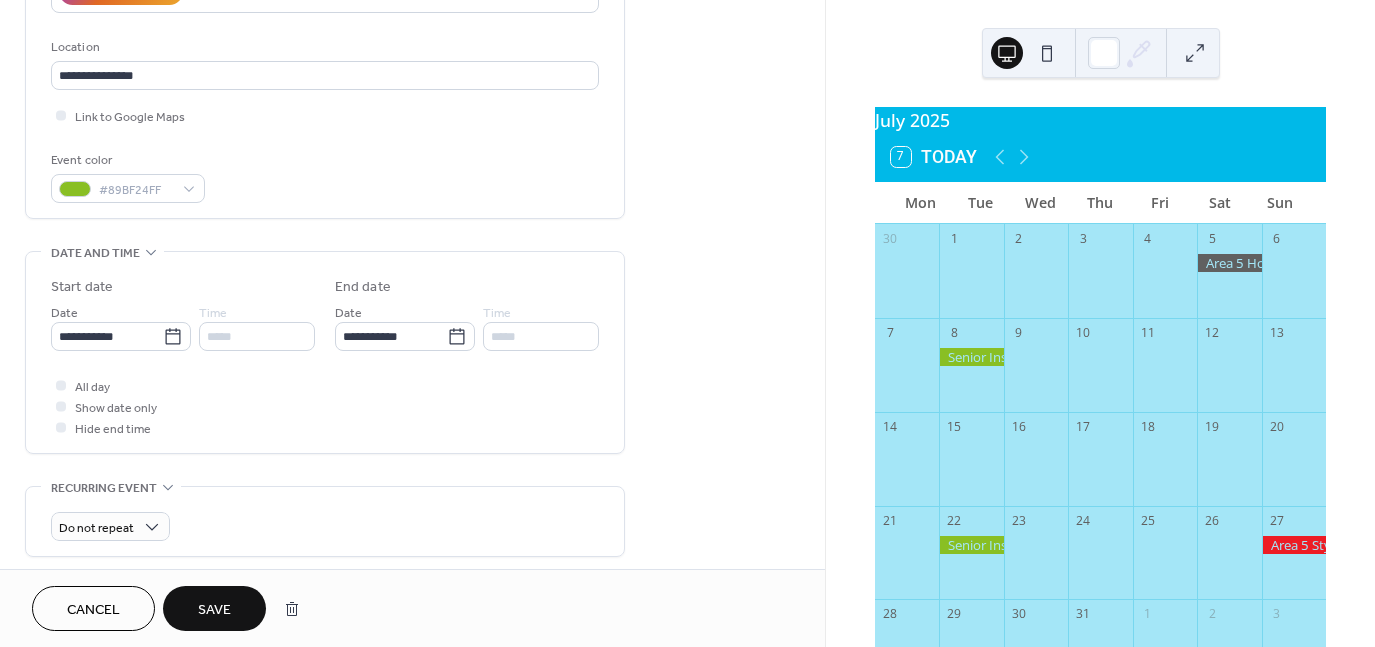 click on "Save" at bounding box center (214, 610) 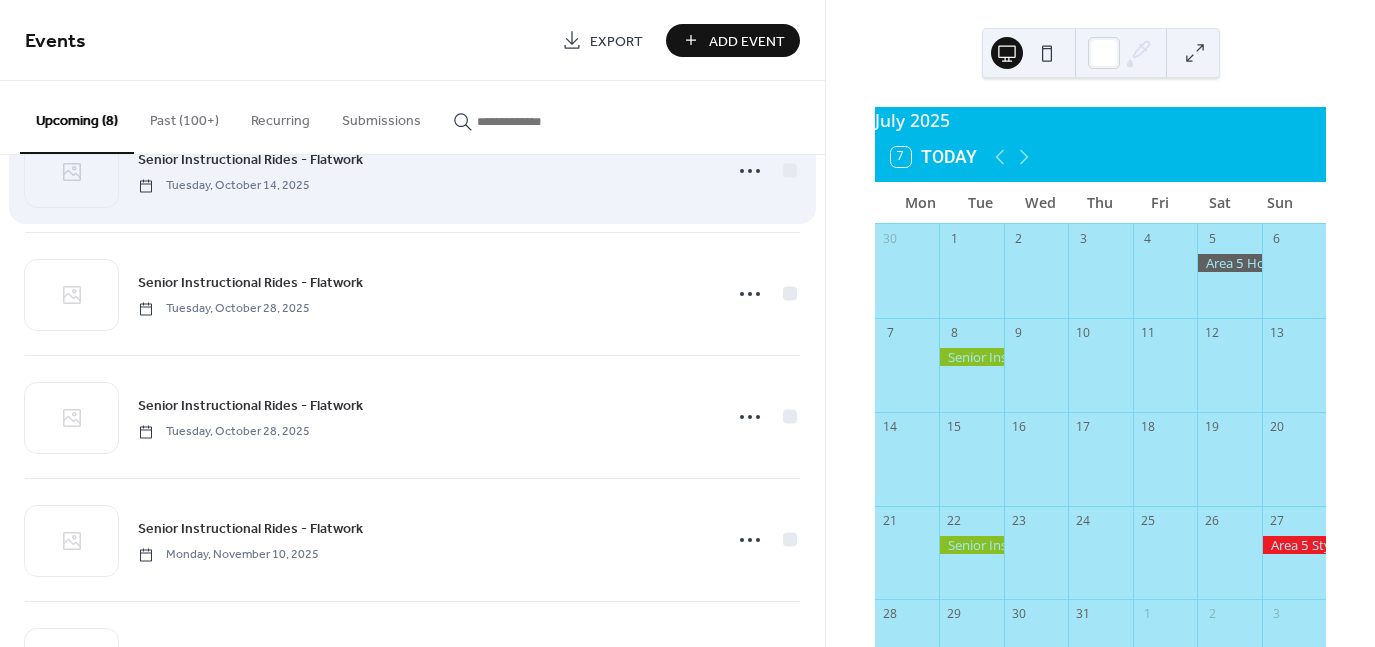 scroll, scrollTop: 500, scrollLeft: 0, axis: vertical 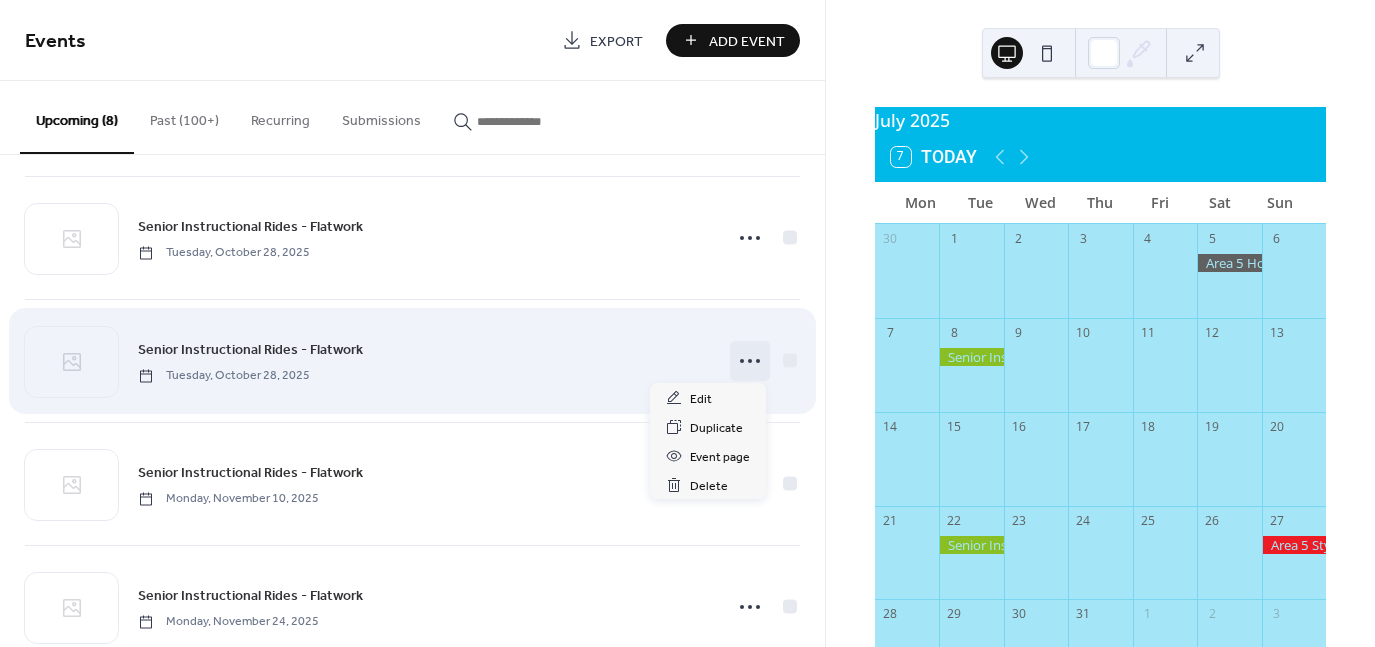 click 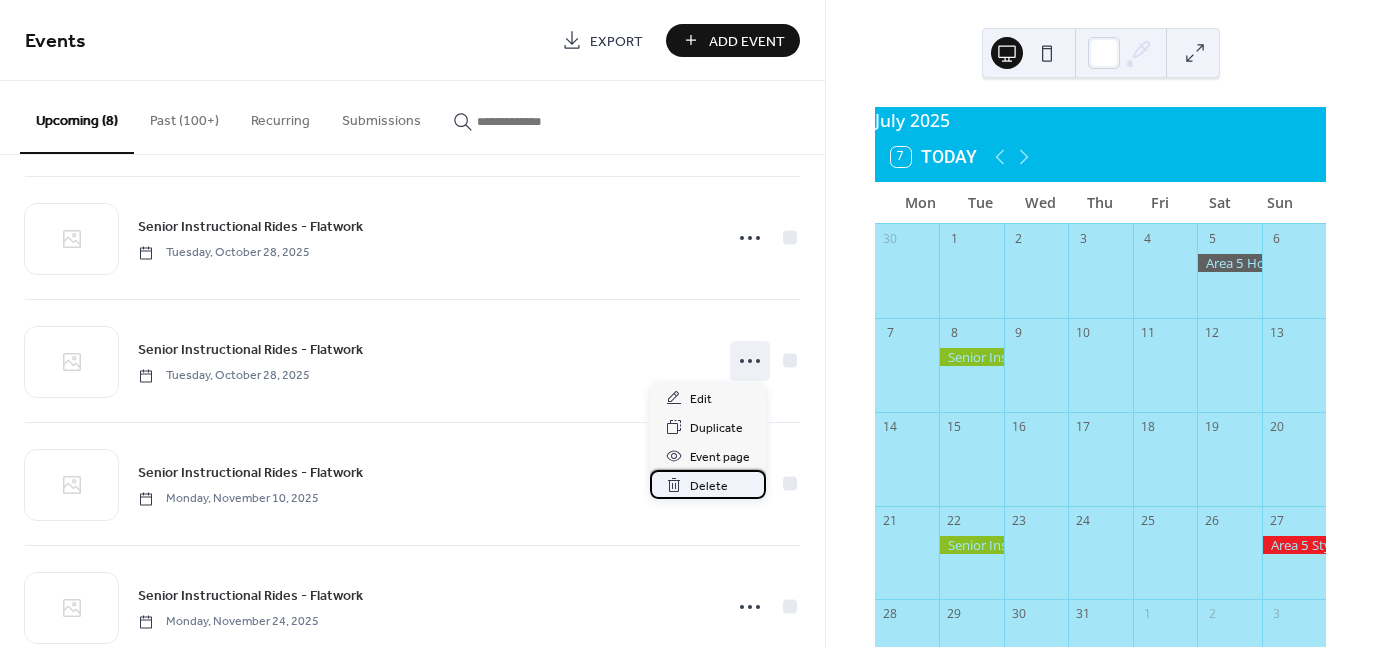 click on "Delete" at bounding box center (709, 486) 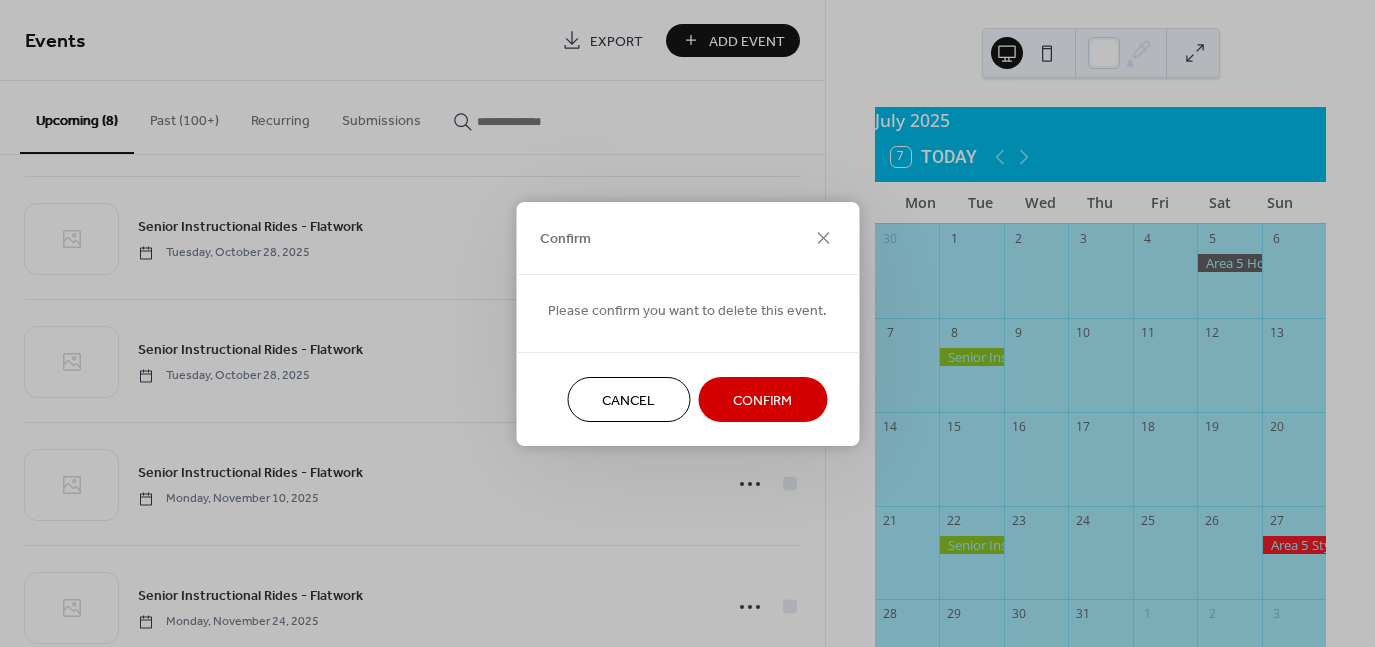 click on "Confirm" at bounding box center [762, 400] 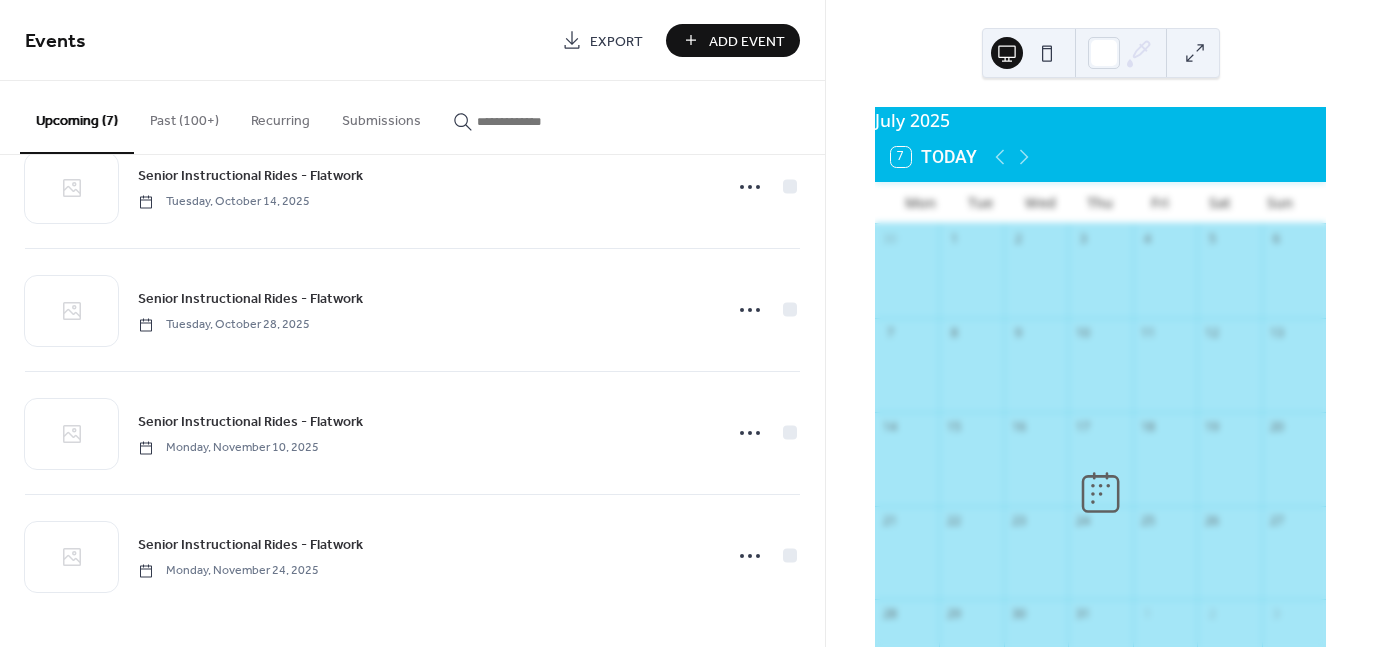 scroll, scrollTop: 426, scrollLeft: 0, axis: vertical 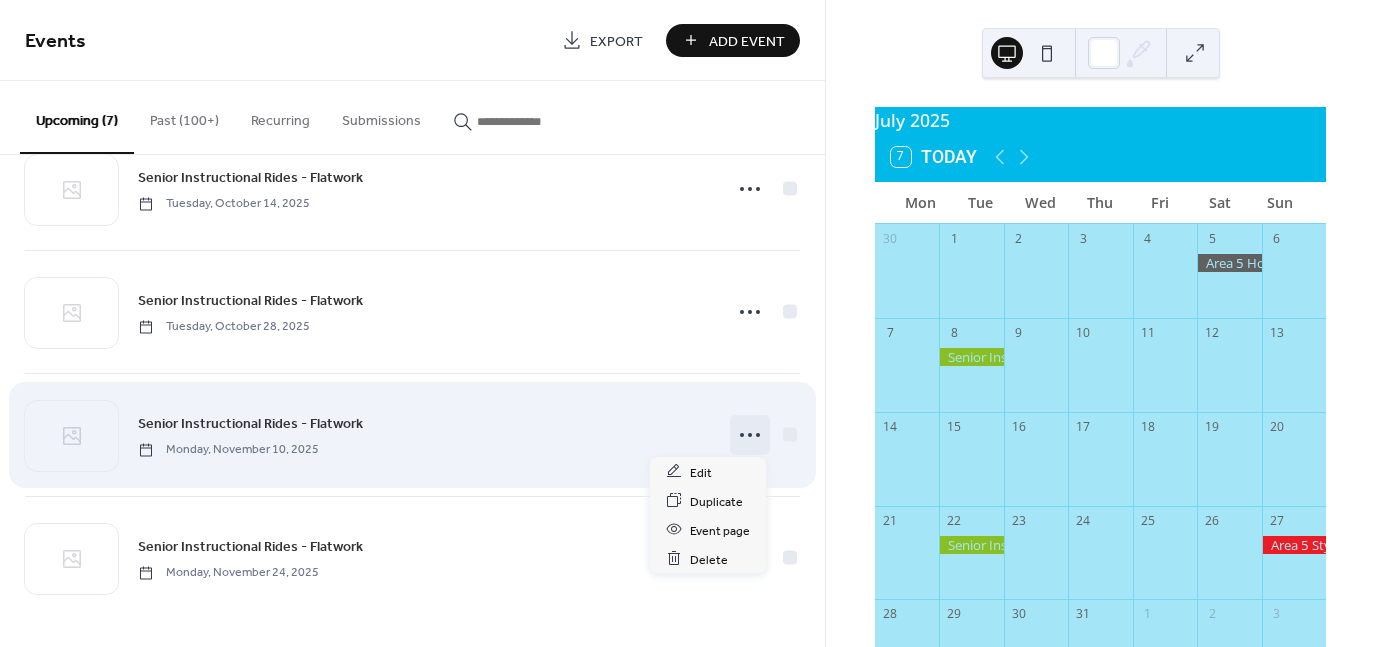 click 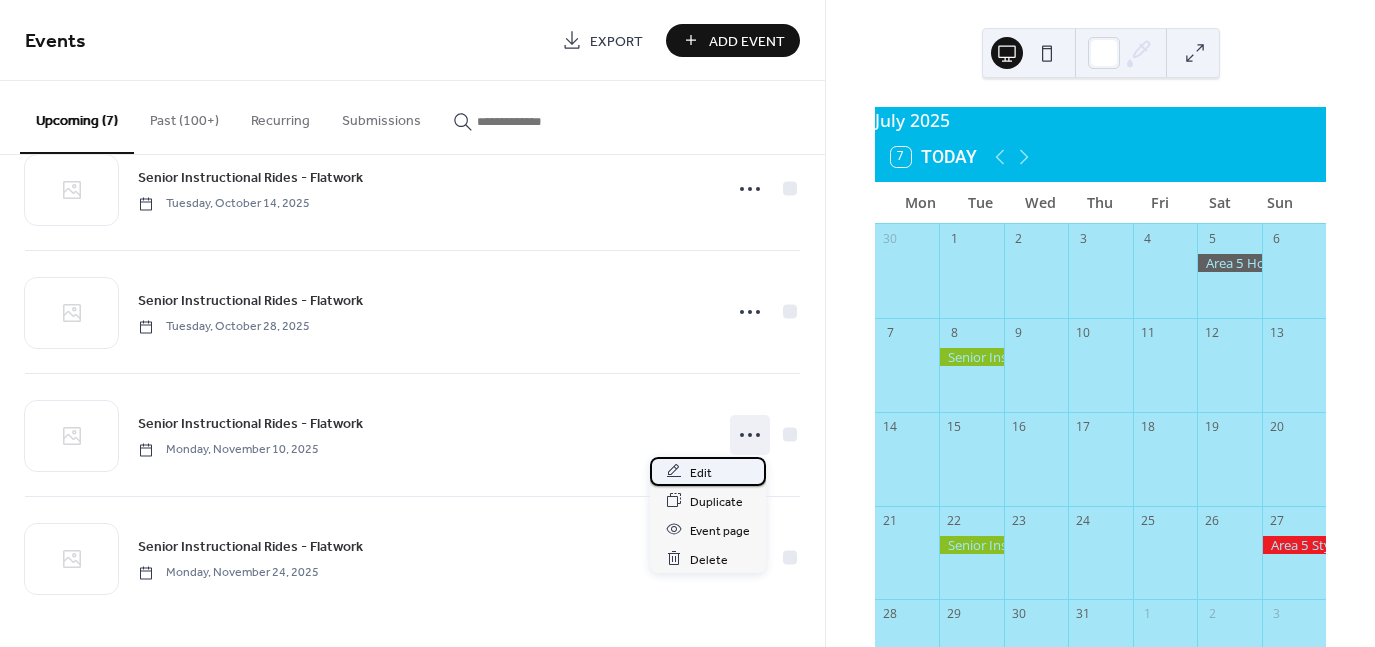 click on "Edit" at bounding box center (701, 472) 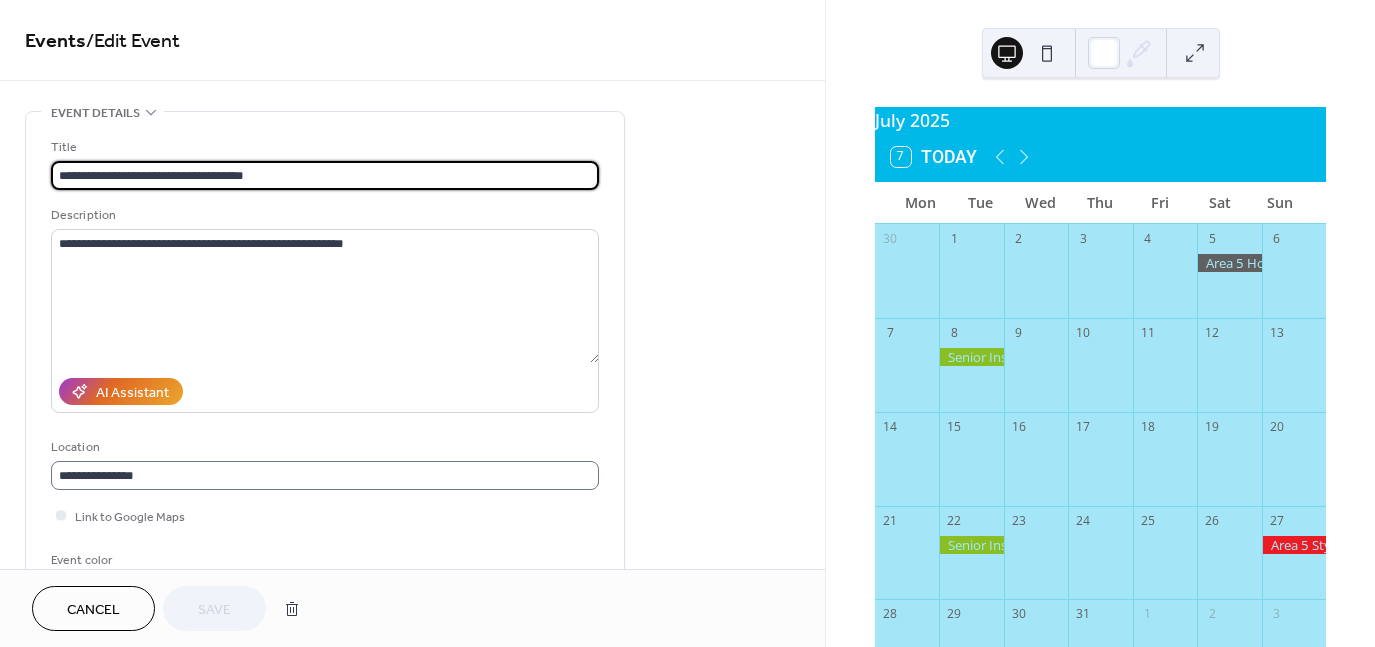 scroll, scrollTop: 1, scrollLeft: 0, axis: vertical 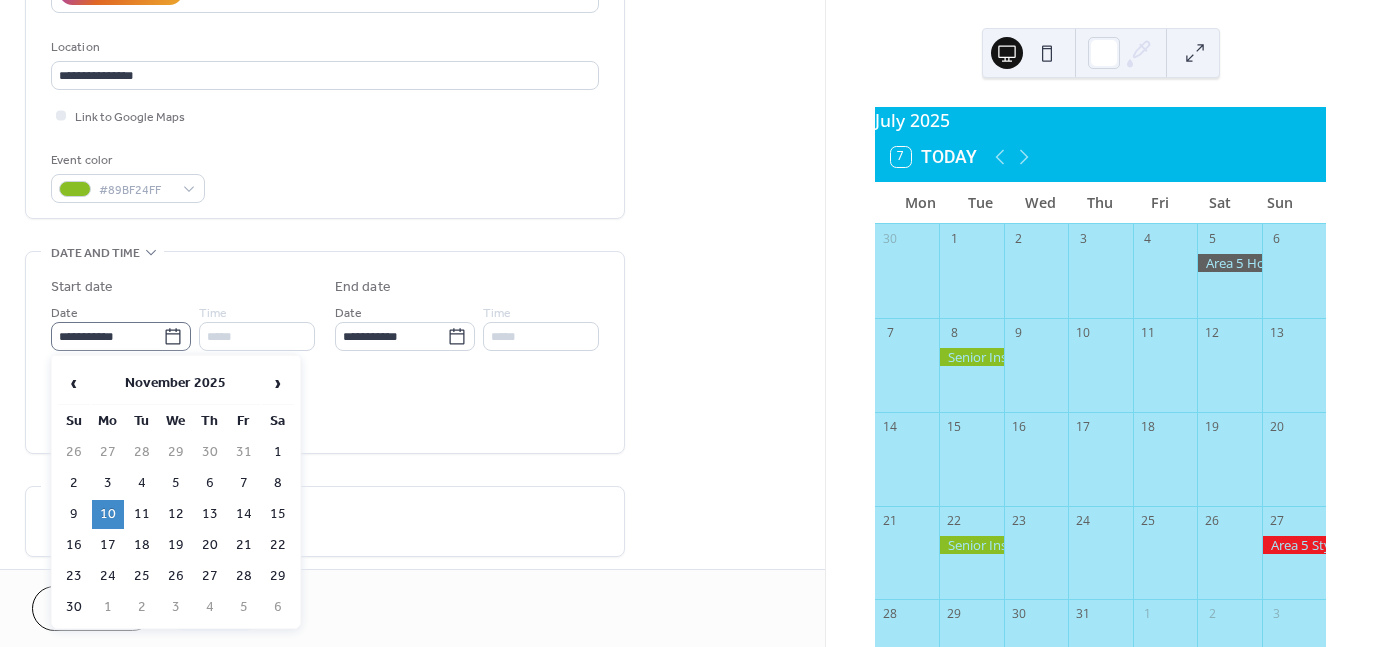 click 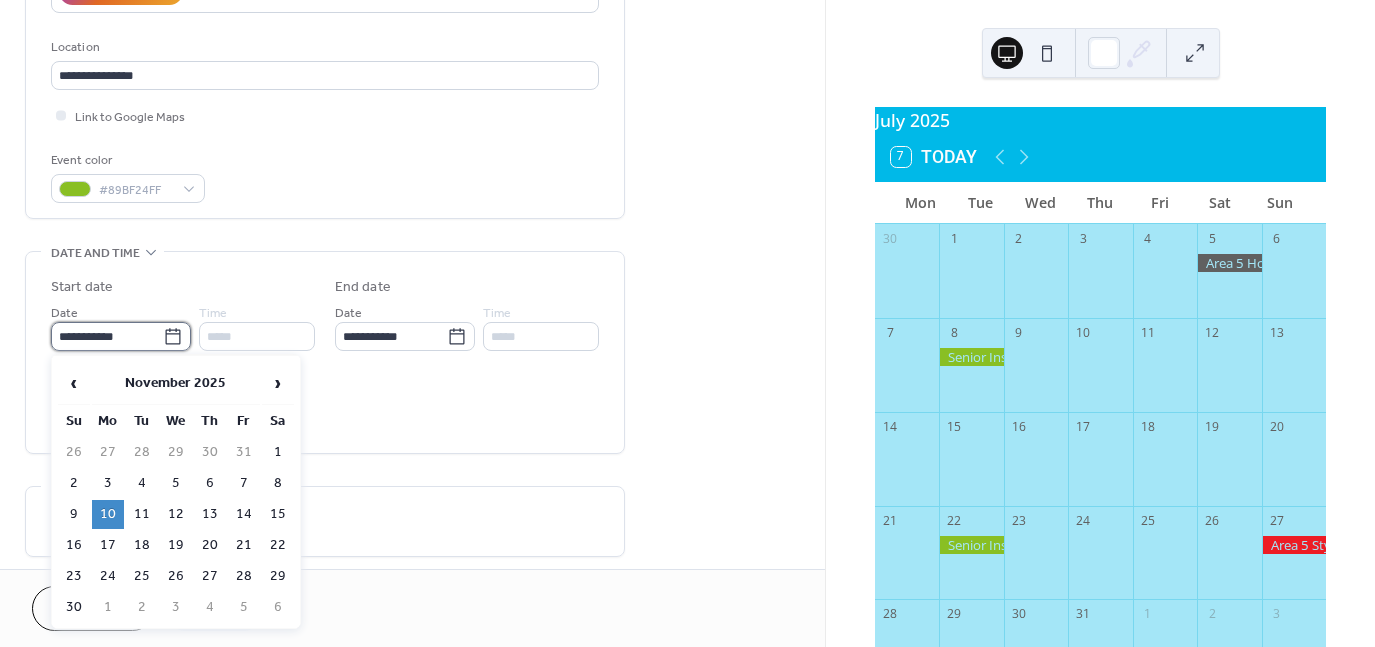 click on "**********" at bounding box center (107, 336) 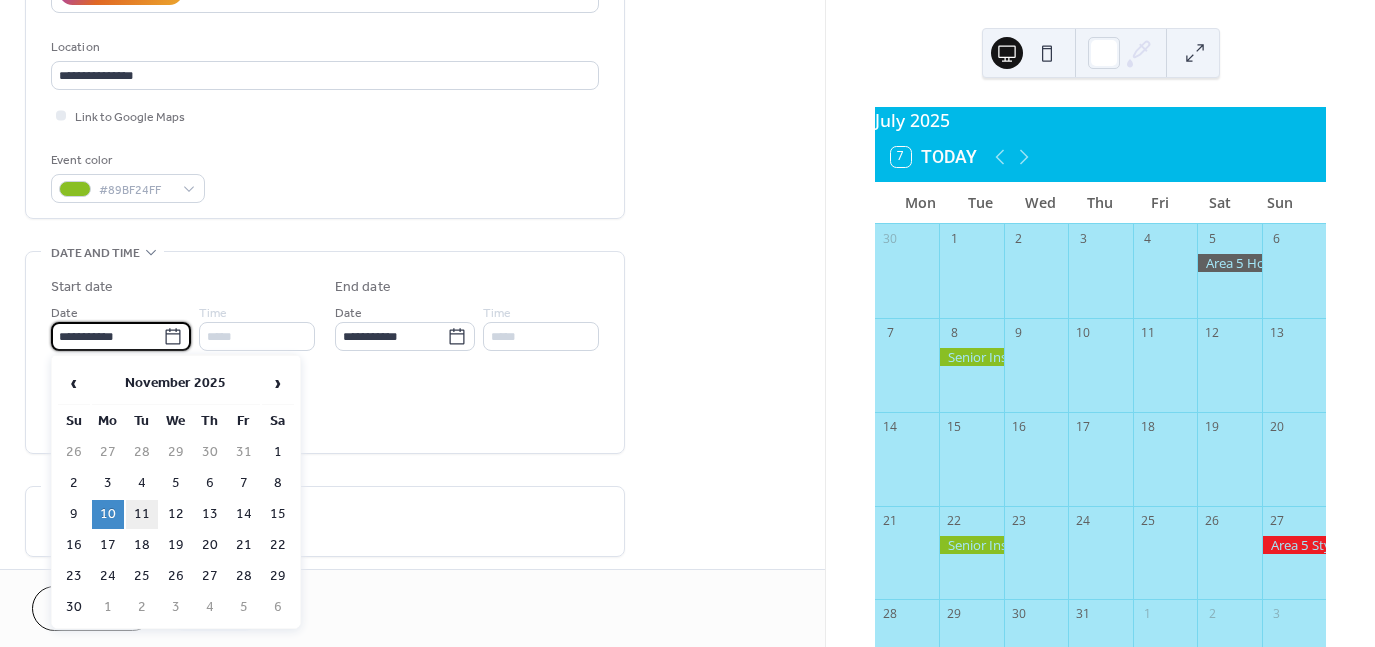 click on "11" at bounding box center [142, 514] 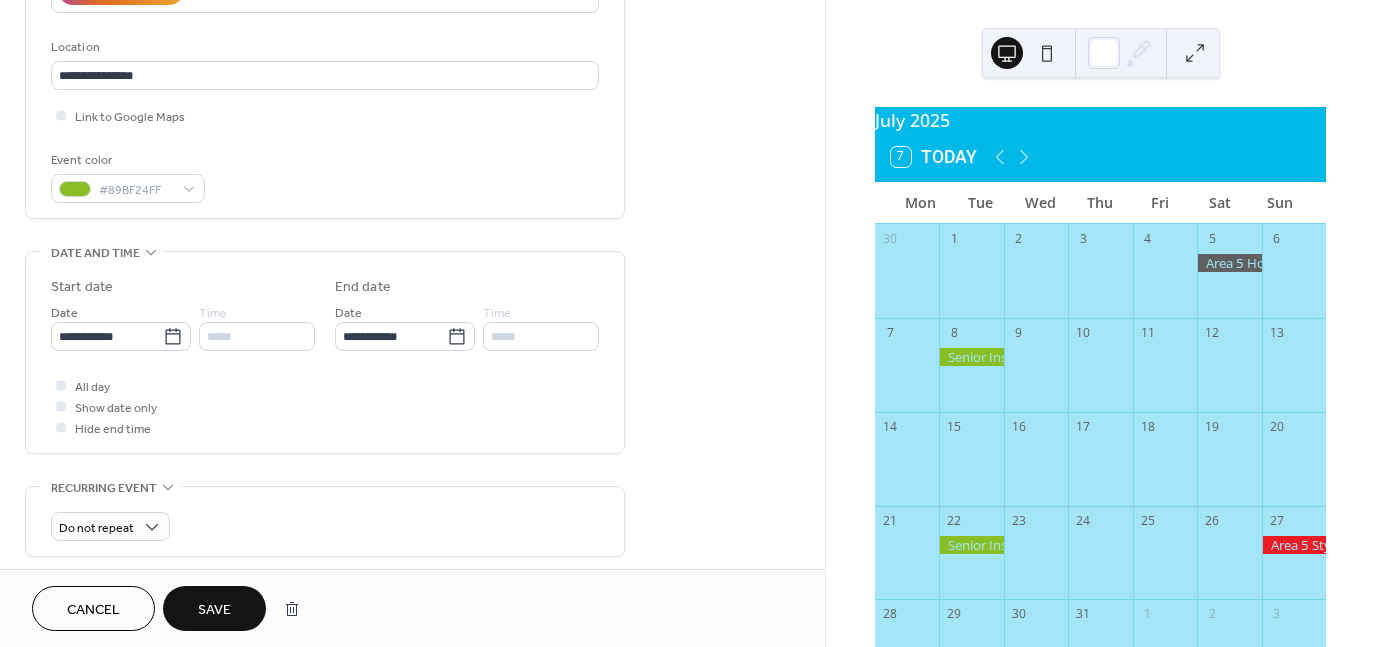 click on "Save" at bounding box center (214, 610) 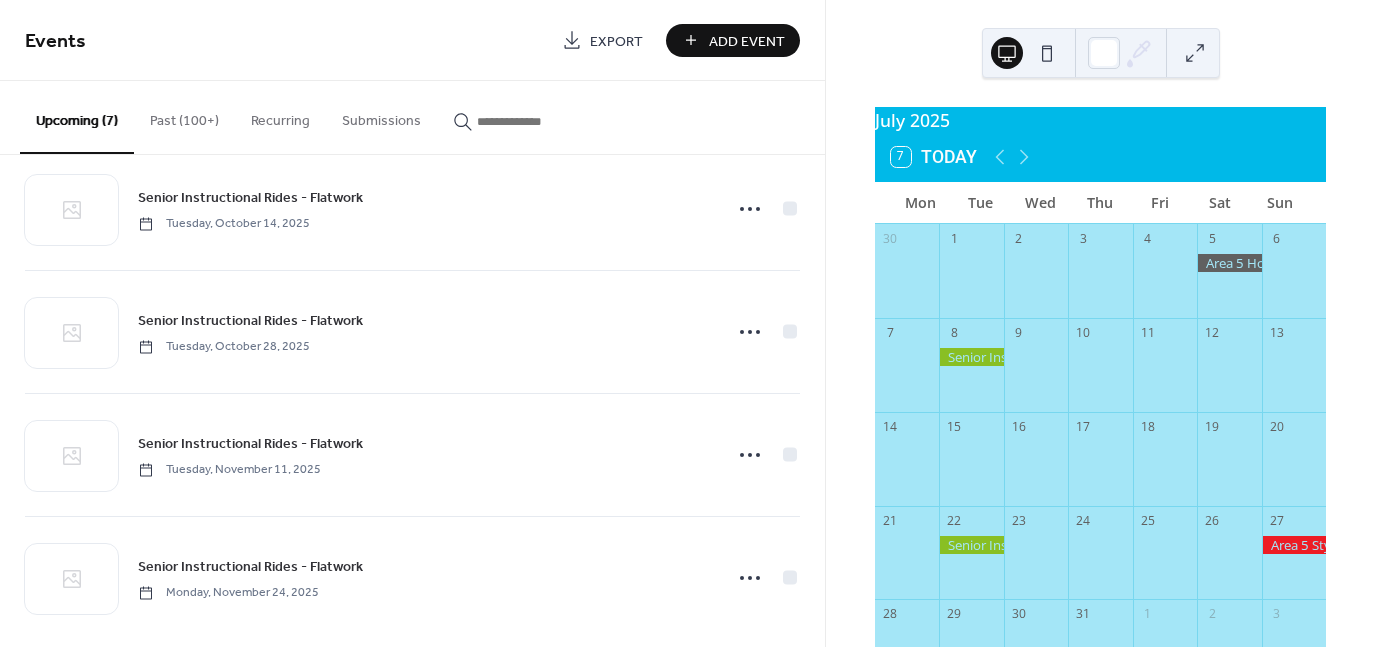 scroll, scrollTop: 425, scrollLeft: 0, axis: vertical 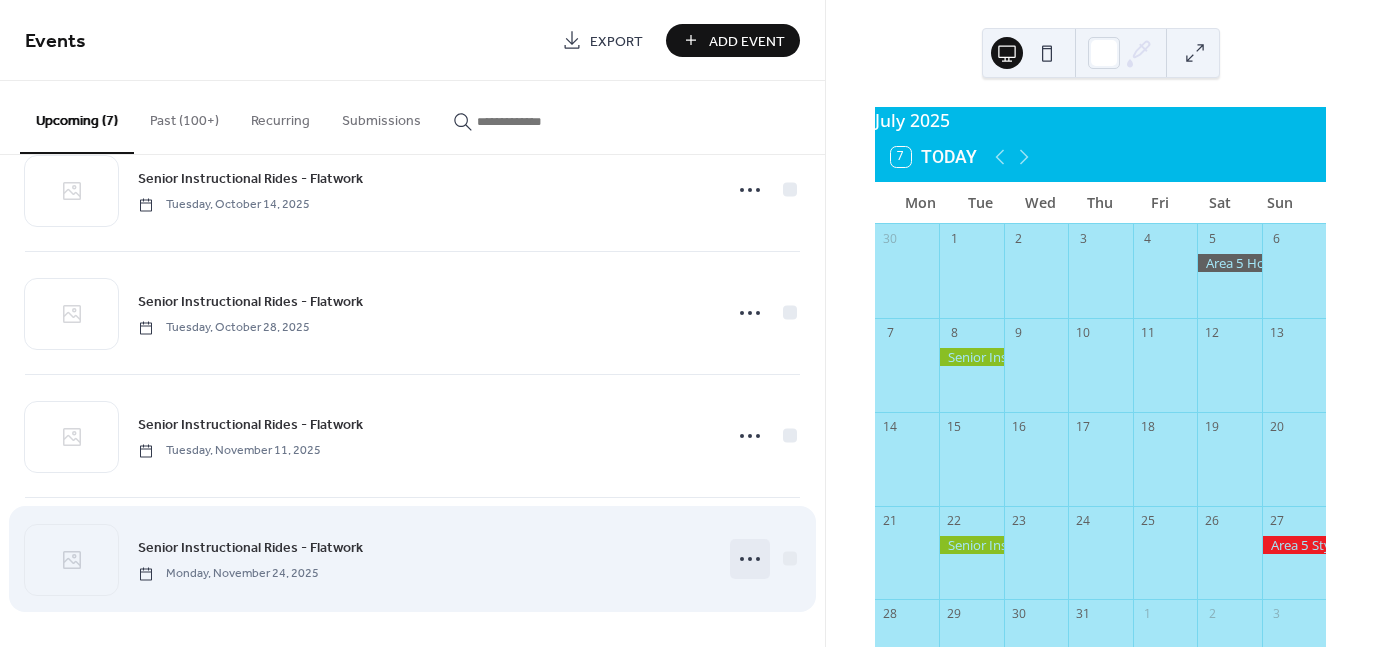 click 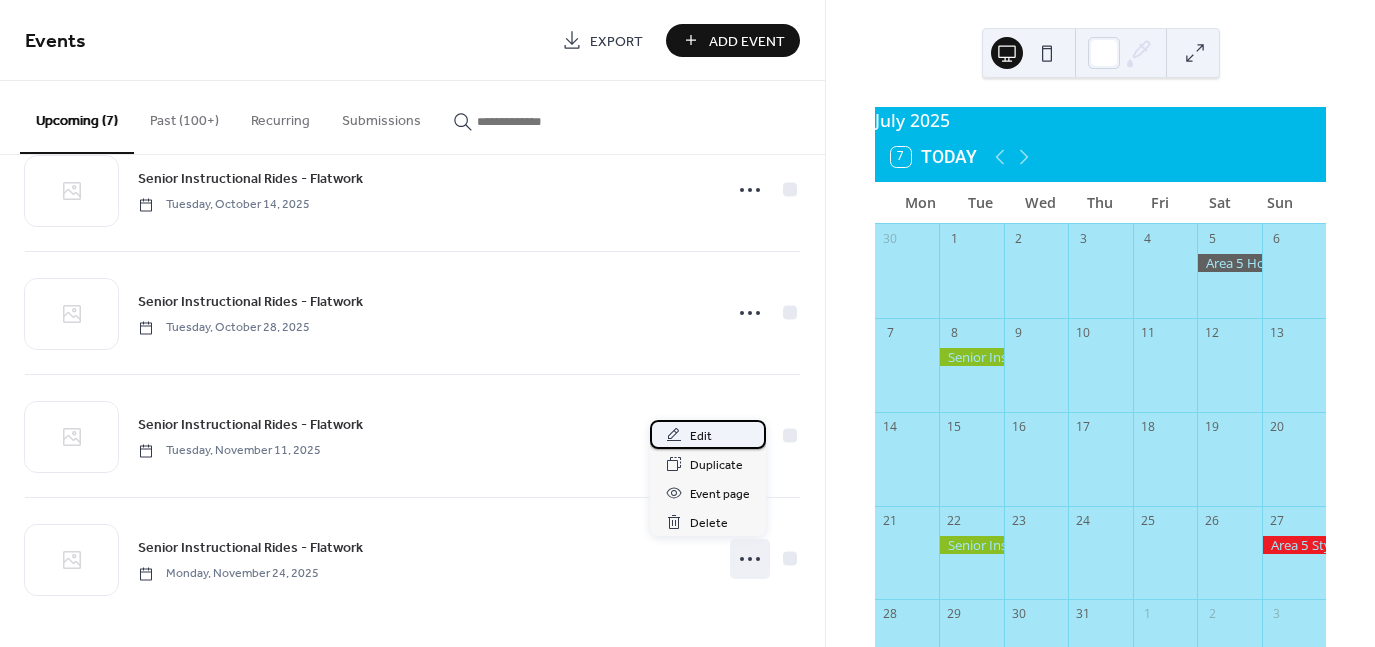 click on "Edit" at bounding box center (701, 436) 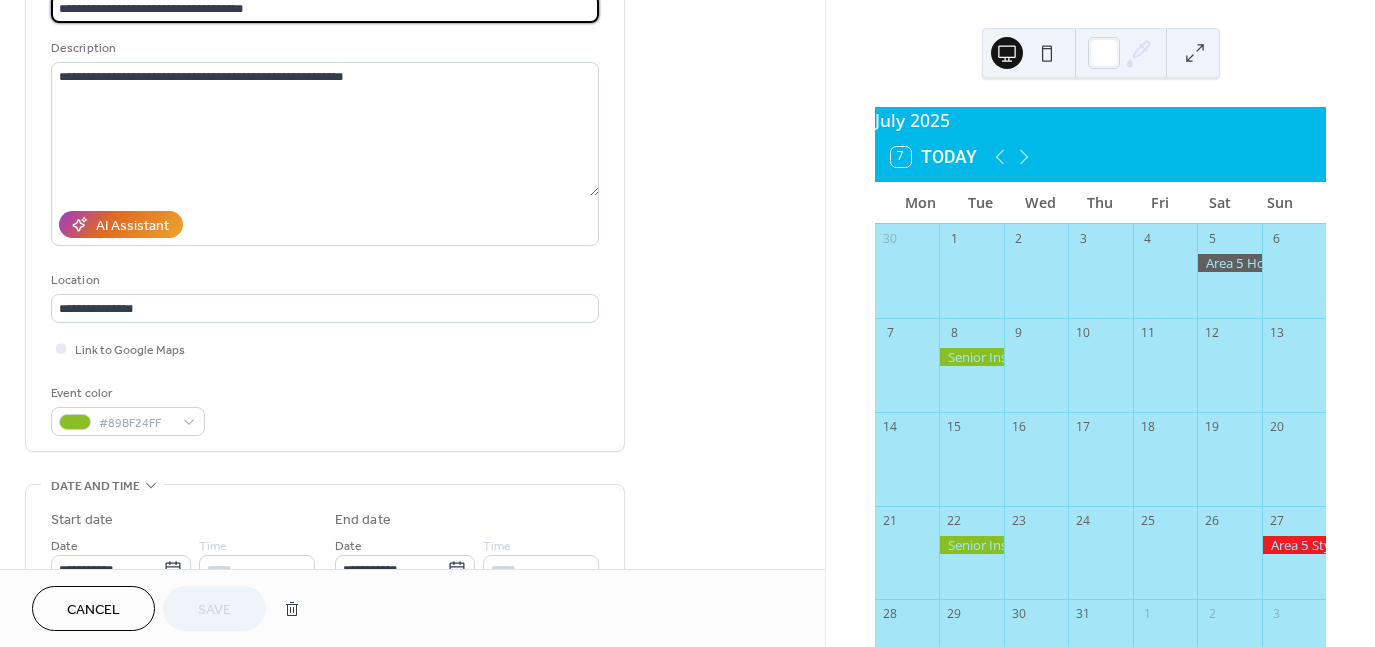 scroll, scrollTop: 300, scrollLeft: 0, axis: vertical 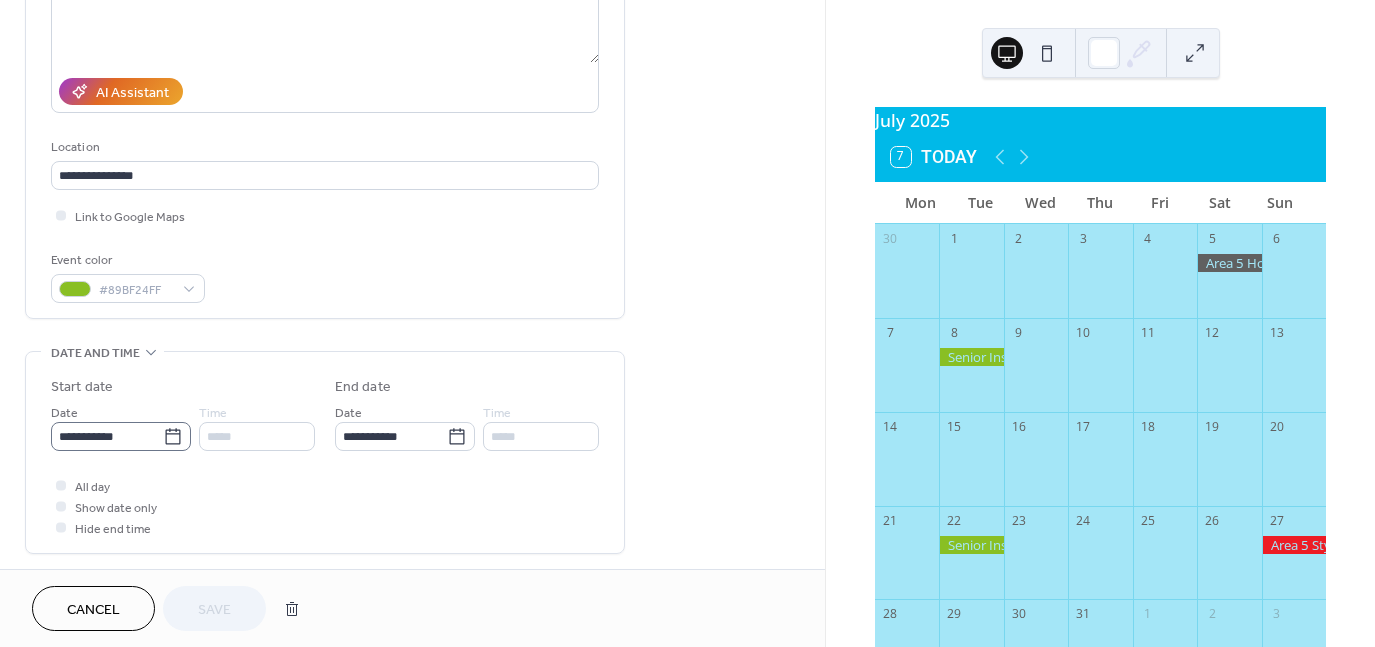 click 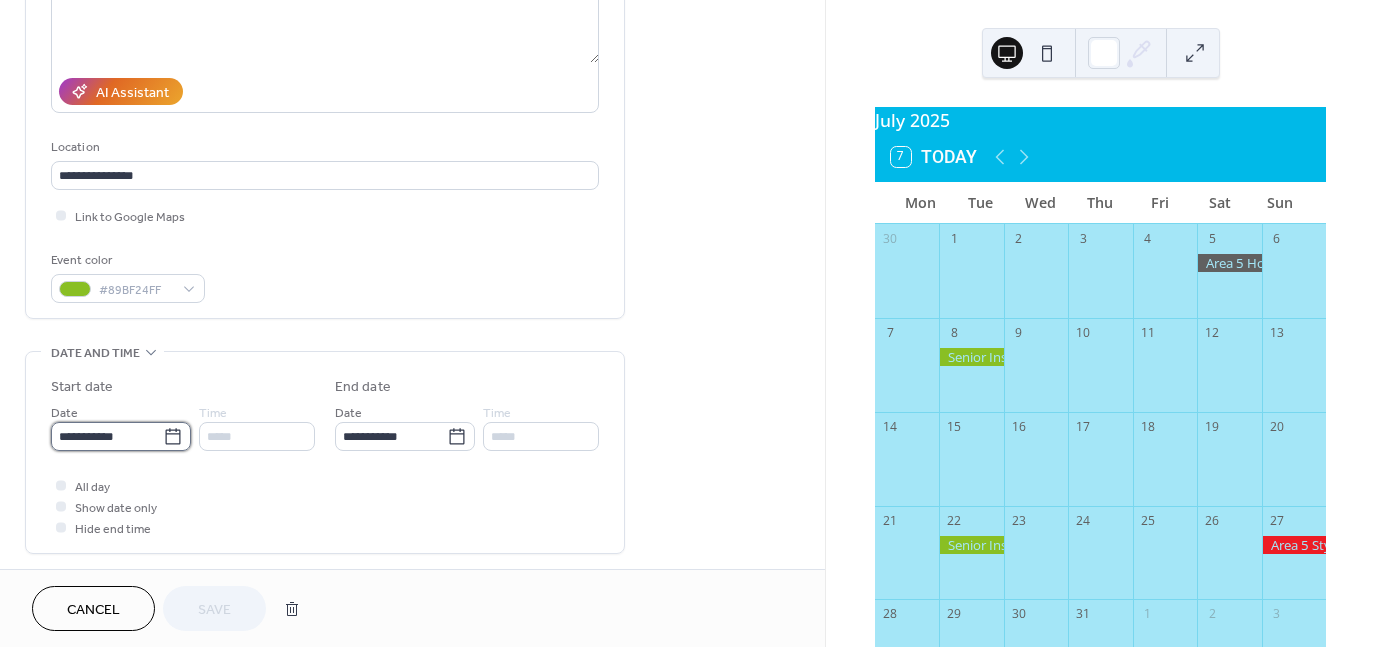 click on "**********" at bounding box center [107, 436] 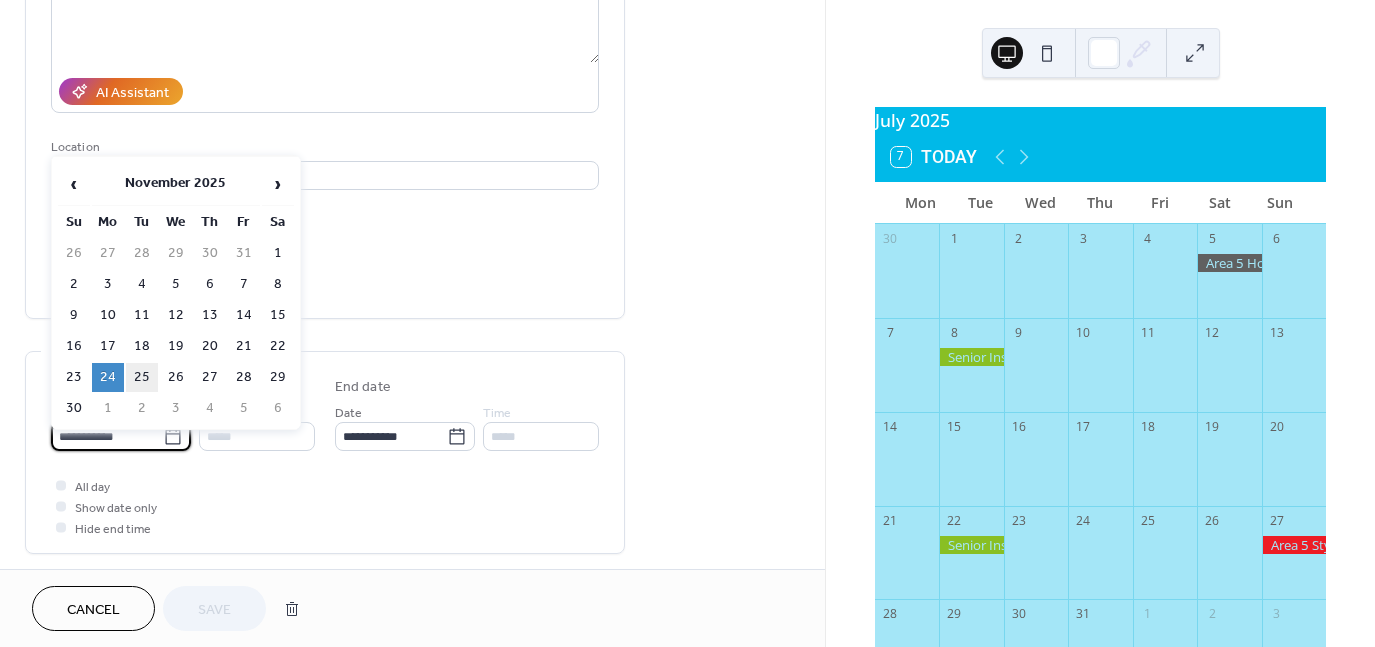click on "25" at bounding box center [142, 377] 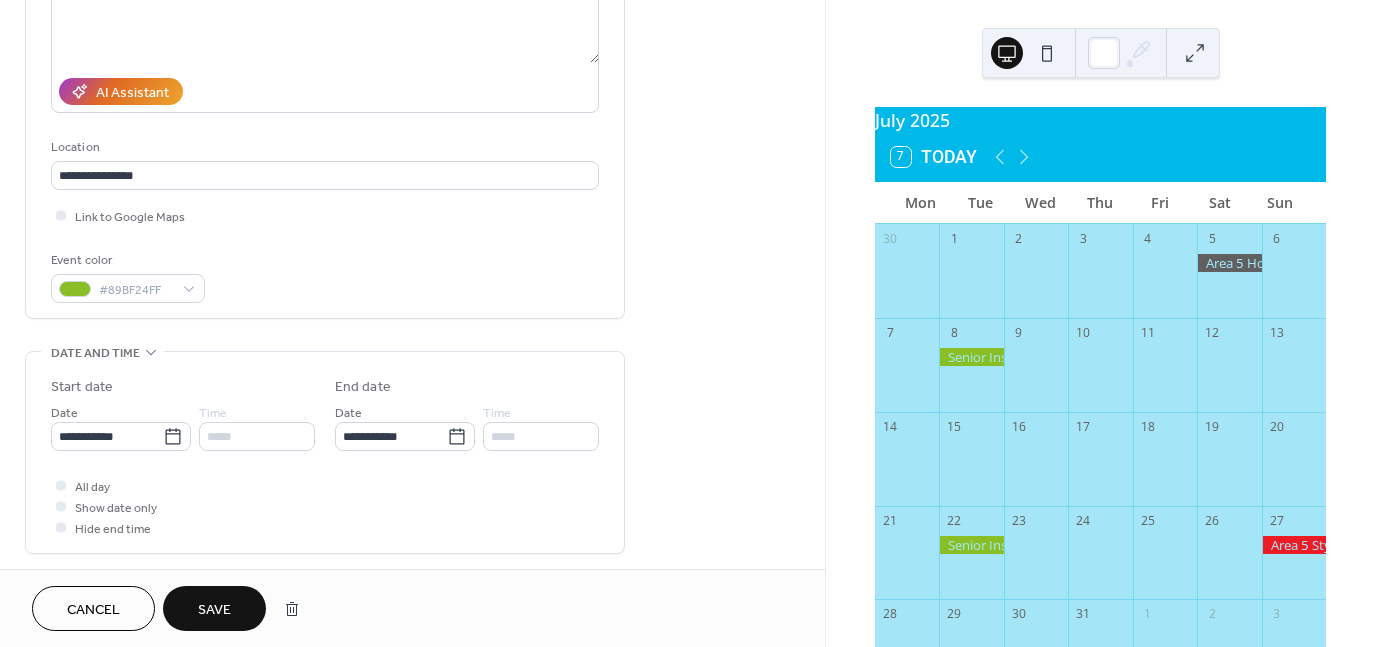 click on "Save" at bounding box center (214, 610) 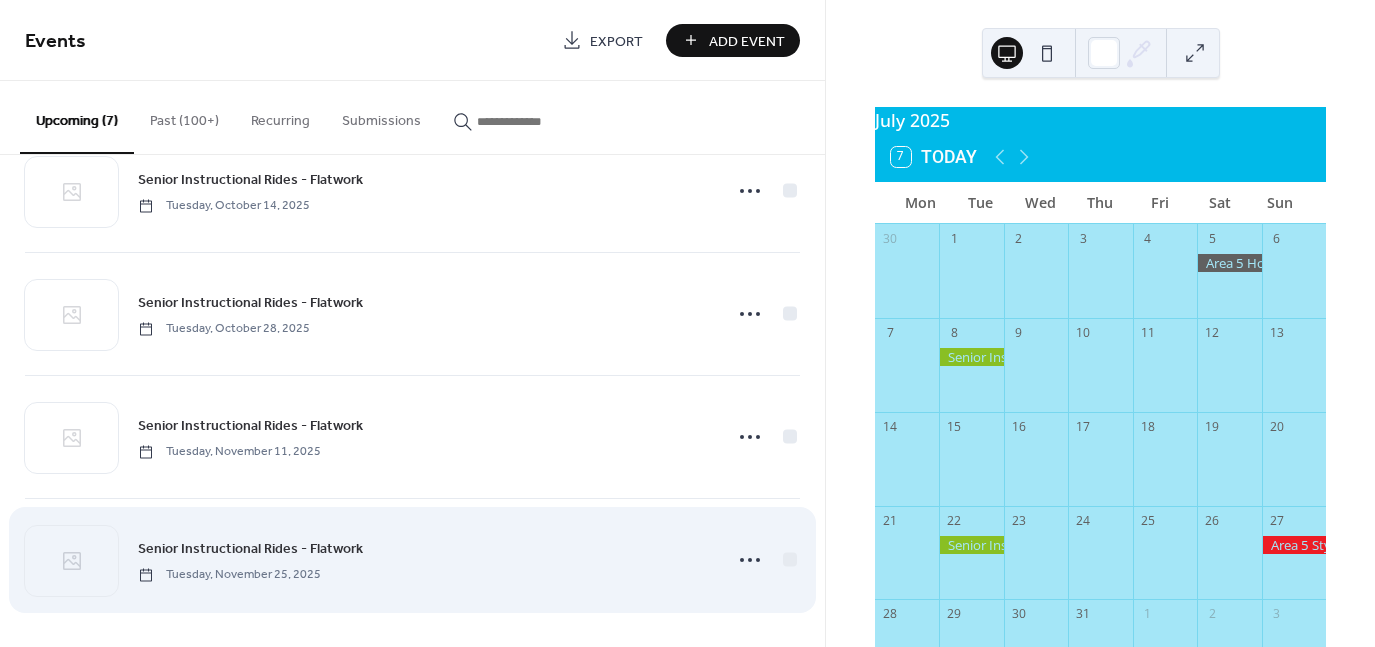 scroll, scrollTop: 425, scrollLeft: 0, axis: vertical 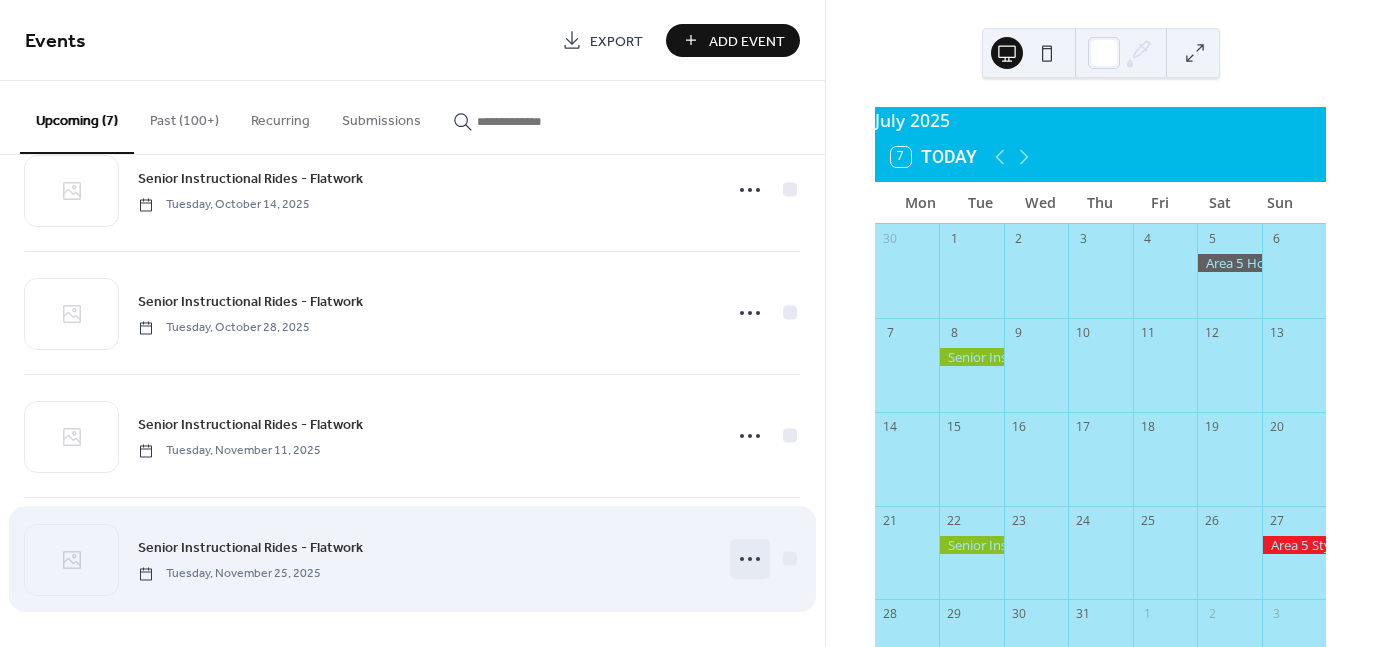 click 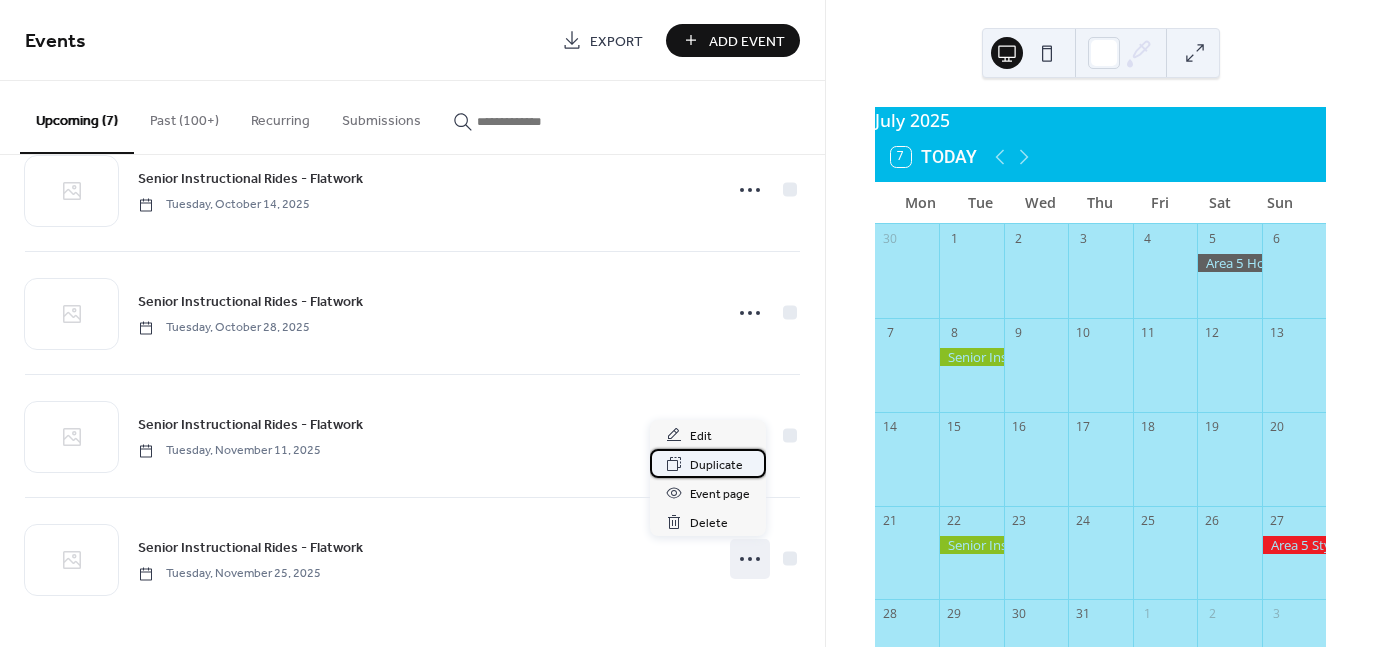 click on "Duplicate" at bounding box center (716, 465) 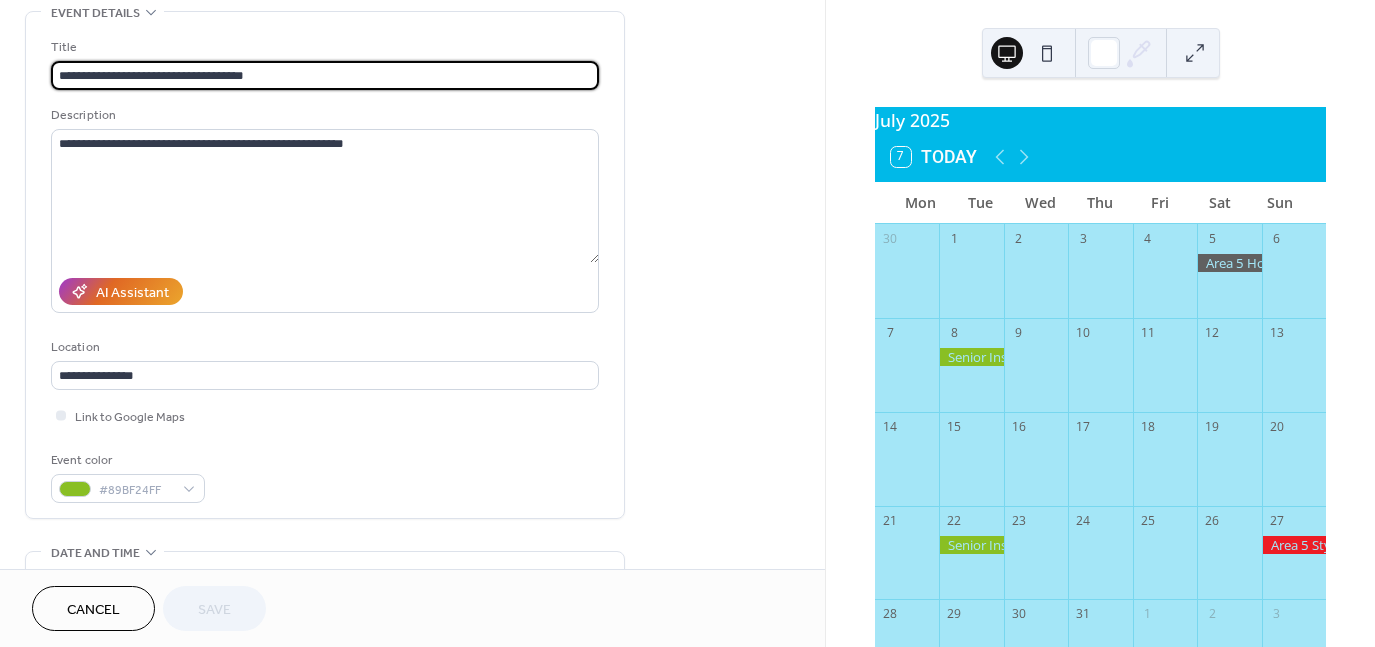 scroll, scrollTop: 300, scrollLeft: 0, axis: vertical 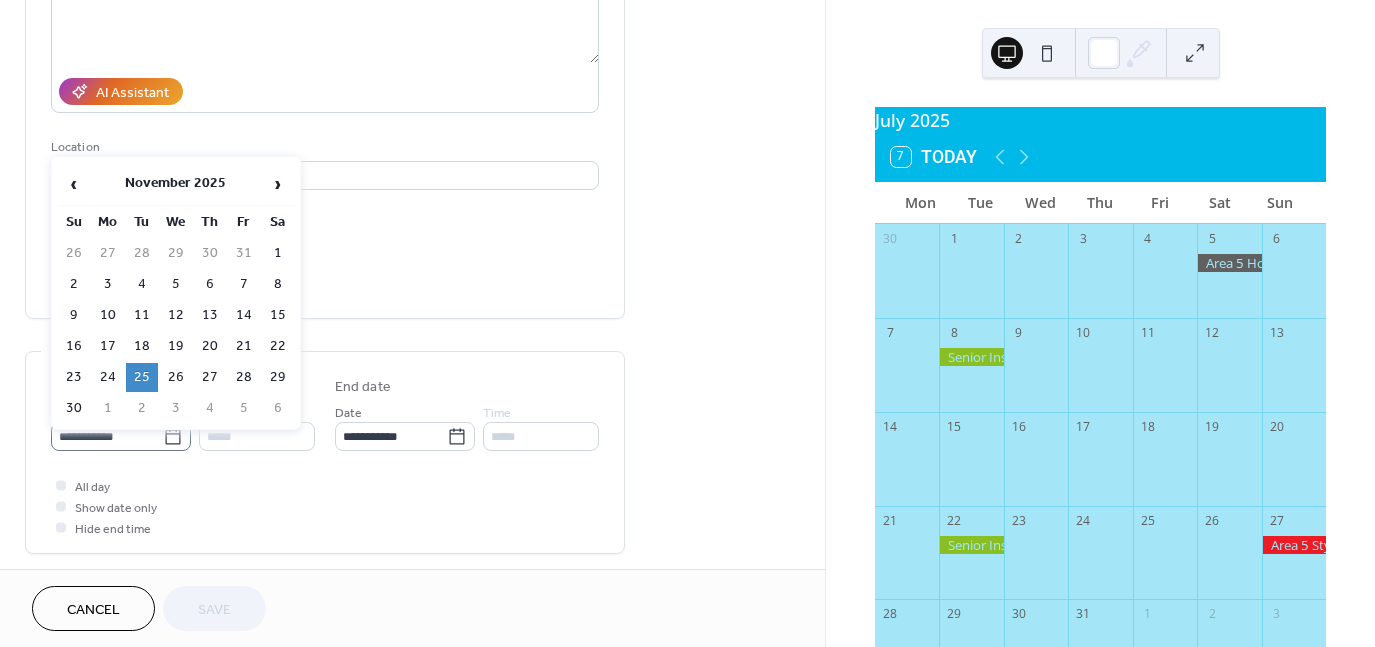click 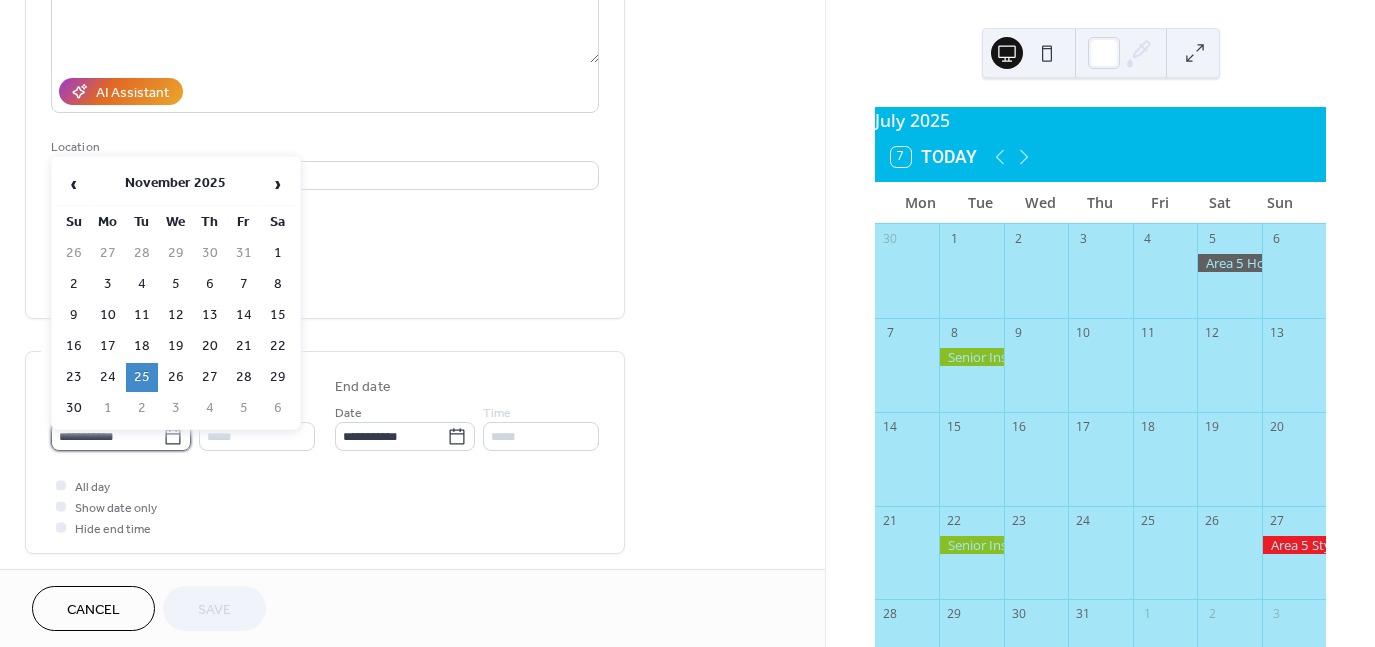 click on "**********" at bounding box center [107, 436] 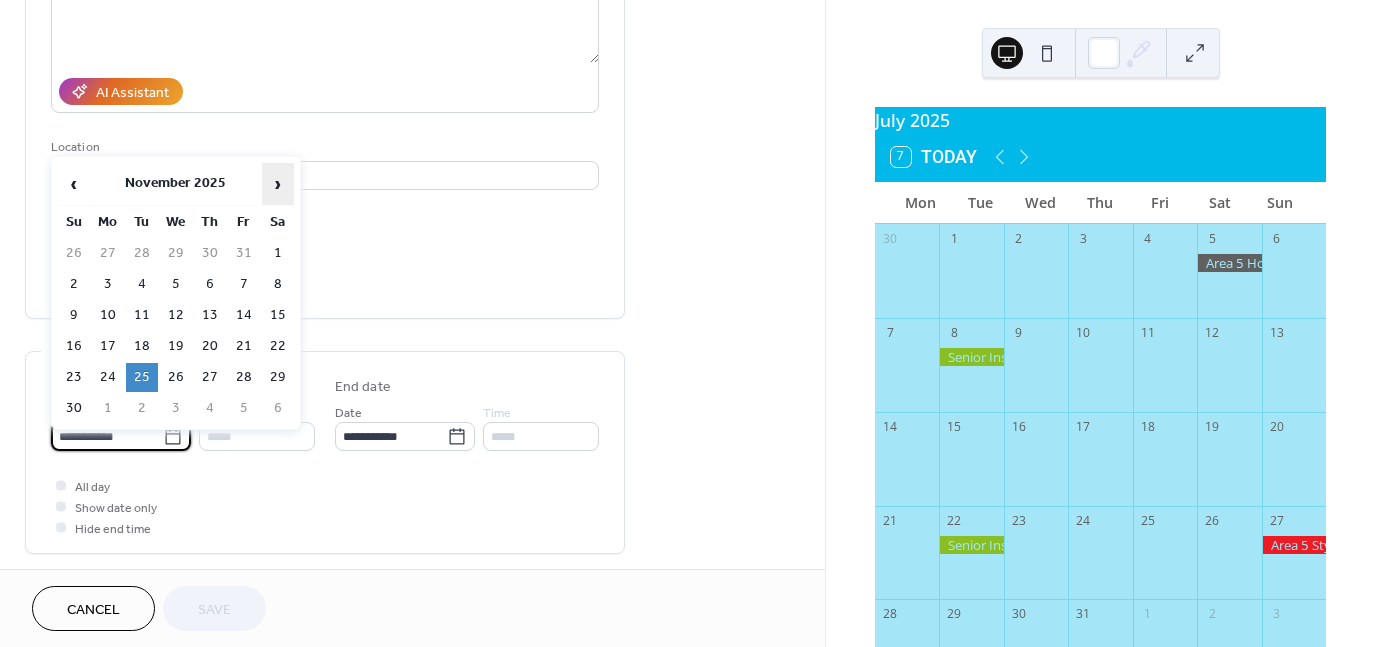 click on "›" at bounding box center (278, 184) 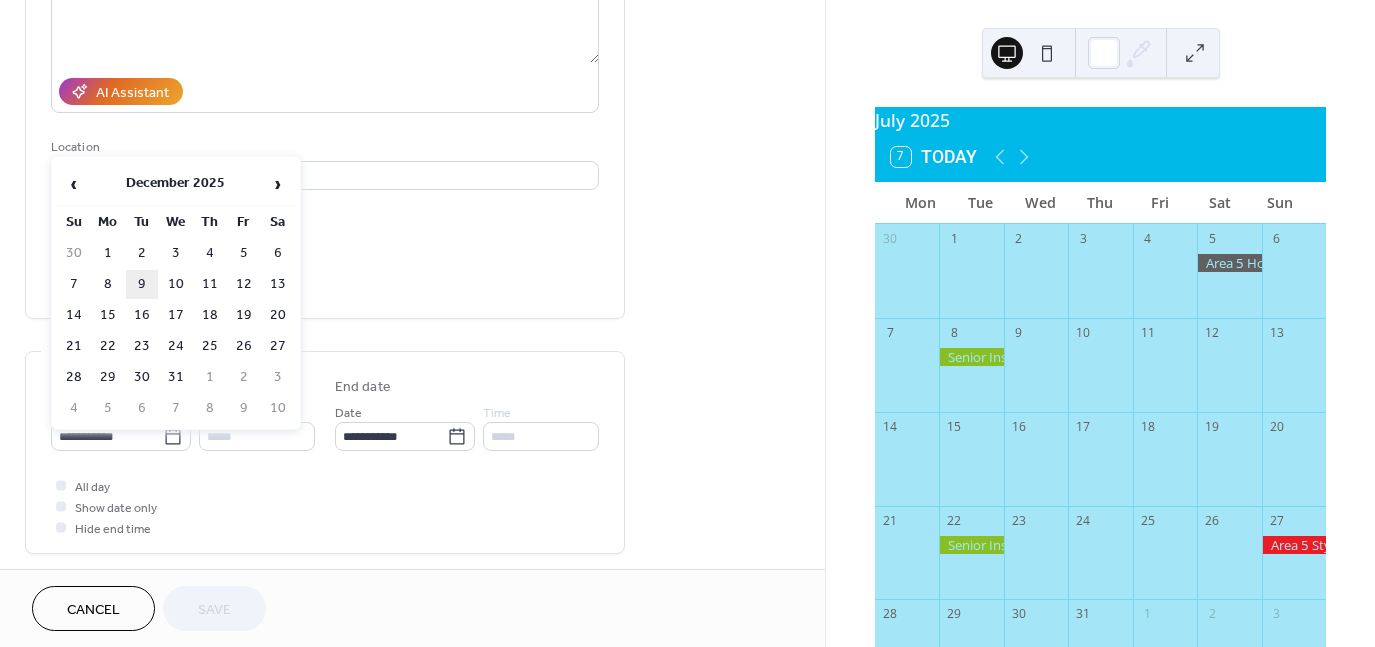 click on "9" at bounding box center [142, 284] 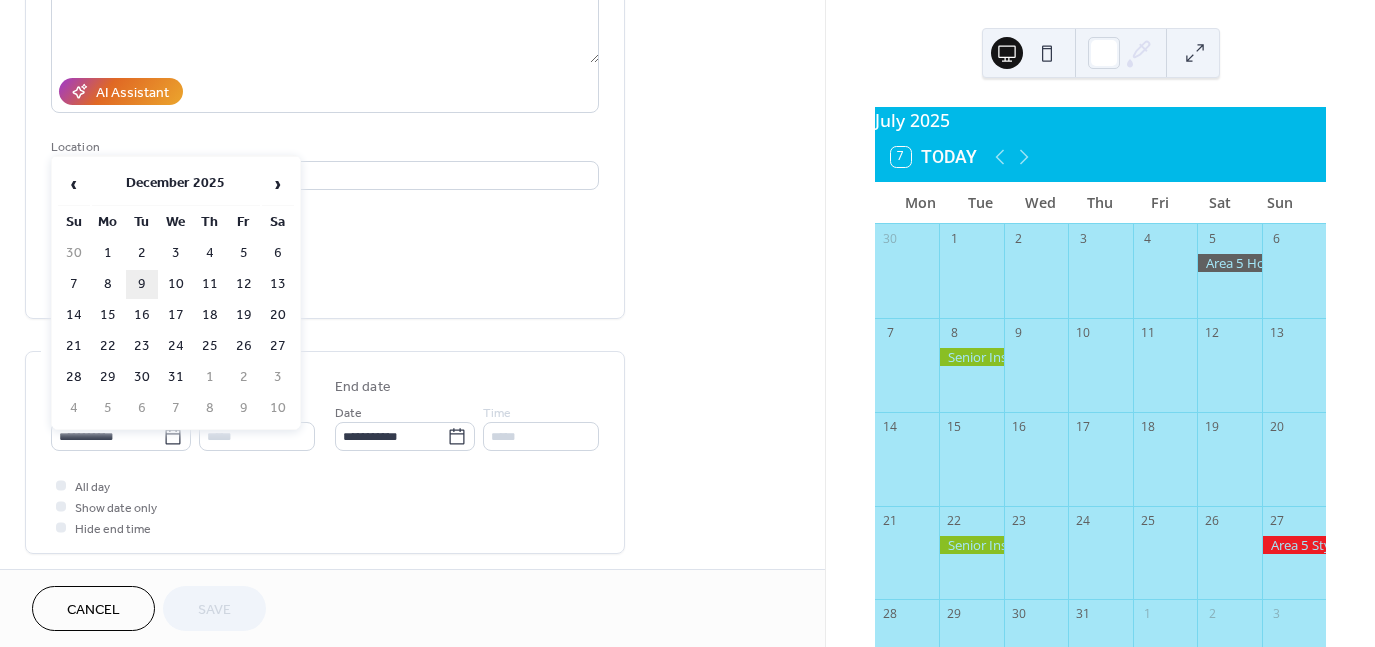 type on "**********" 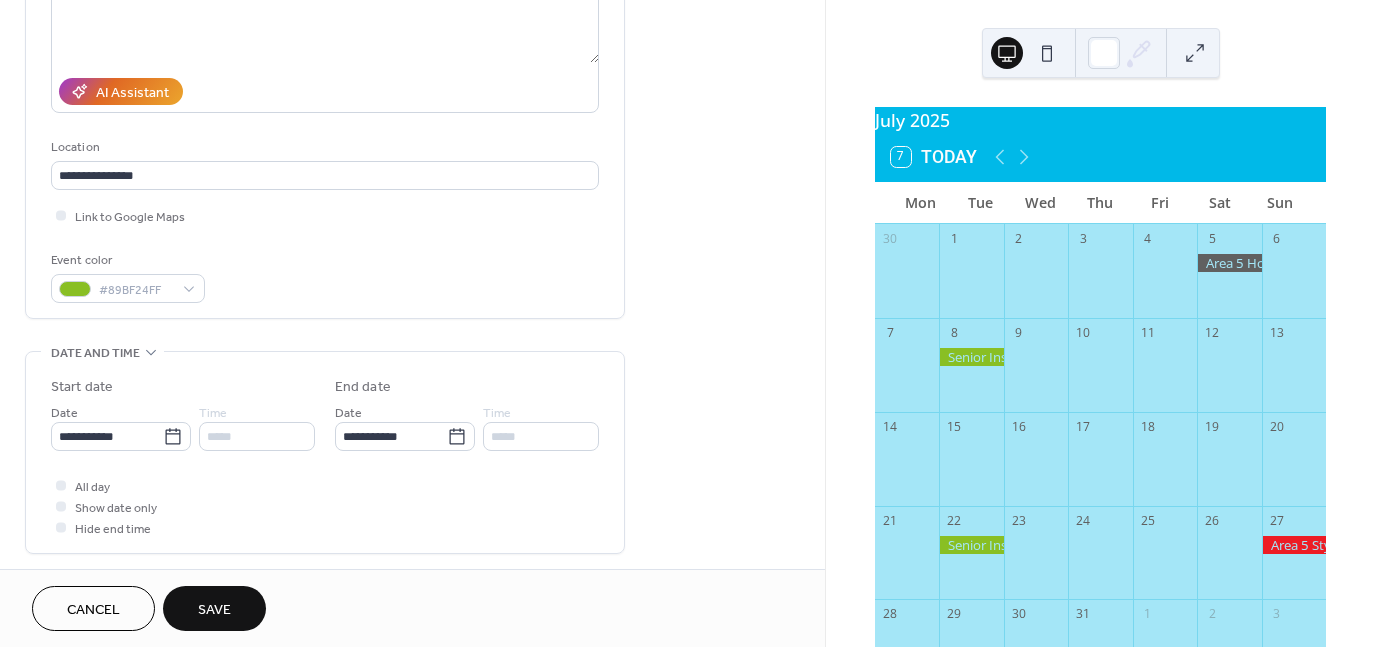 click on "Save" at bounding box center [214, 610] 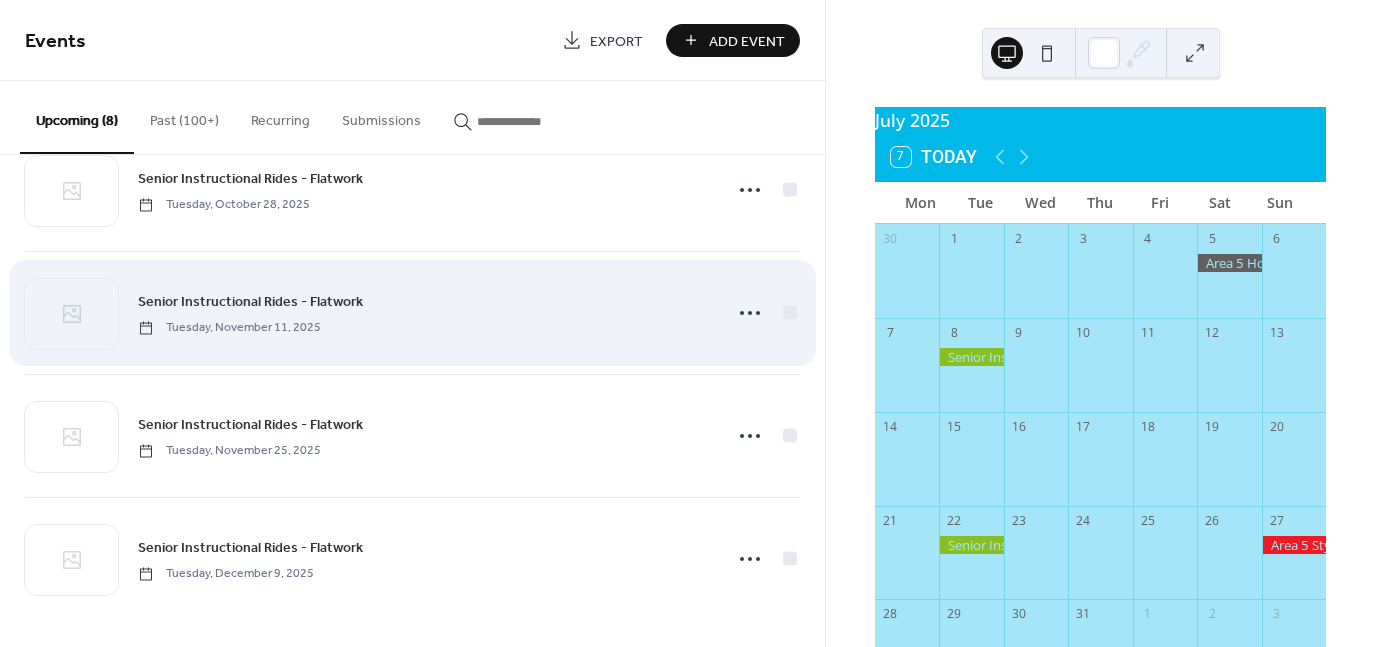 scroll, scrollTop: 548, scrollLeft: 0, axis: vertical 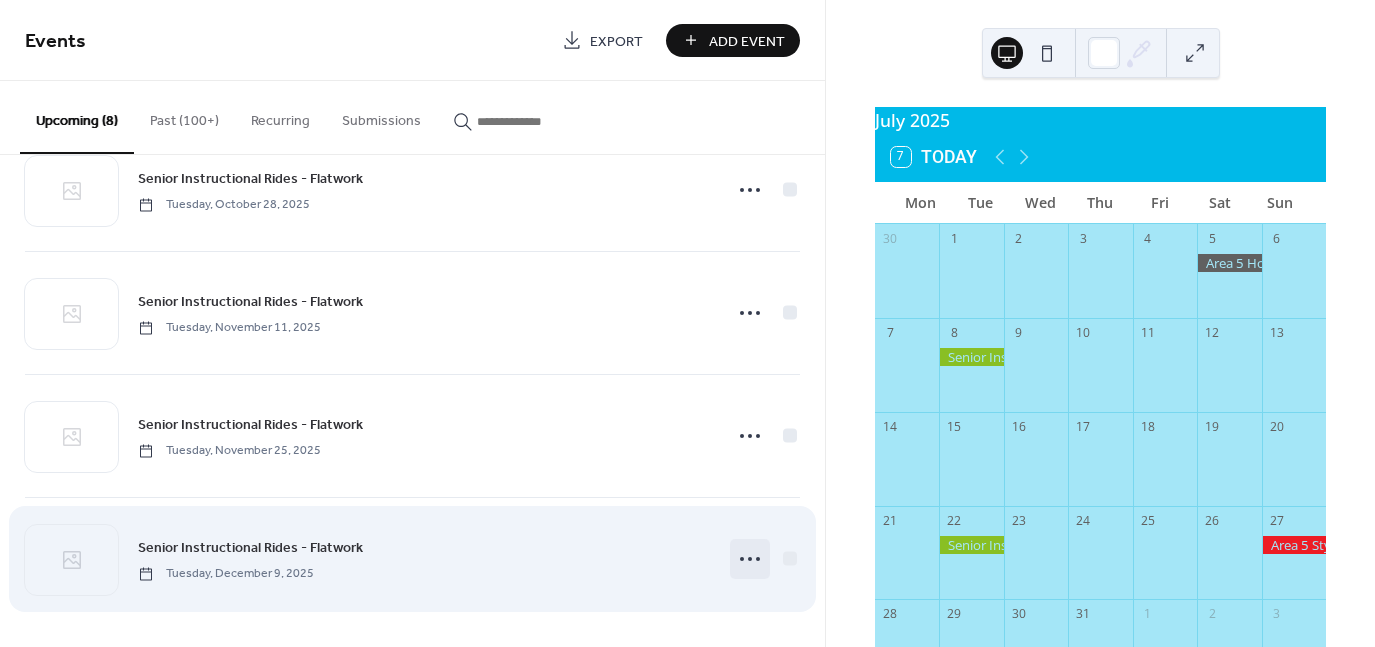 click 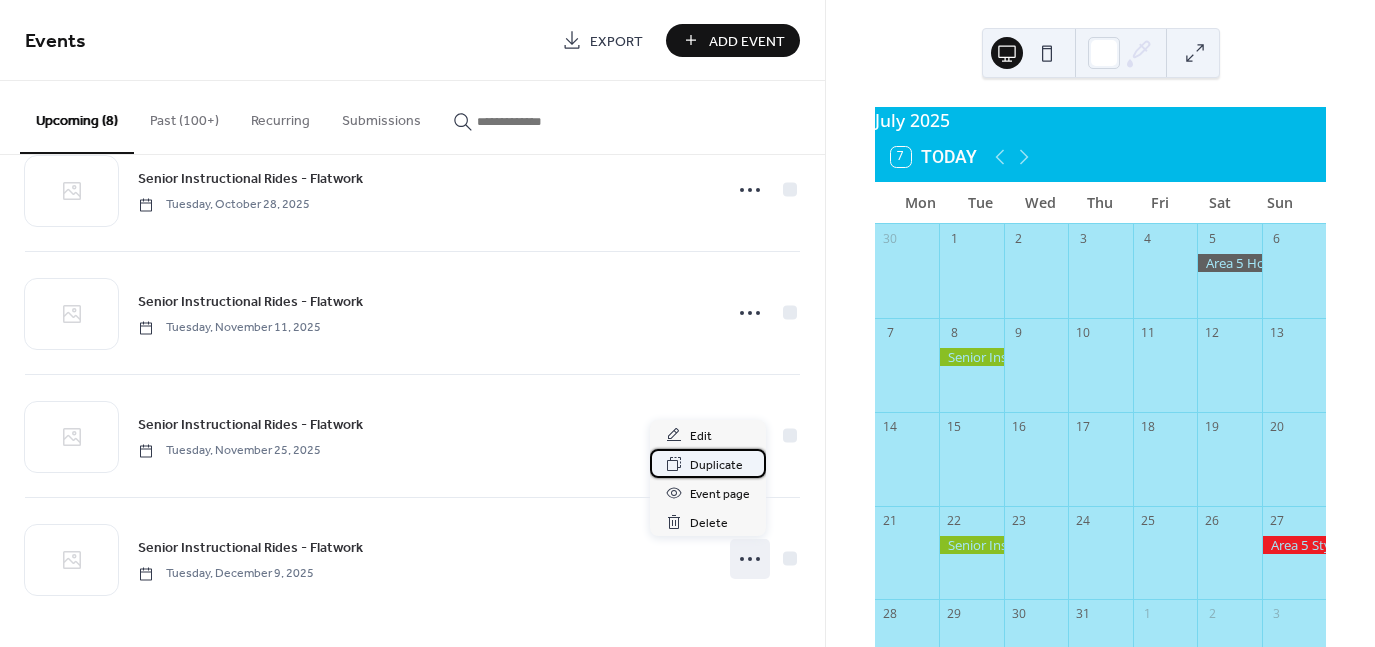 click on "Duplicate" at bounding box center [716, 465] 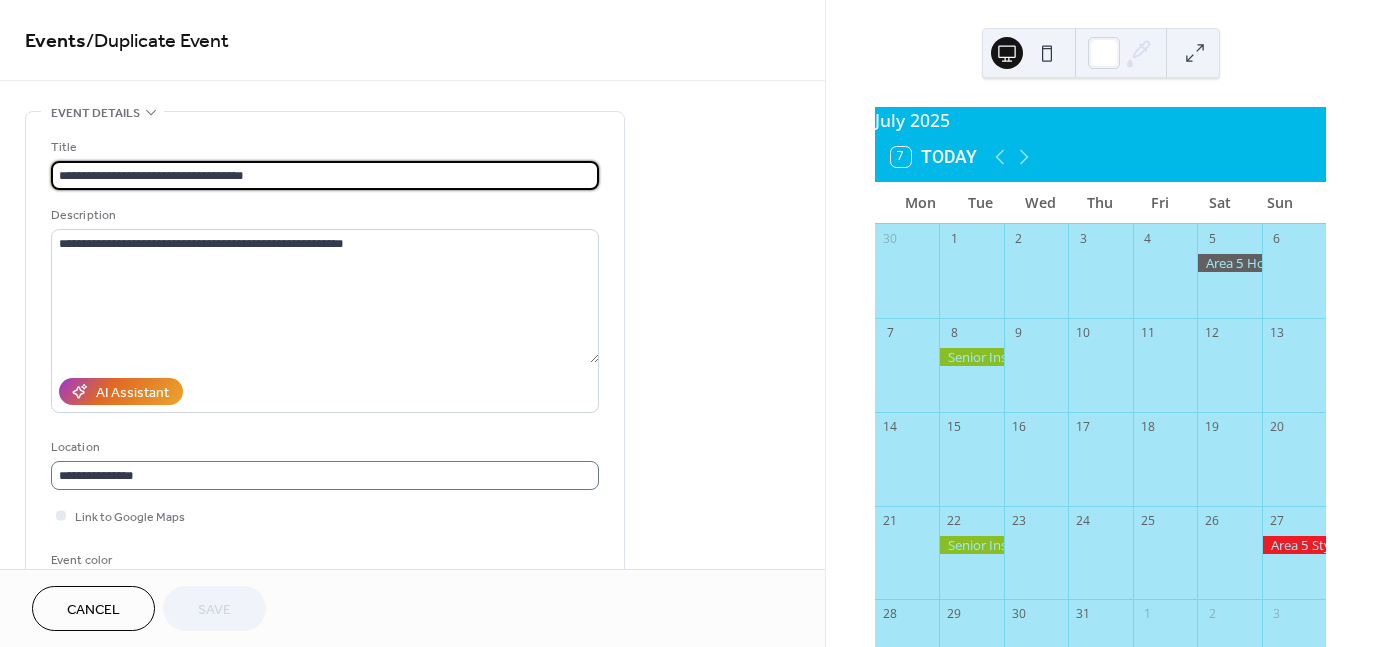 scroll, scrollTop: 1, scrollLeft: 0, axis: vertical 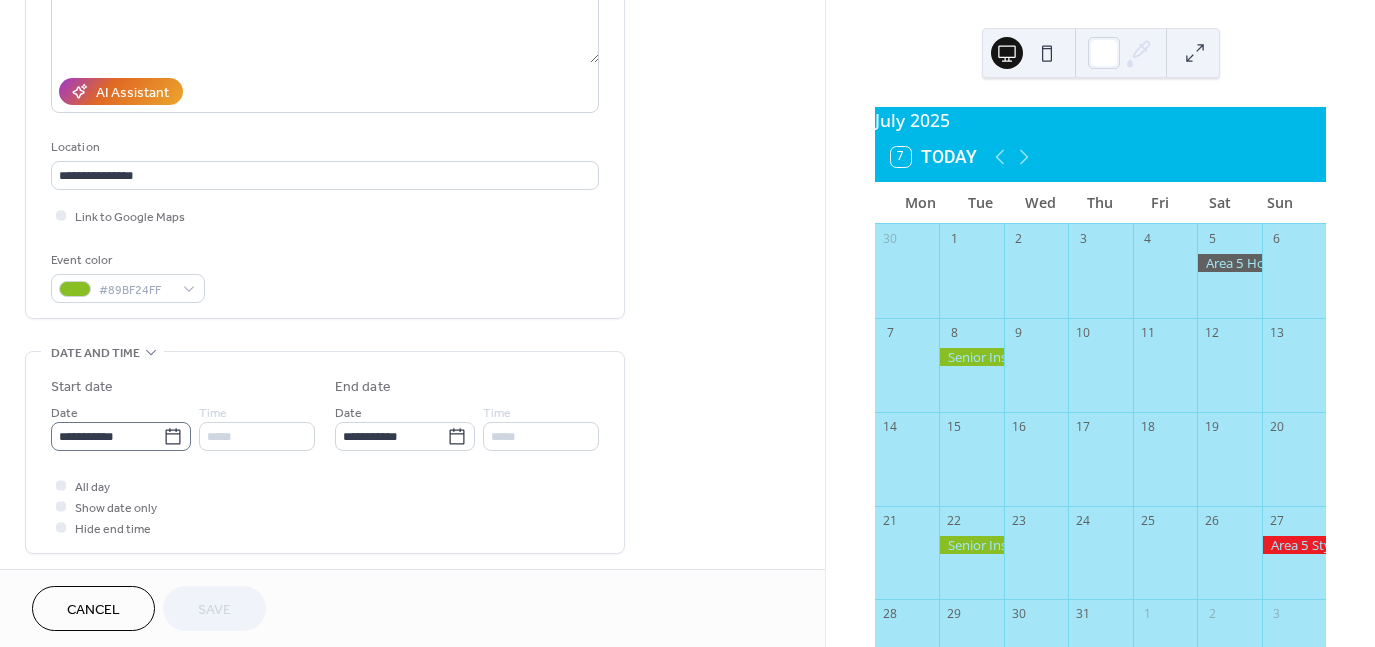 click 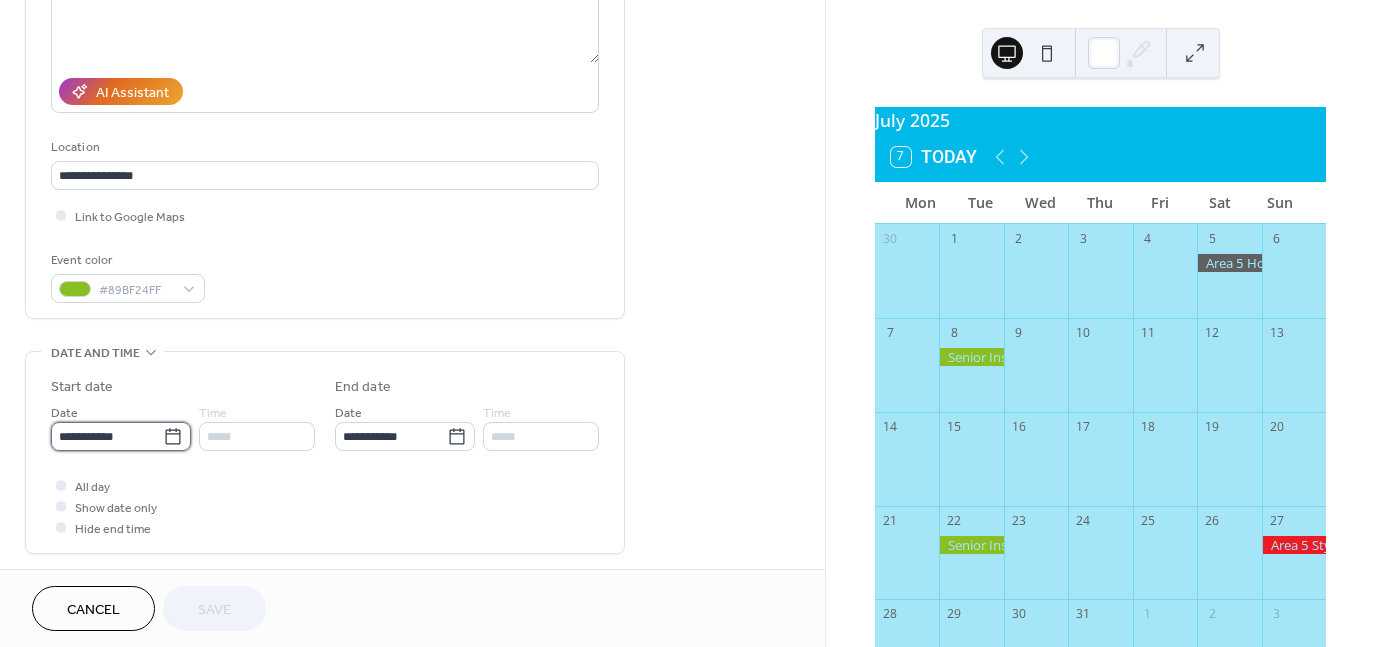 click on "**********" at bounding box center (107, 436) 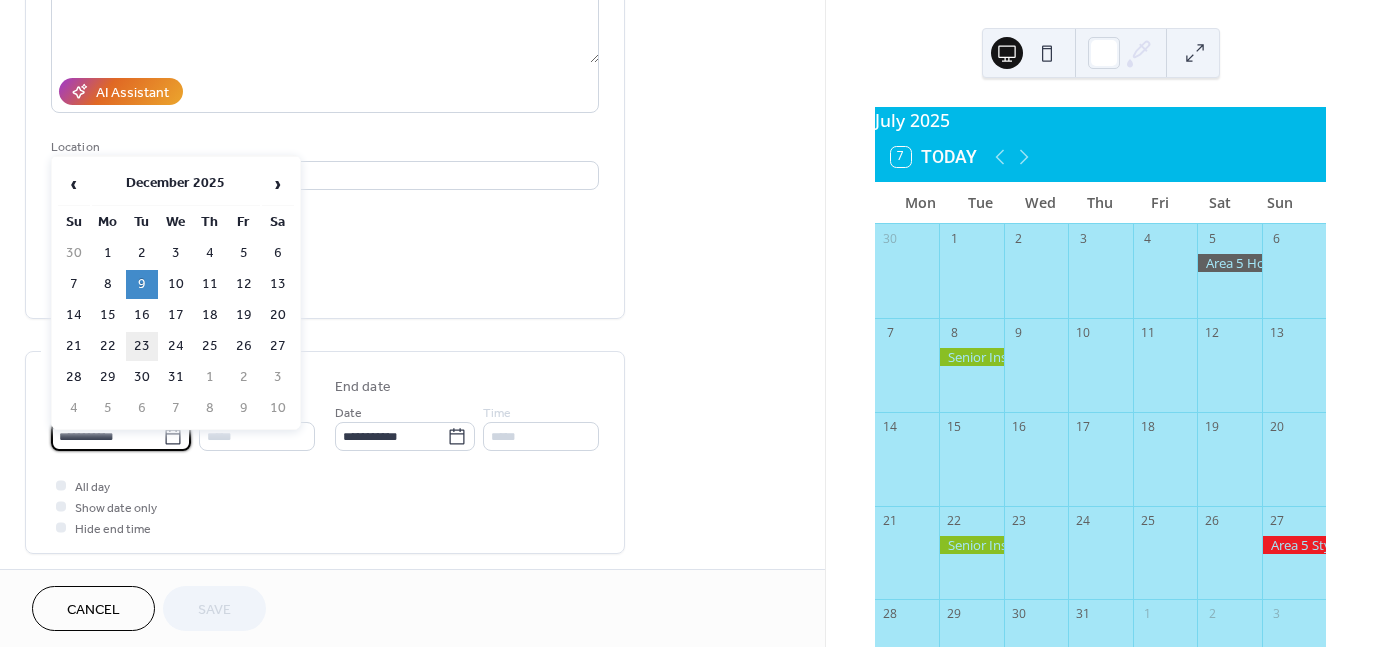 click on "23" at bounding box center [142, 346] 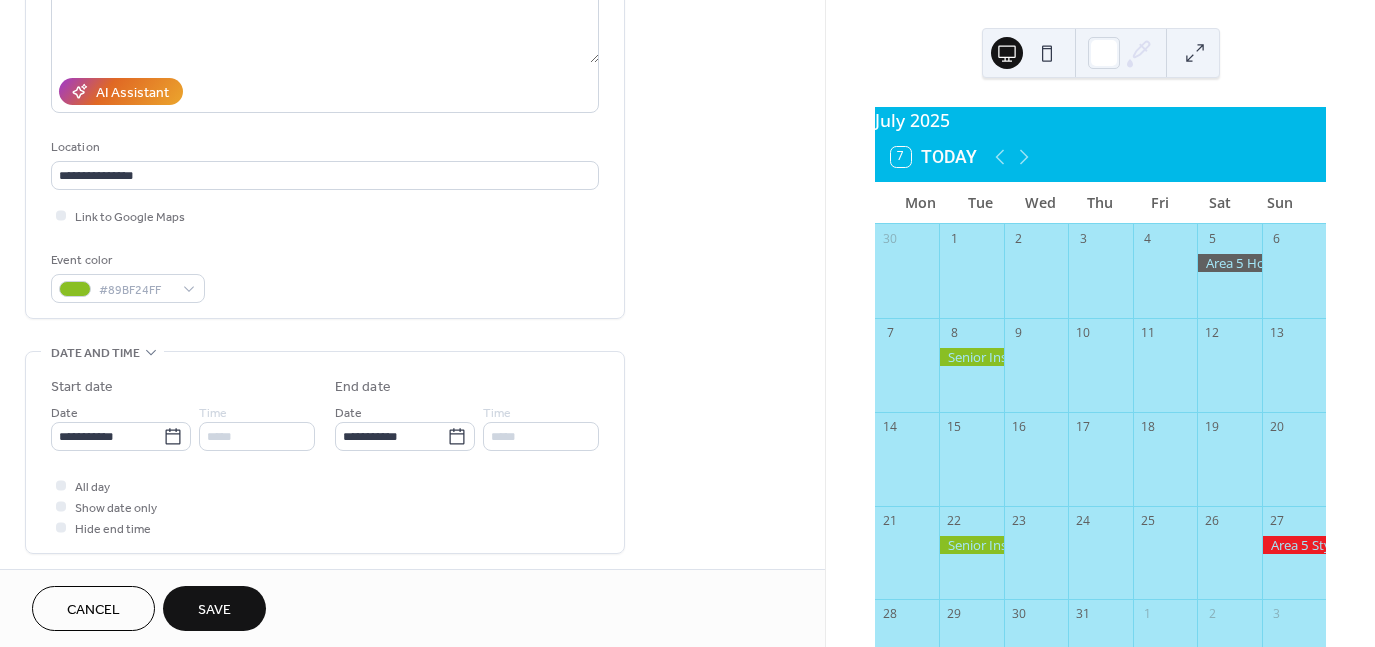 click on "Save" at bounding box center (214, 608) 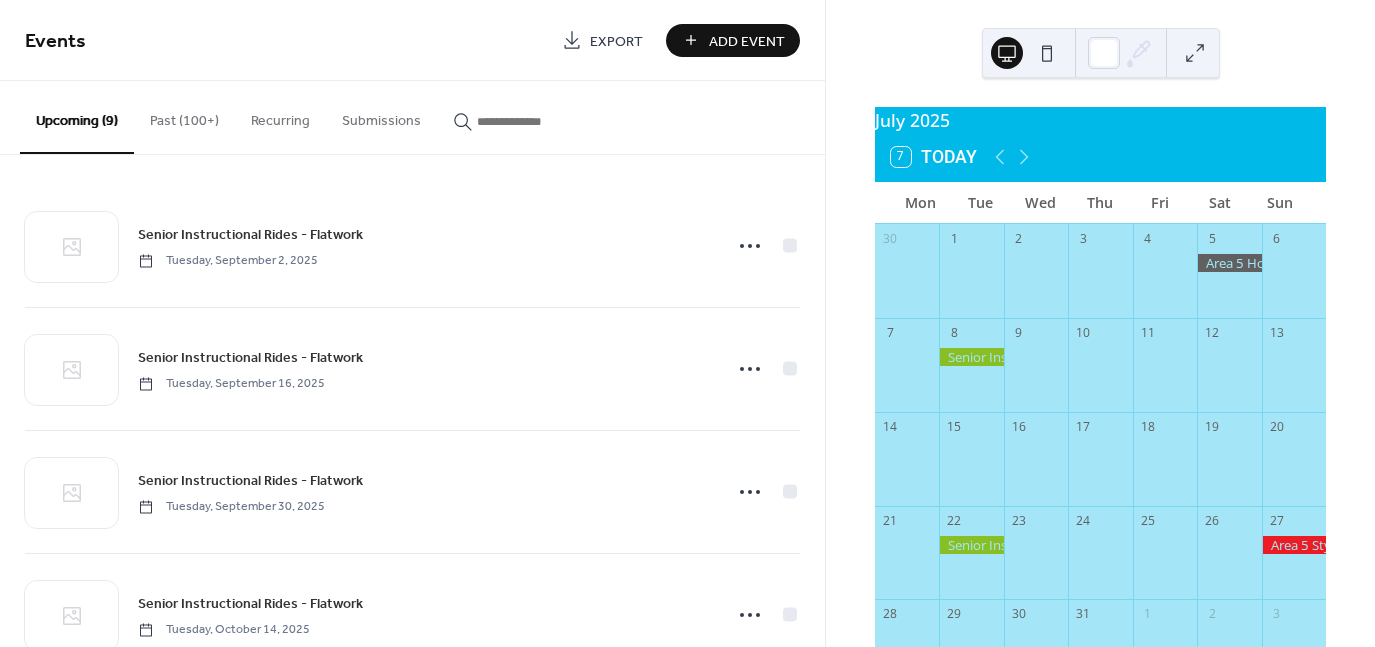 click on "Past (100+)" at bounding box center [184, 116] 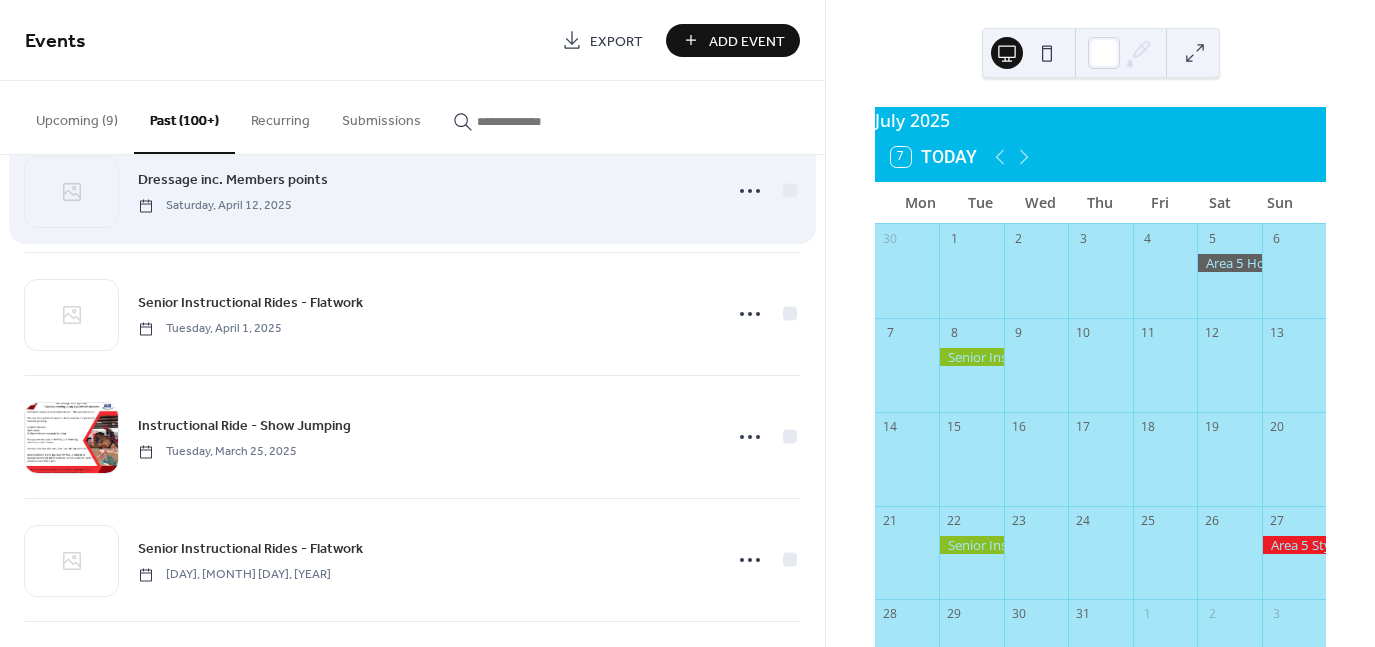 scroll, scrollTop: 2100, scrollLeft: 0, axis: vertical 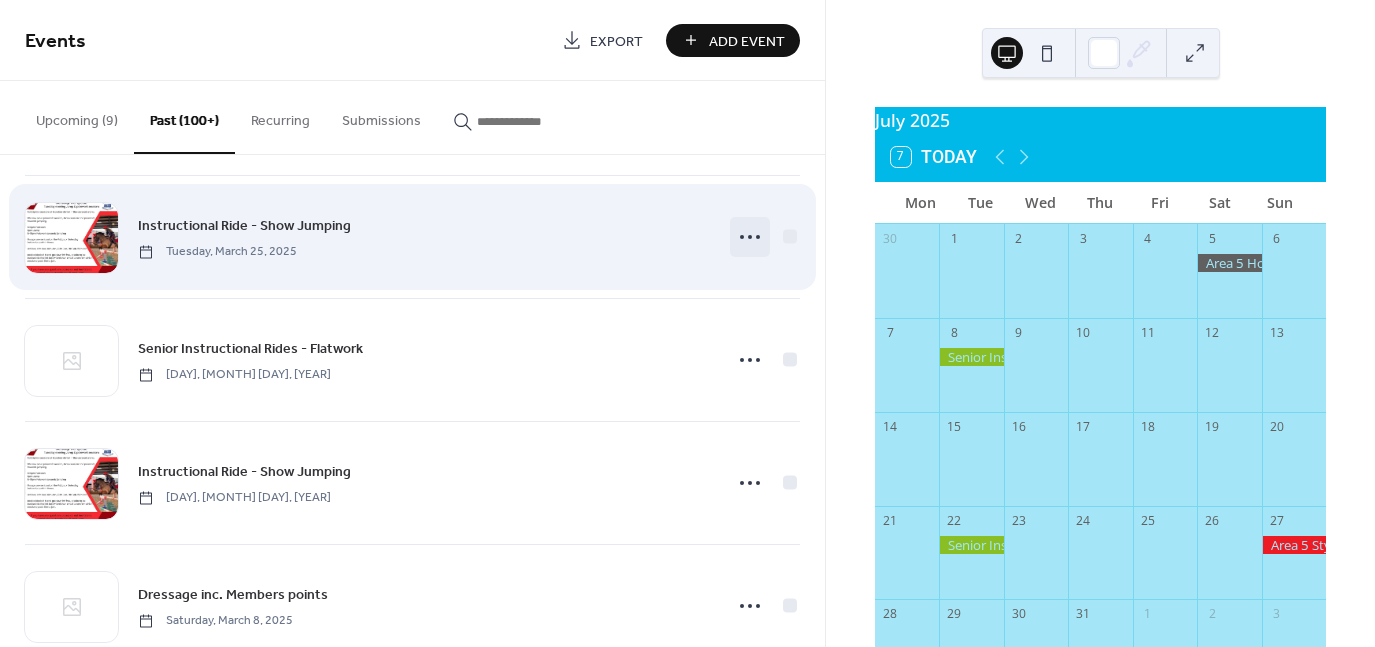 click 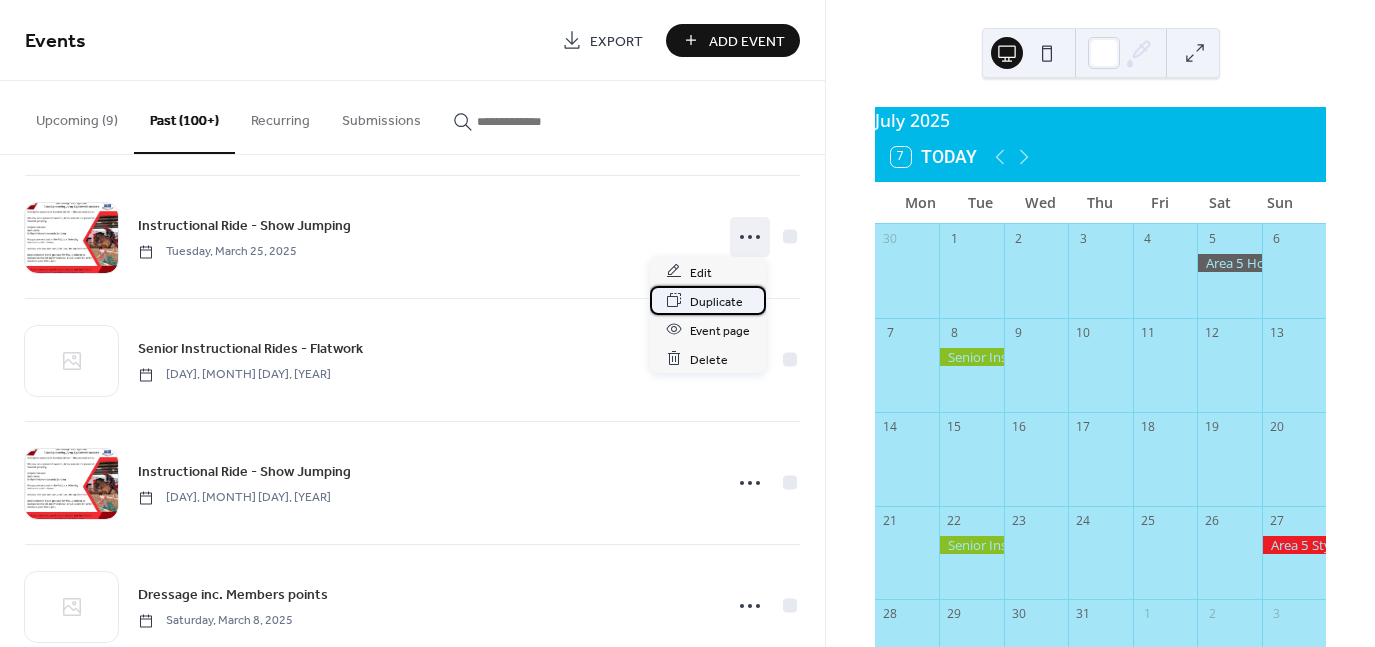 click on "Duplicate" at bounding box center (716, 301) 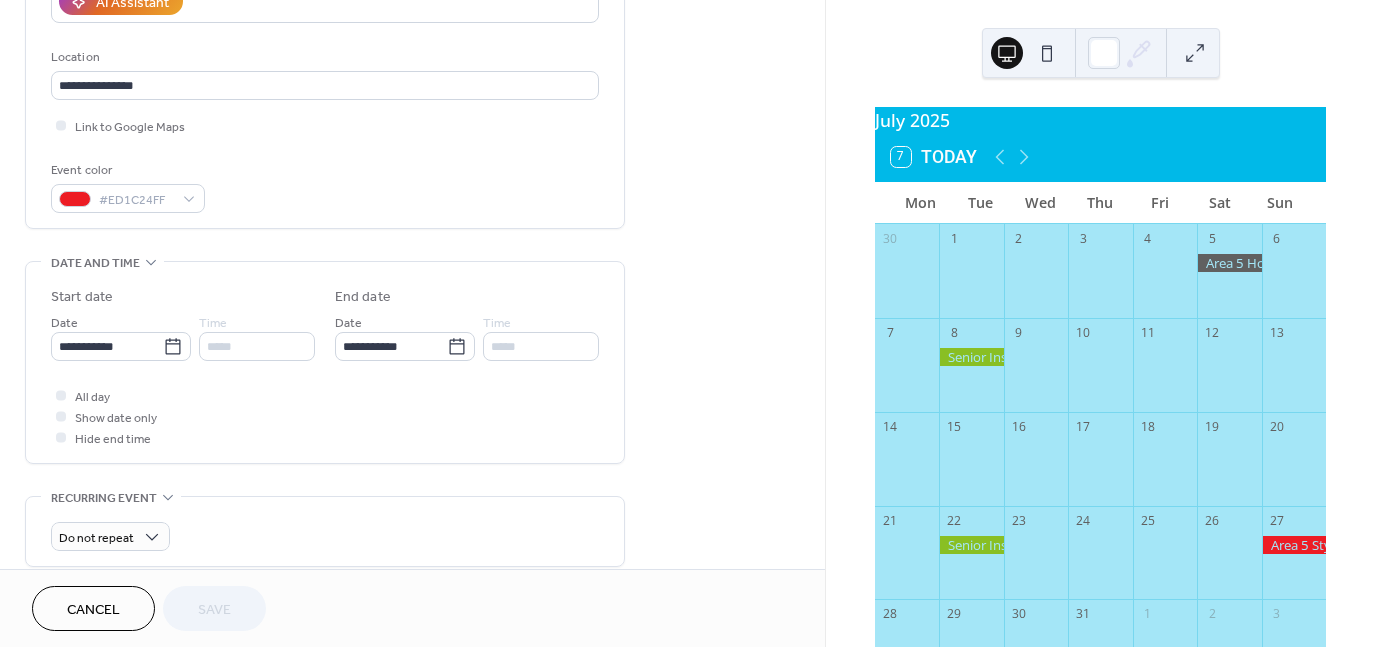 scroll, scrollTop: 400, scrollLeft: 0, axis: vertical 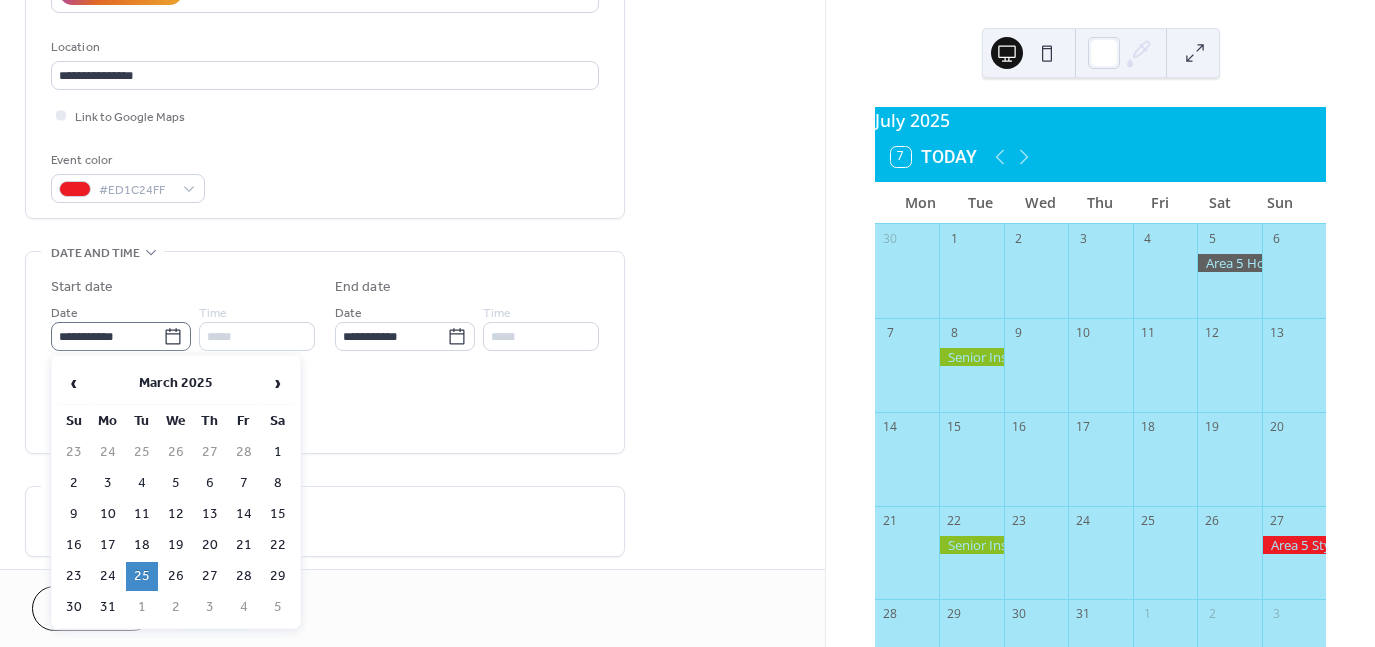 click 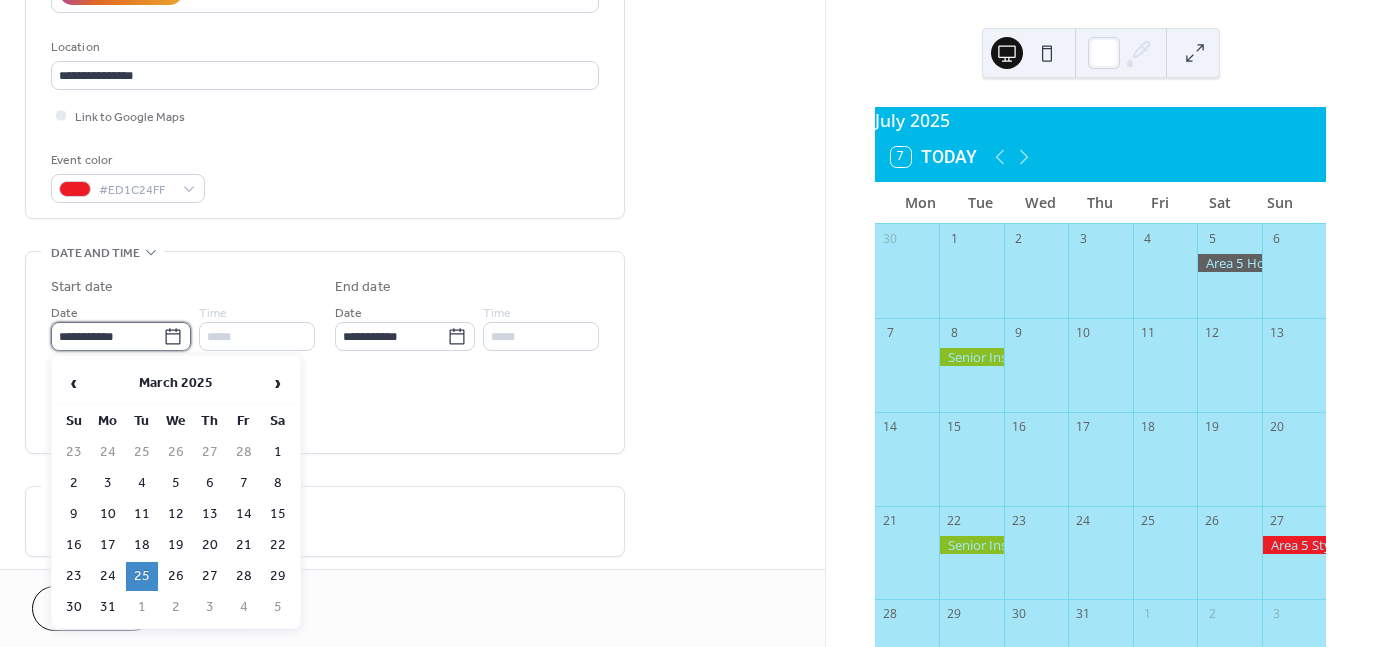 click on "**********" at bounding box center [107, 336] 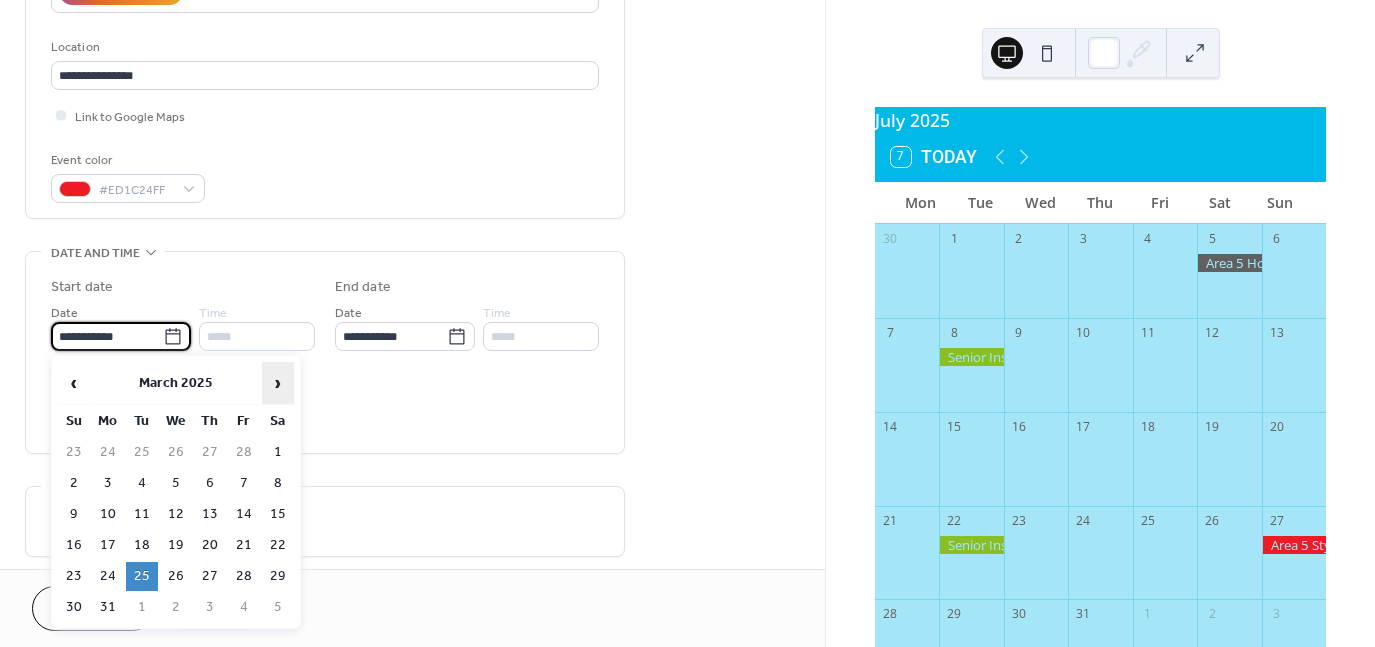 click on "›" at bounding box center [278, 383] 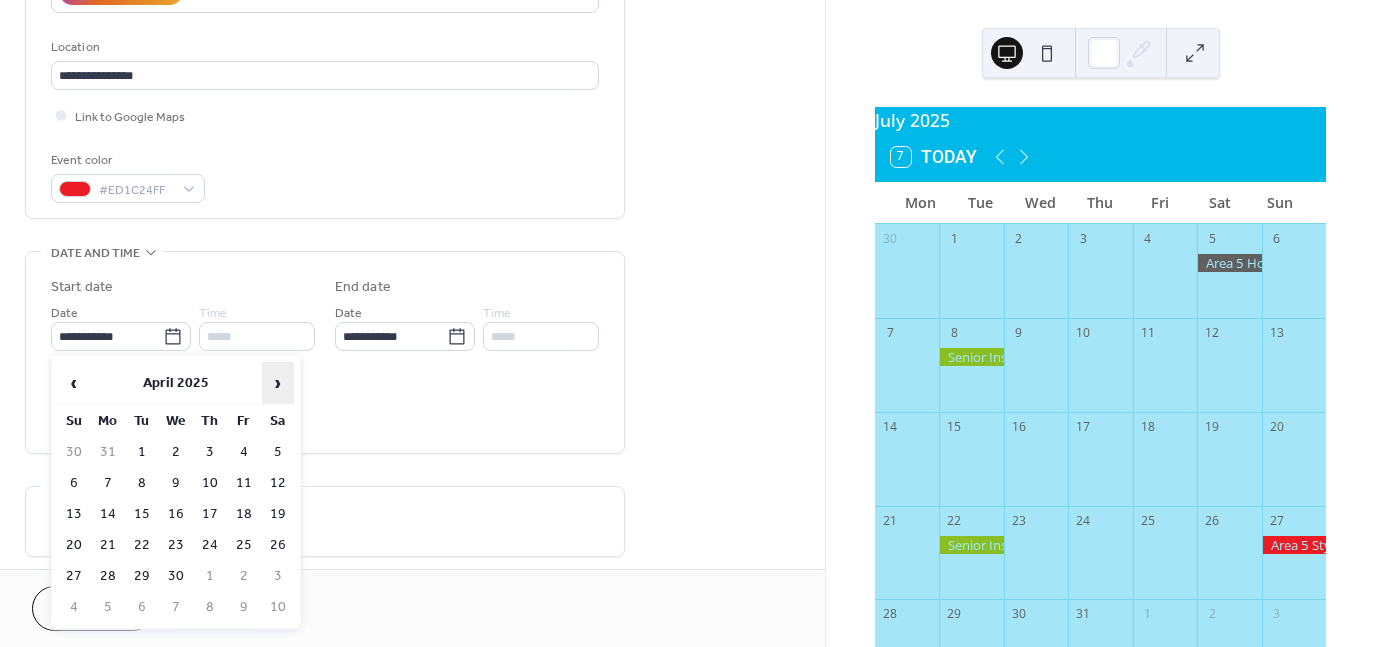 click on "›" at bounding box center [278, 383] 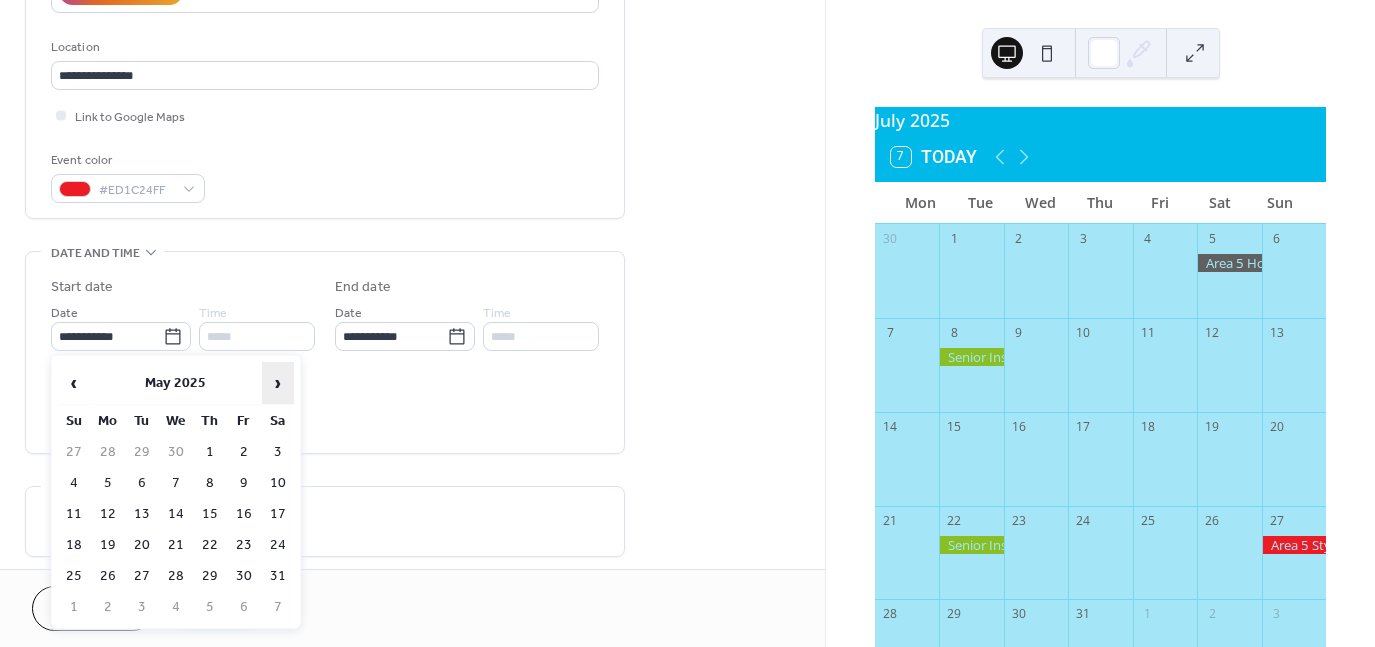 click on "›" at bounding box center (278, 383) 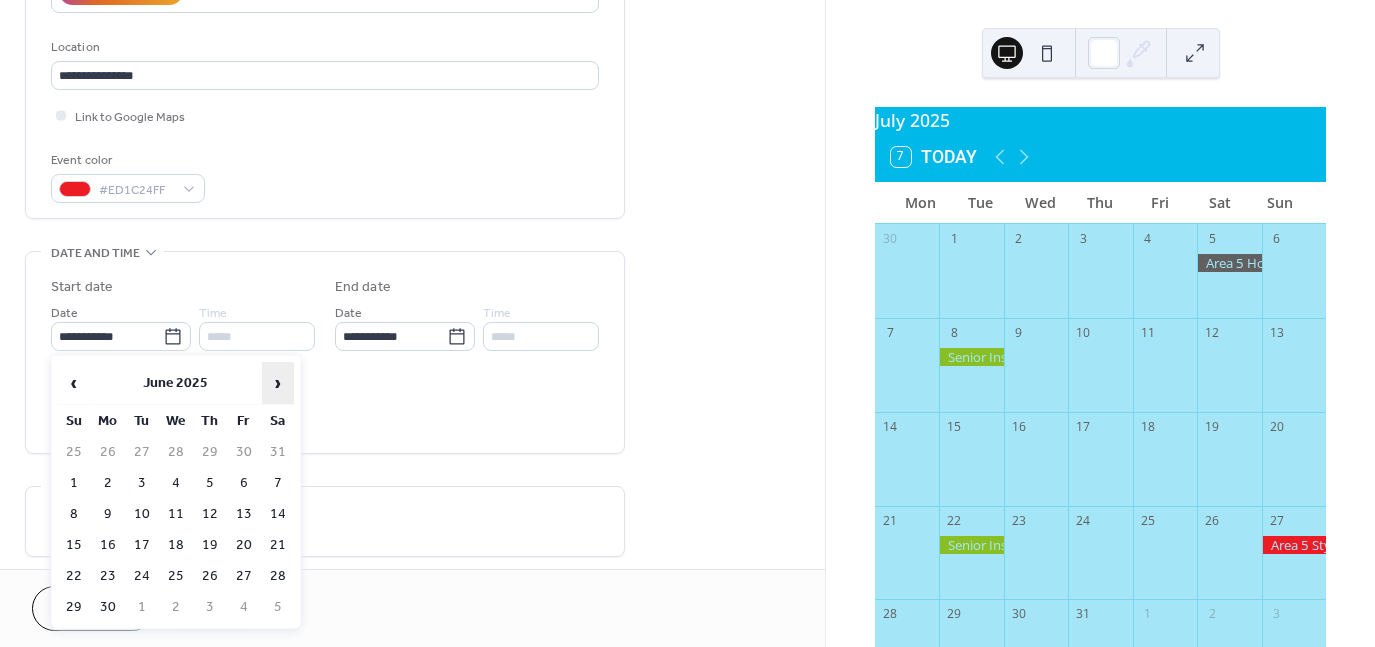 click on "›" at bounding box center [278, 383] 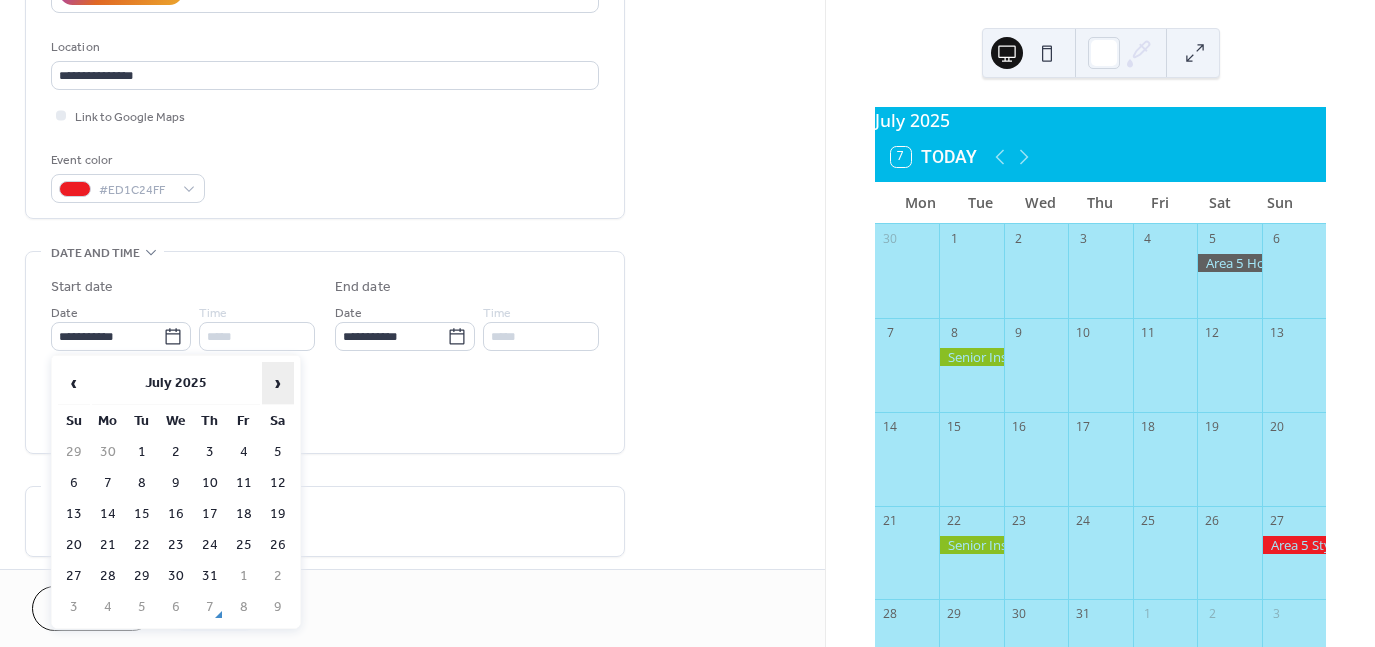 click on "›" at bounding box center (278, 383) 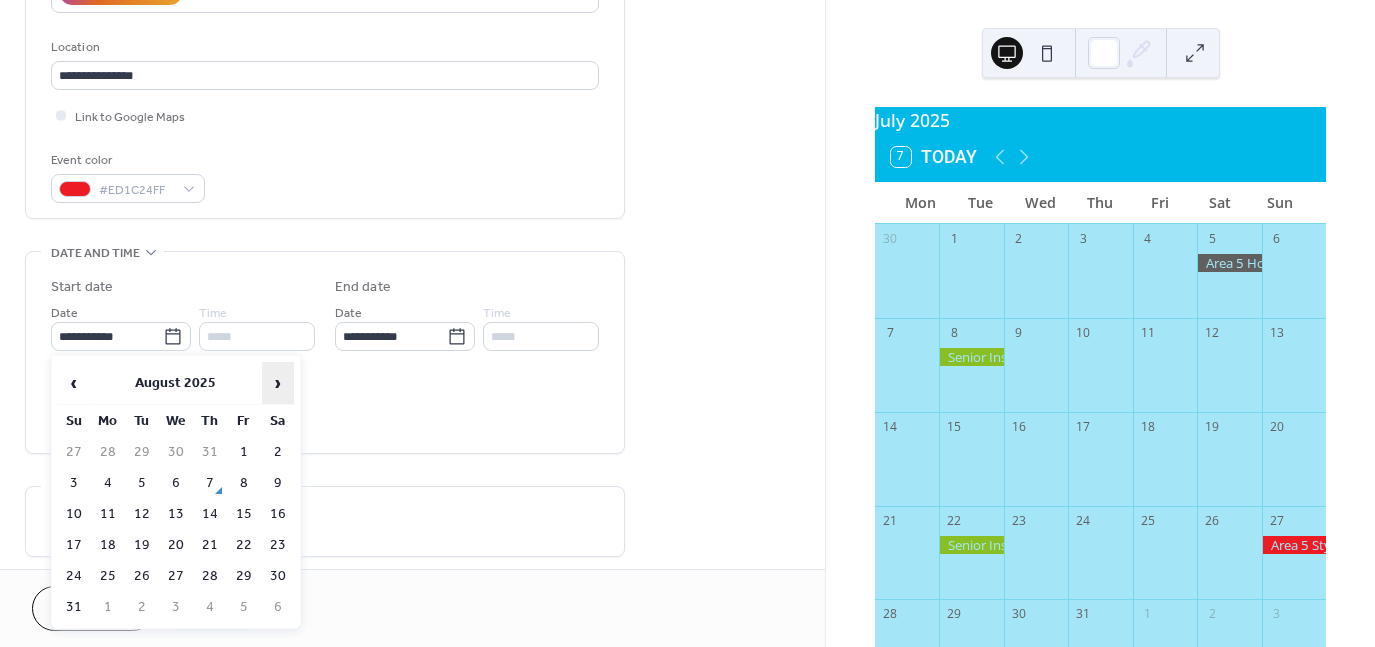 click on "›" at bounding box center (278, 383) 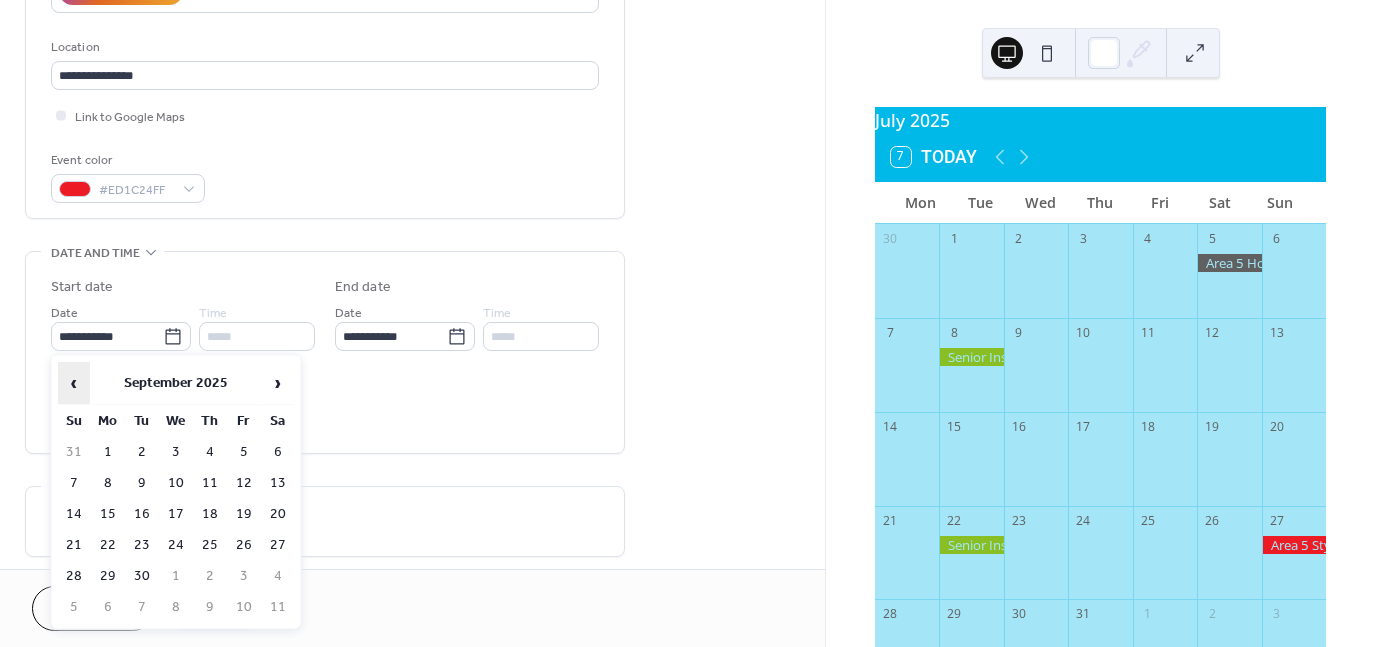 click on "‹" at bounding box center [74, 383] 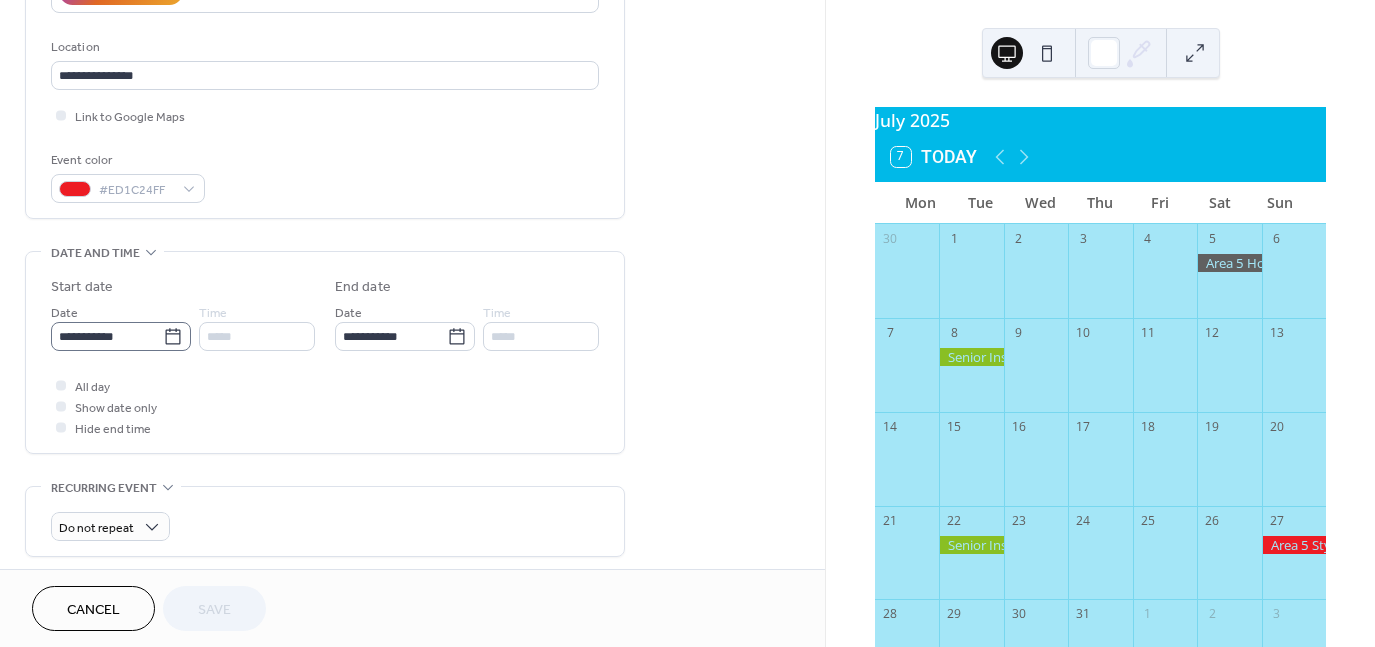 click 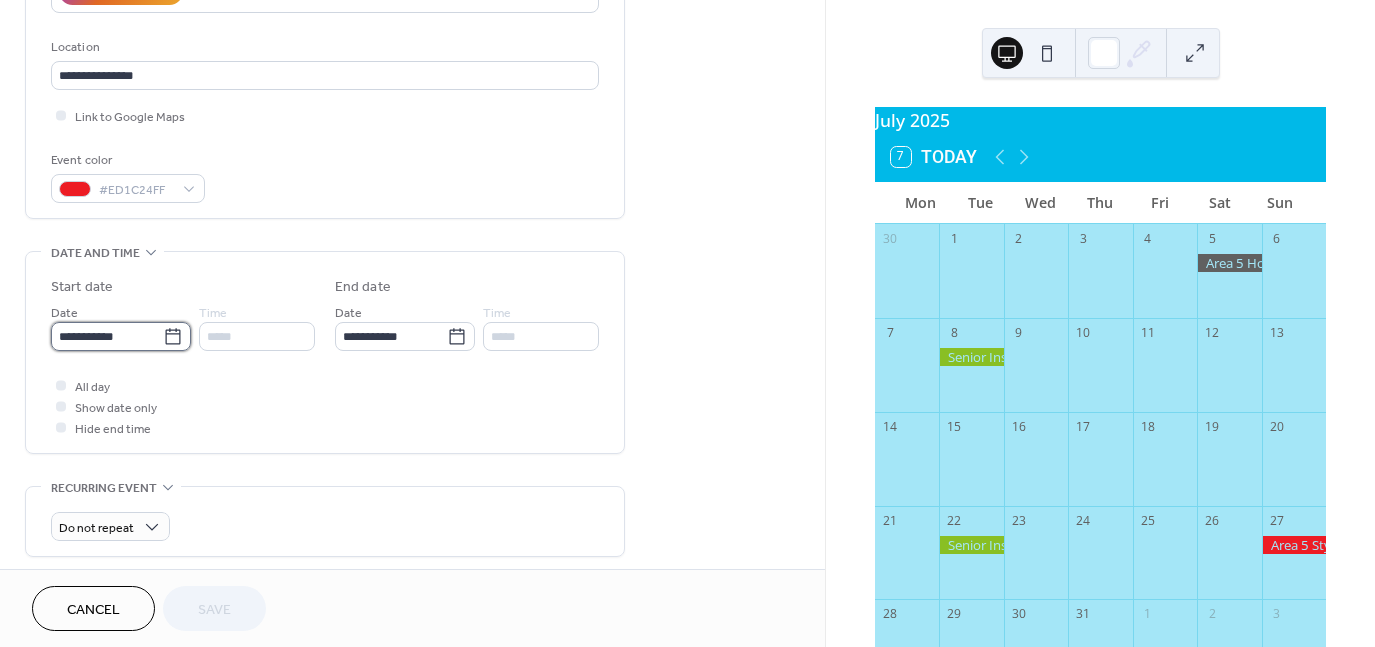 click on "**********" at bounding box center (107, 336) 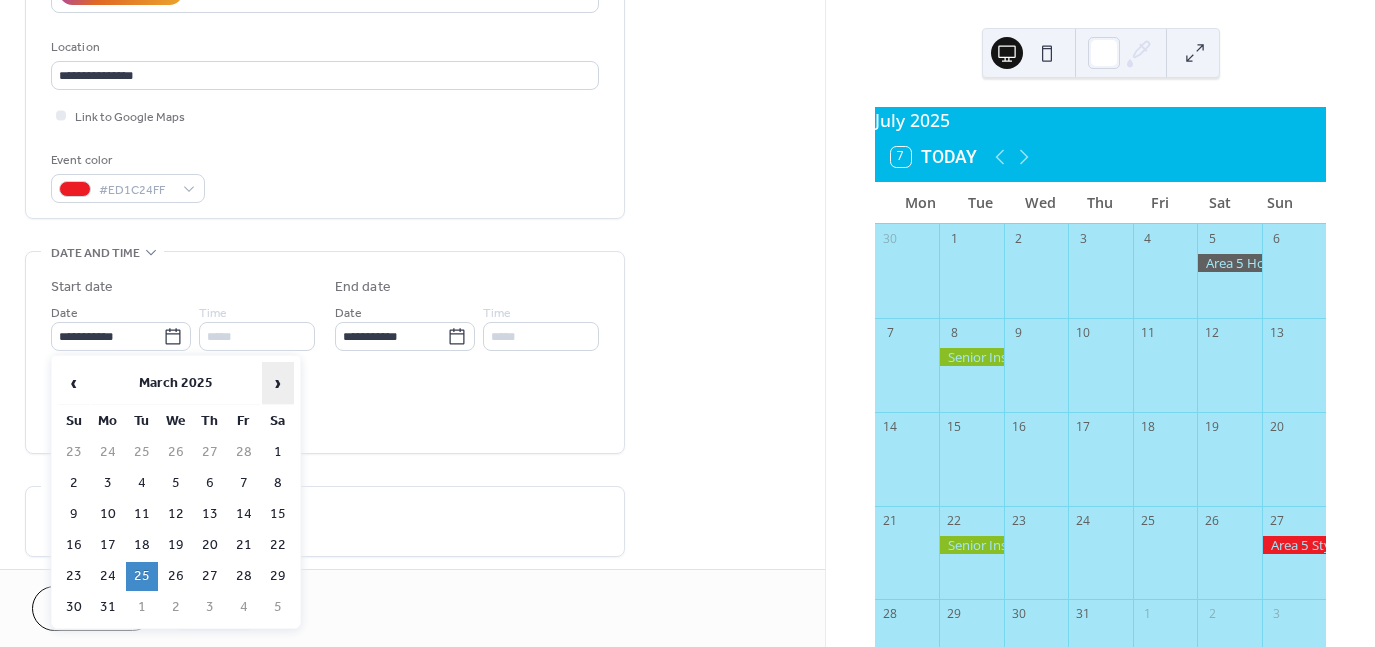click on "›" at bounding box center (278, 383) 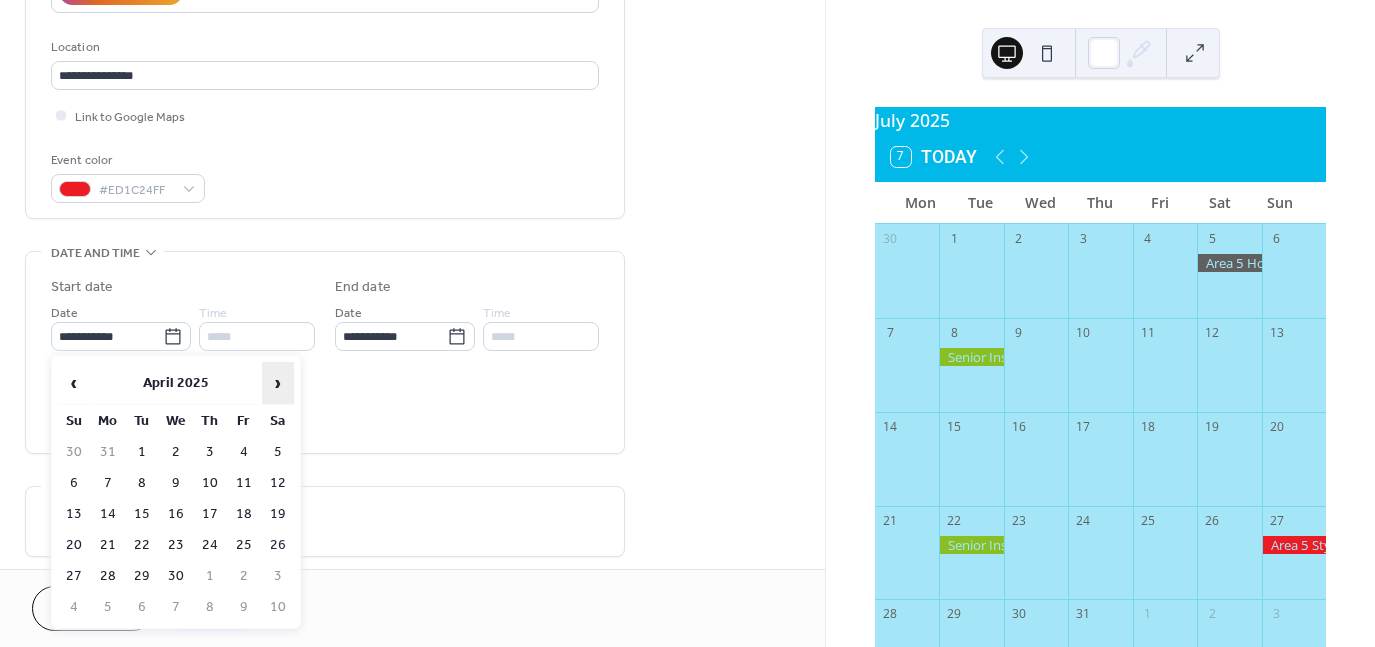 click on "›" at bounding box center [278, 383] 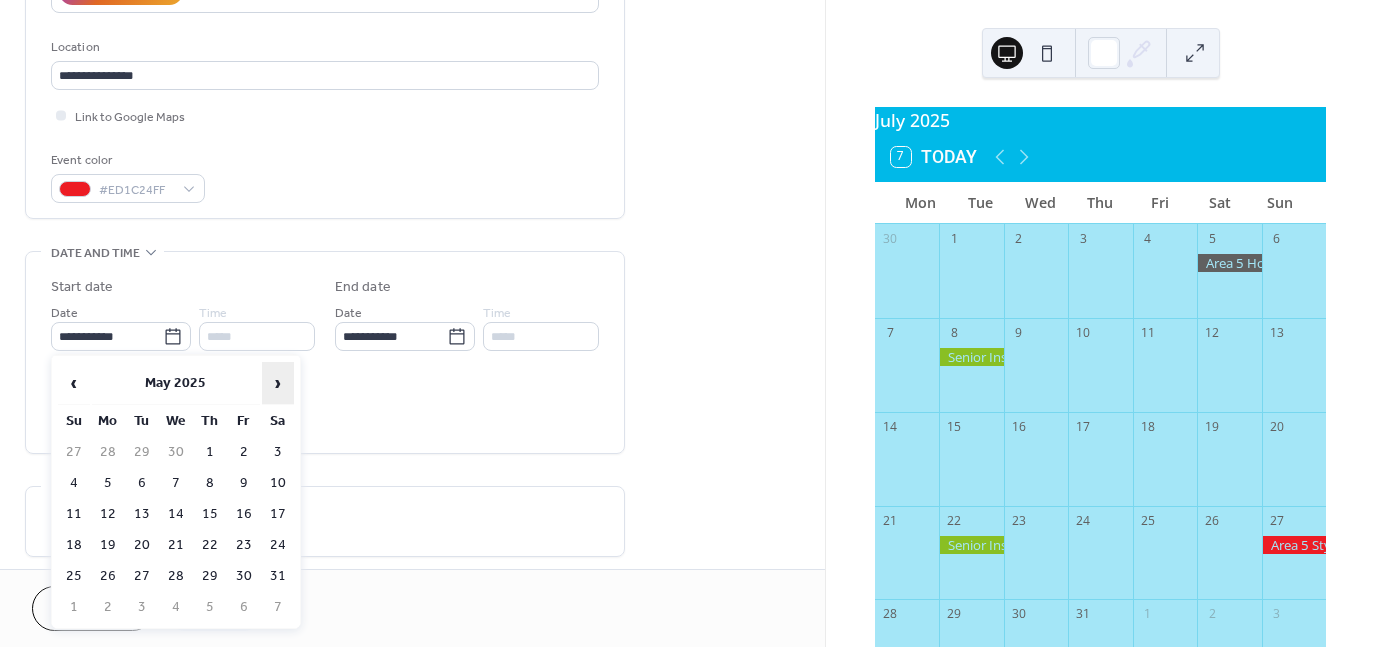 click on "›" at bounding box center [278, 383] 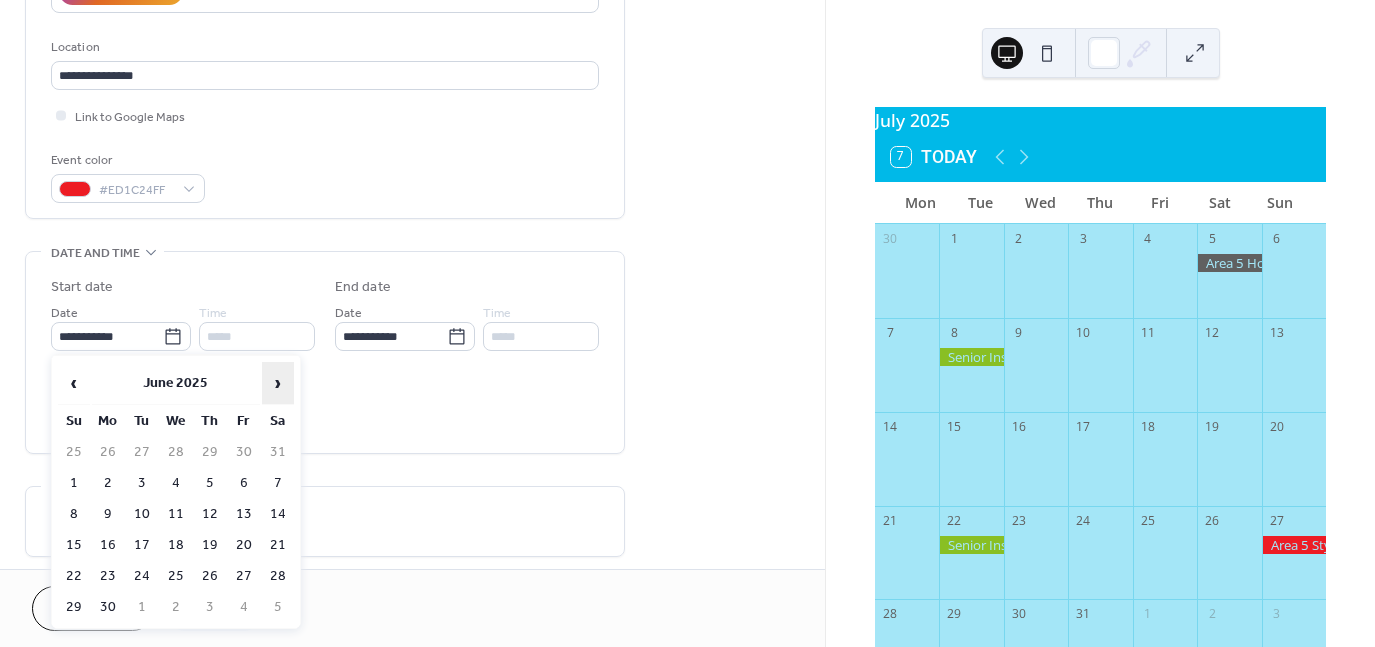 click on "›" at bounding box center [278, 383] 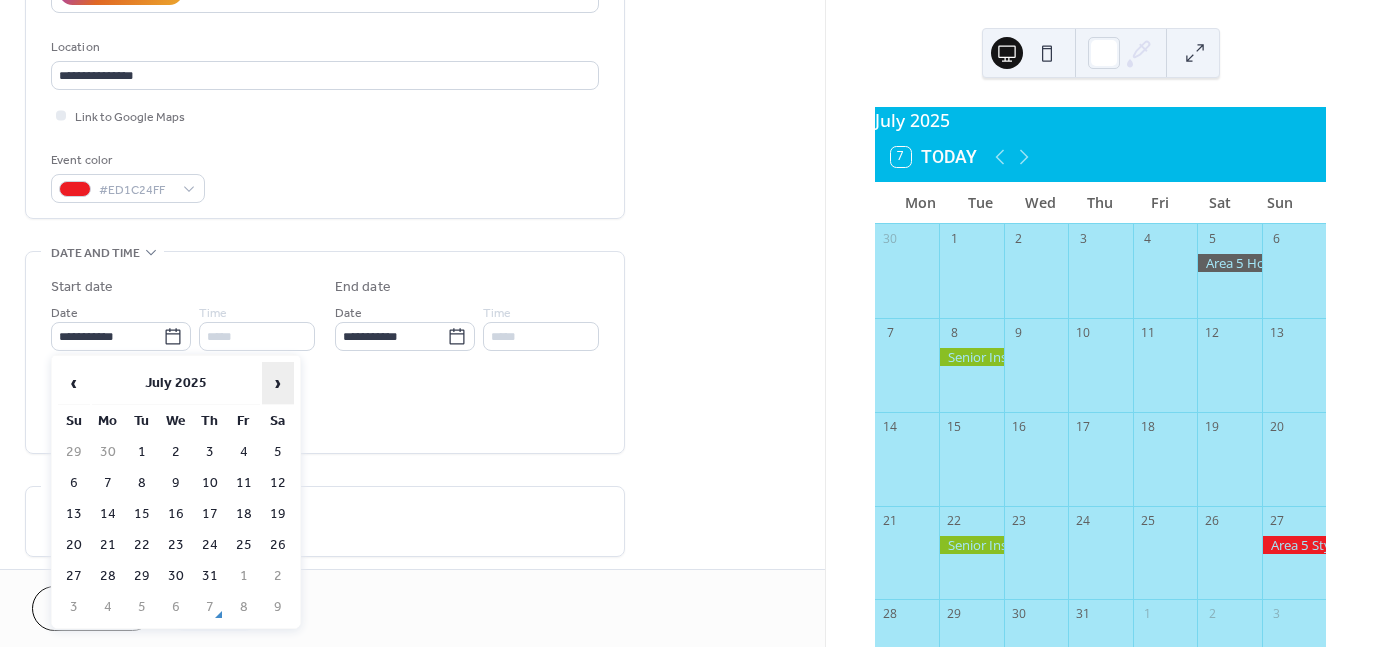 click on "›" at bounding box center (278, 383) 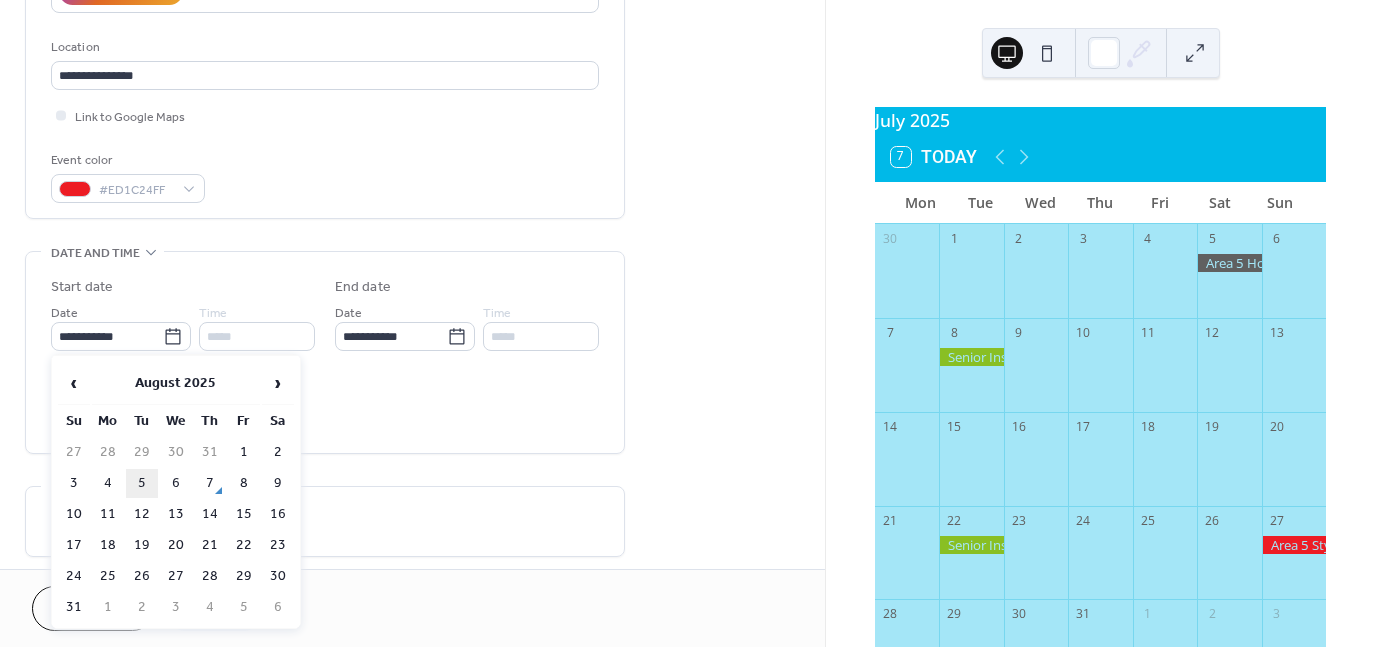 click on "5" at bounding box center [142, 483] 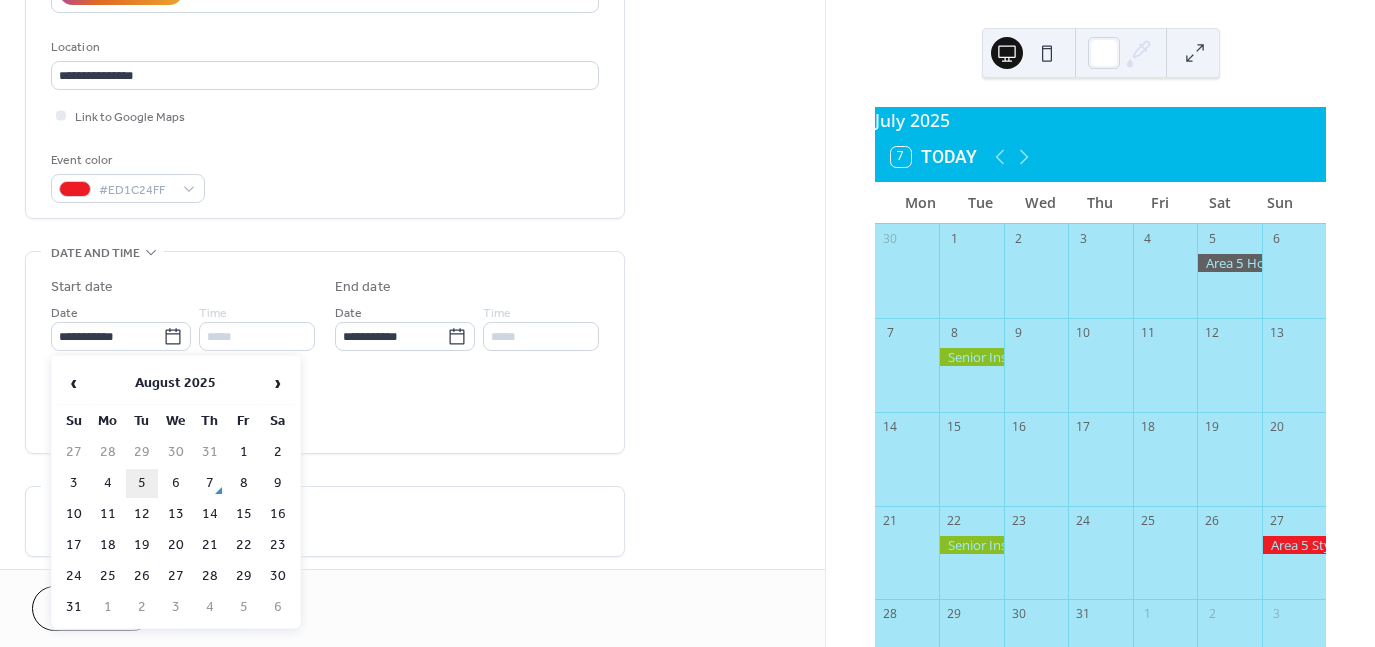 type on "**********" 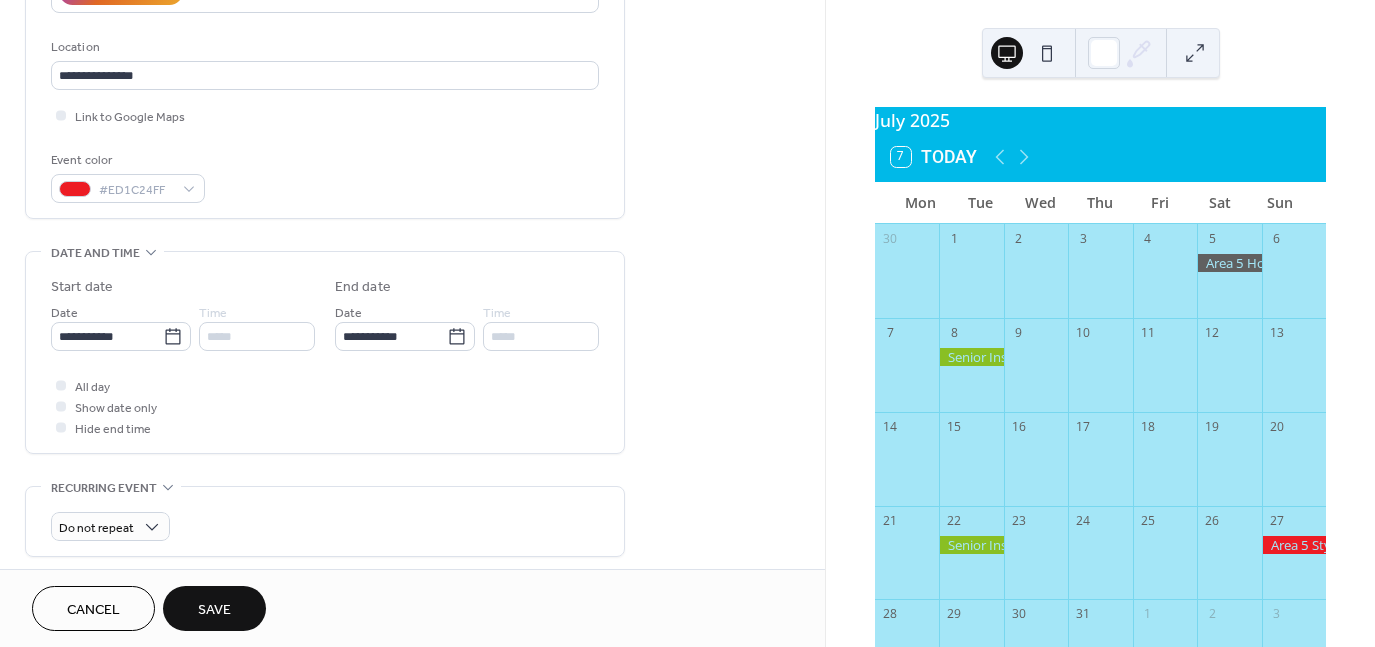 click on "Save" at bounding box center [214, 610] 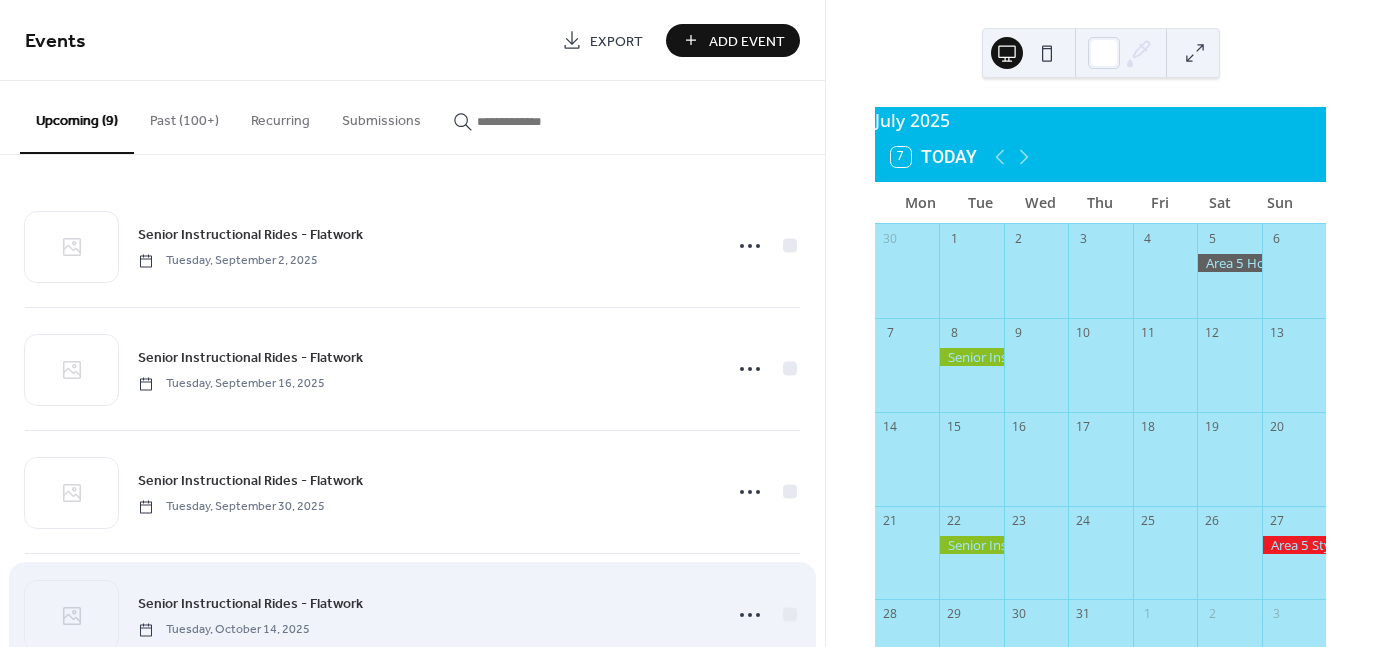 scroll, scrollTop: 0, scrollLeft: 0, axis: both 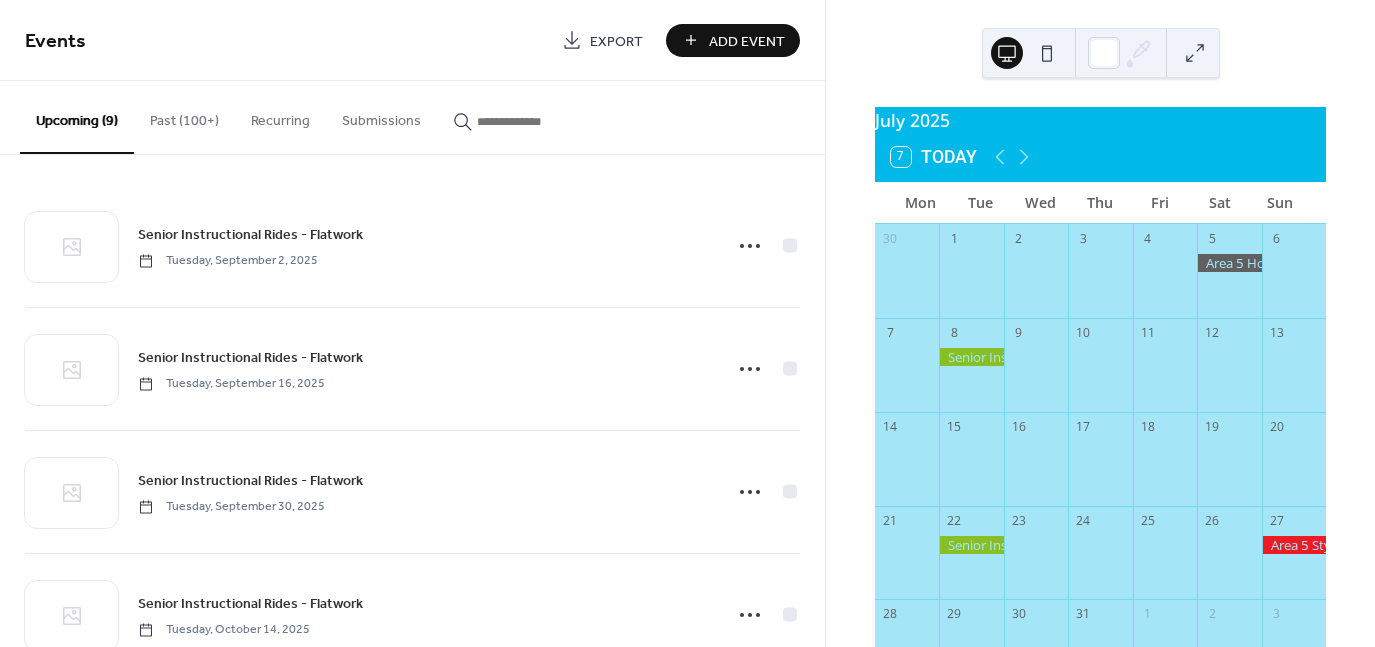 click on "Past (100+)" at bounding box center (184, 116) 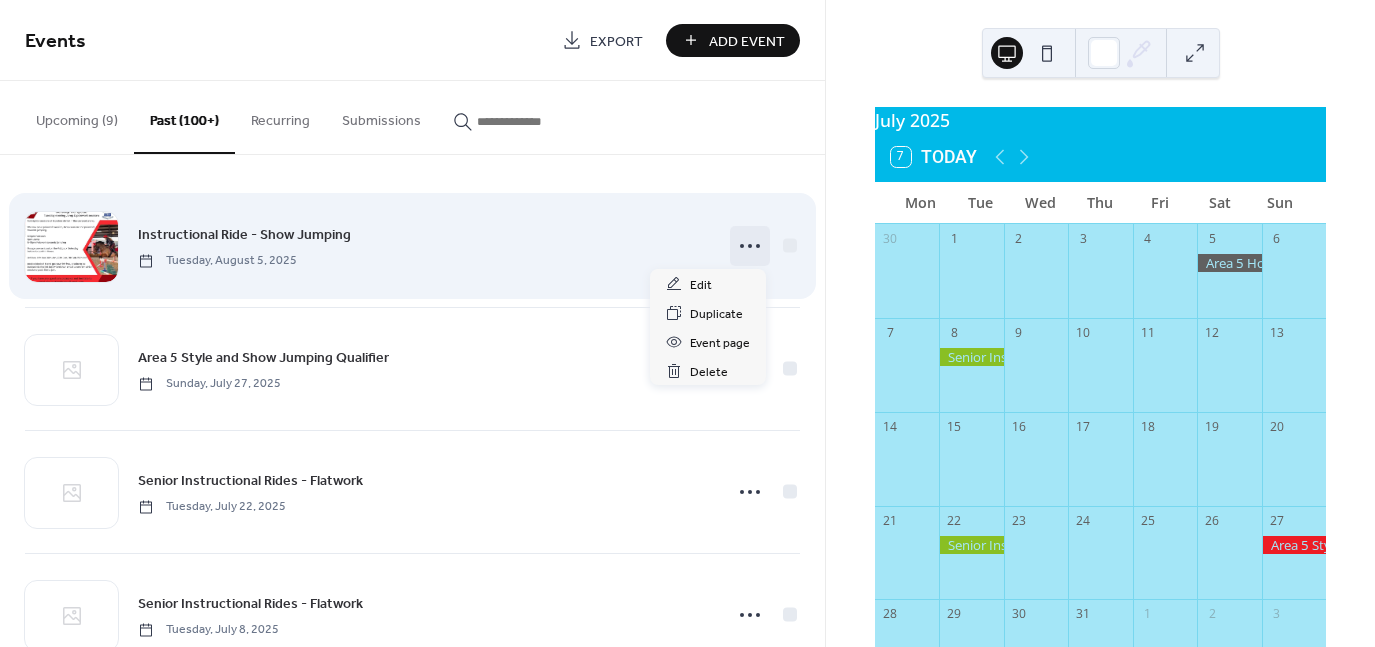 click 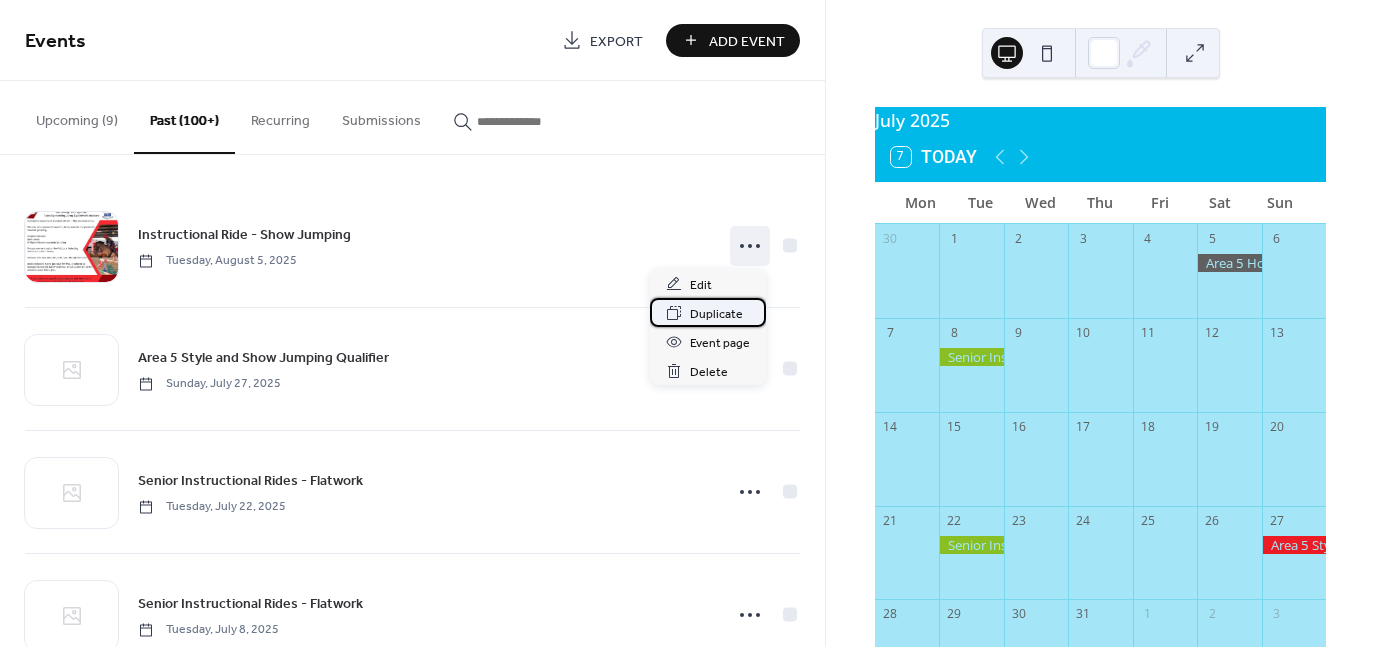 click on "Duplicate" at bounding box center (716, 314) 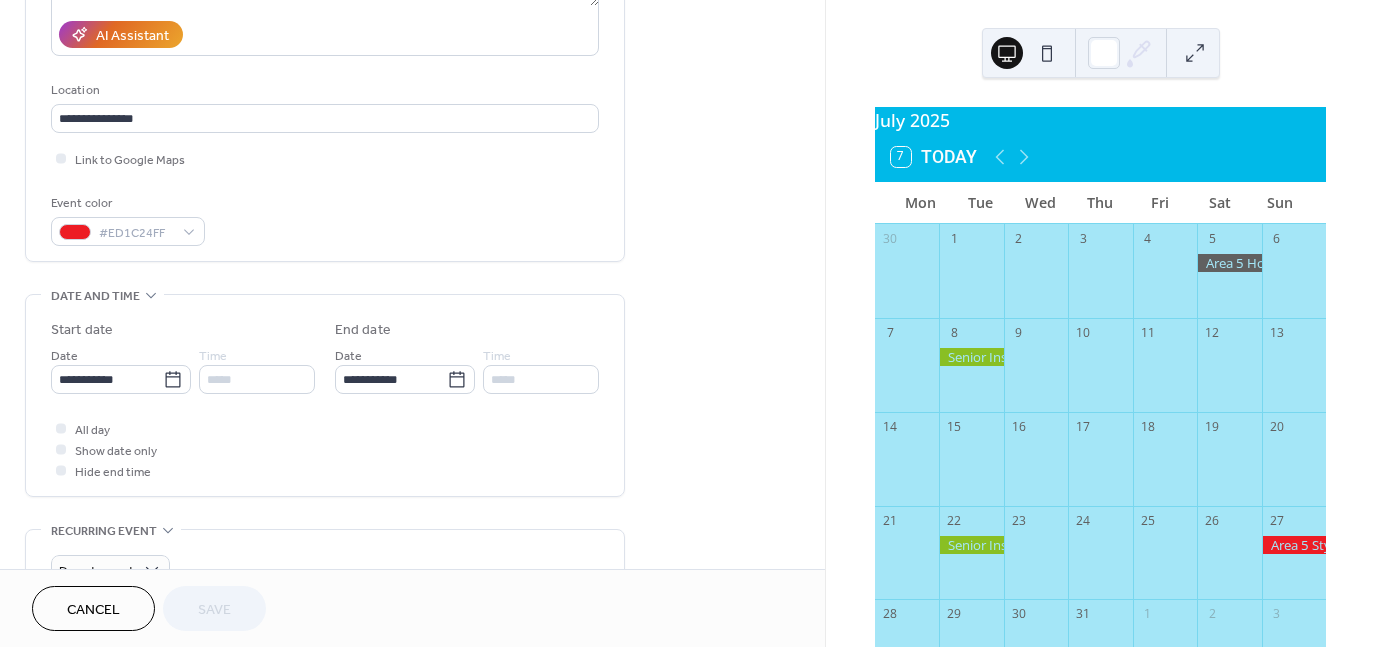 scroll, scrollTop: 400, scrollLeft: 0, axis: vertical 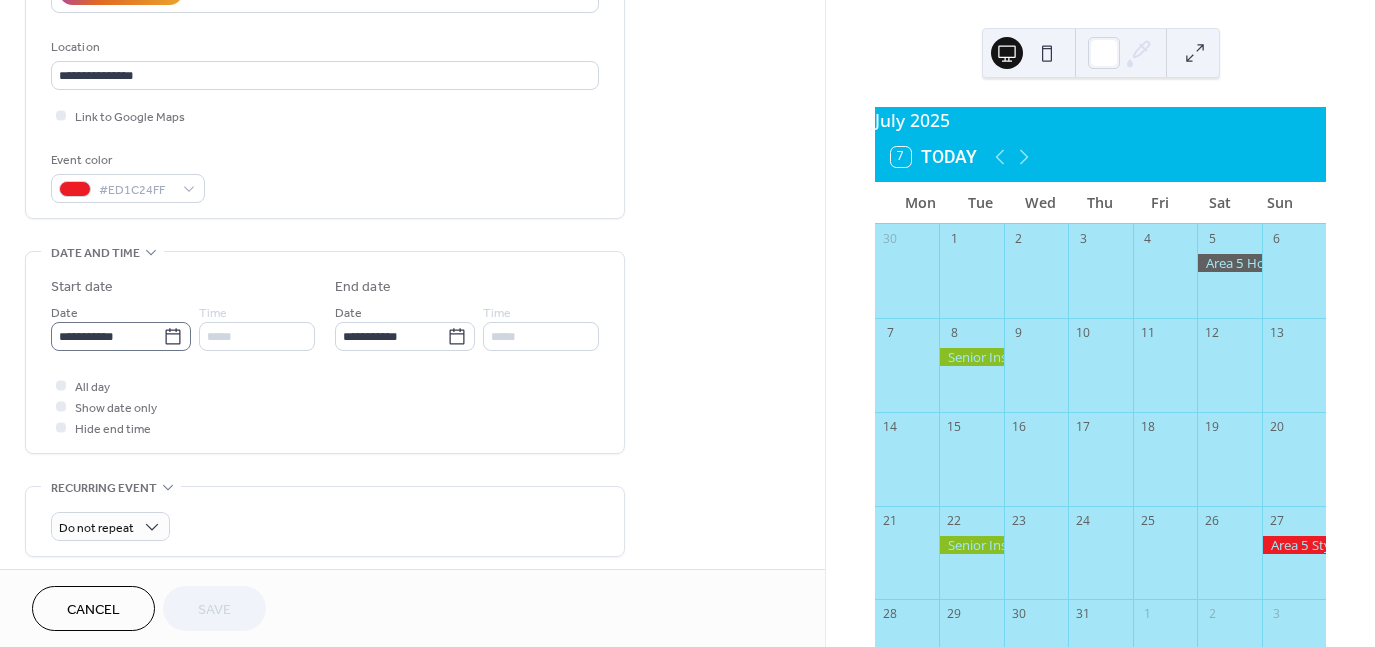 click 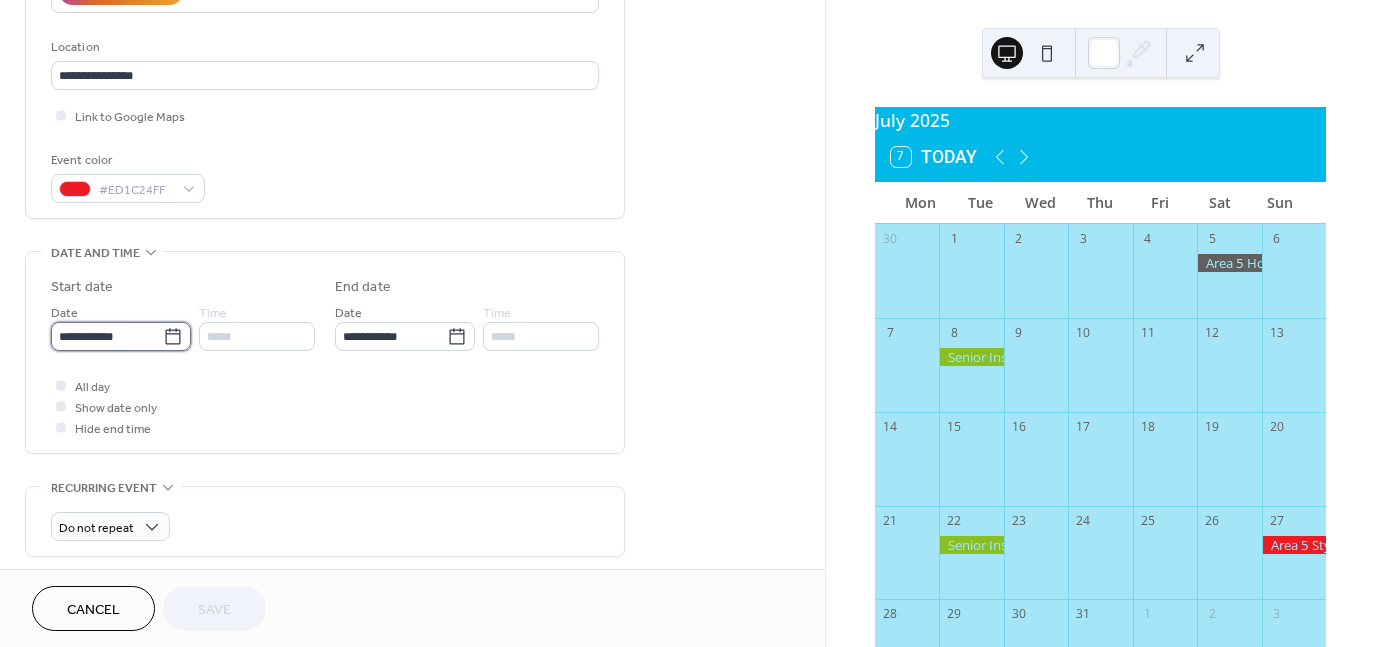 click on "**********" at bounding box center (107, 336) 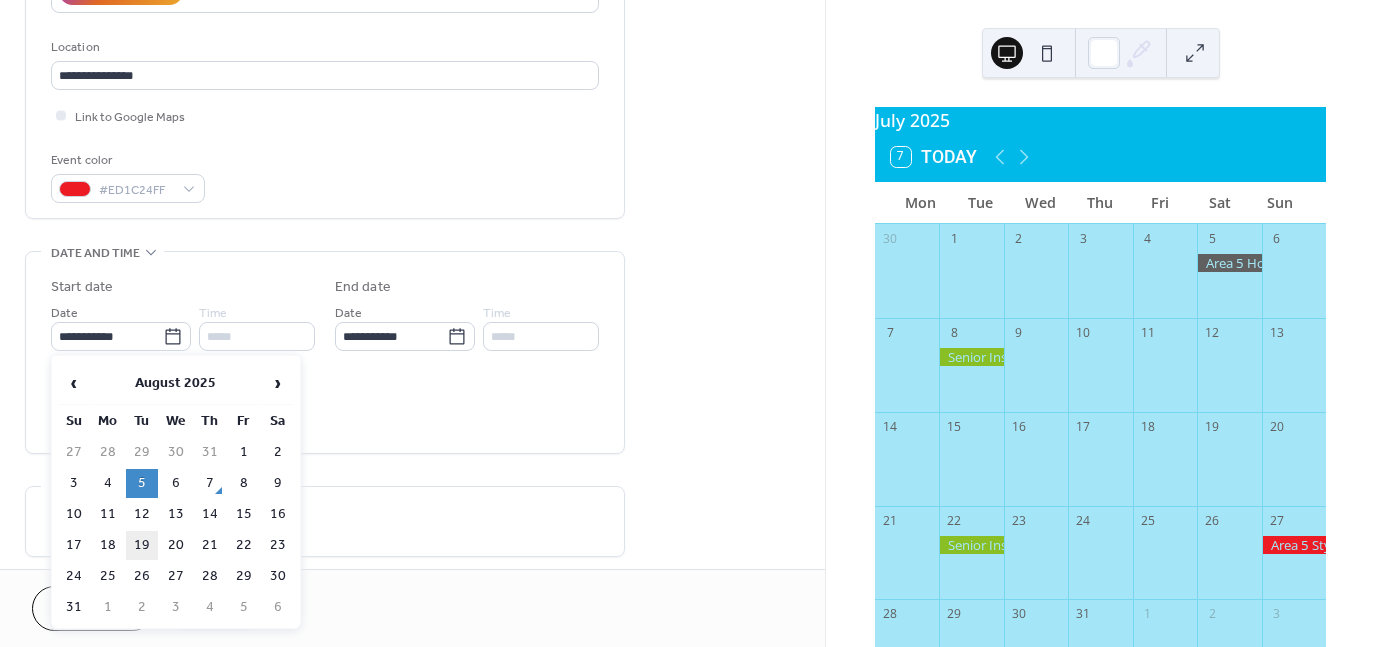 click on "19" at bounding box center (142, 545) 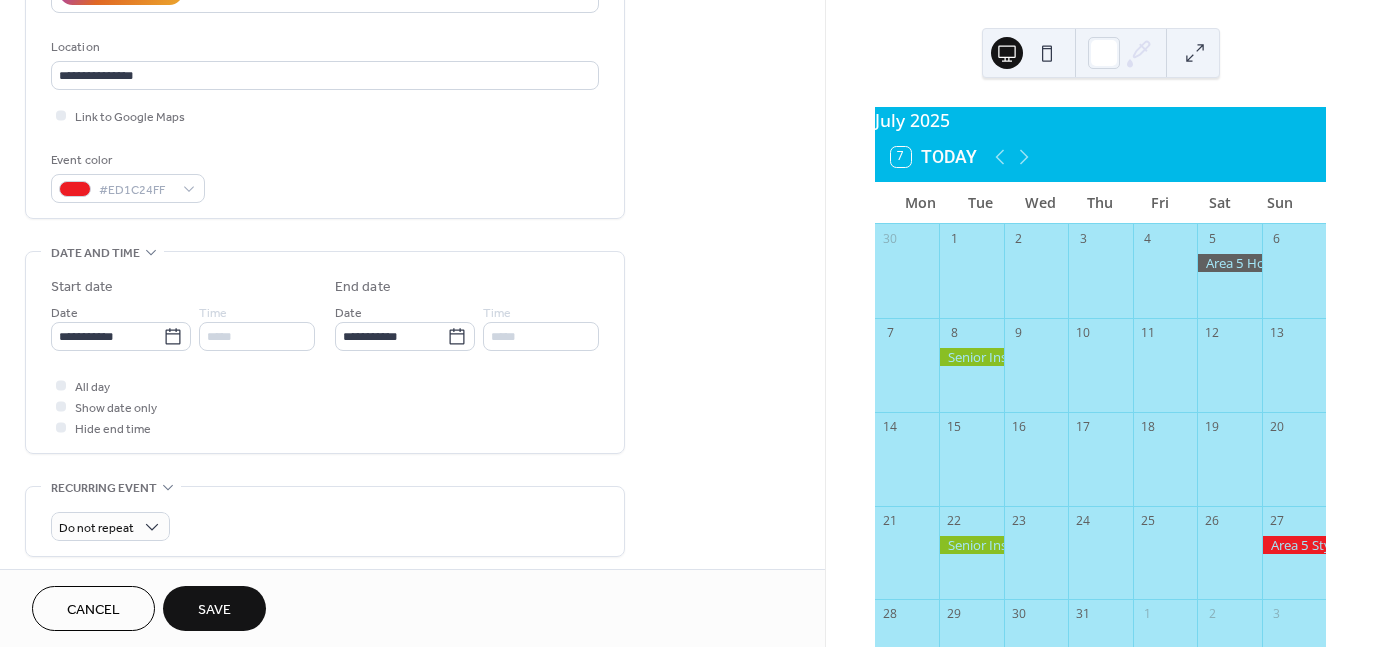click on "Save" at bounding box center [214, 608] 